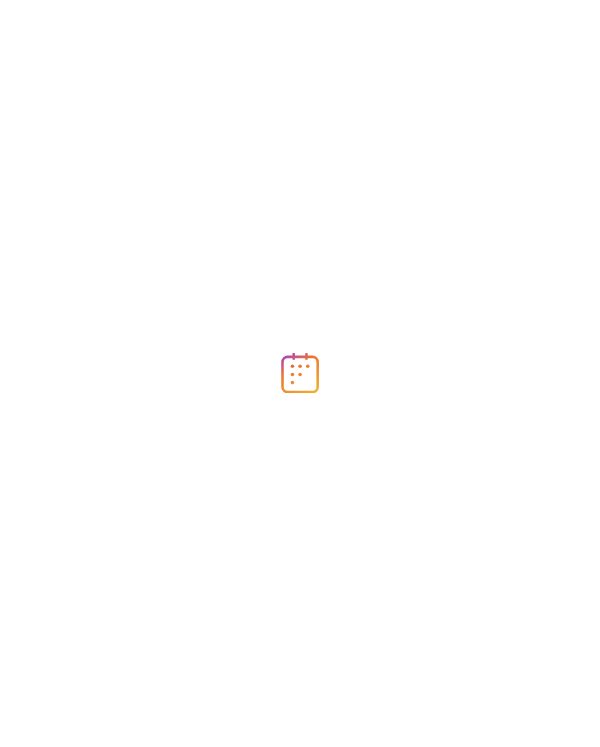 scroll, scrollTop: 0, scrollLeft: 0, axis: both 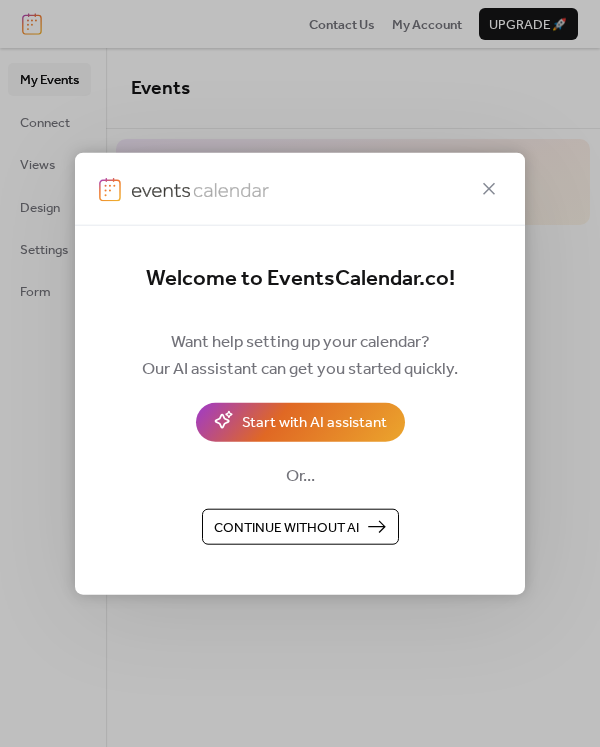 click on "Continue without AI" at bounding box center [286, 527] 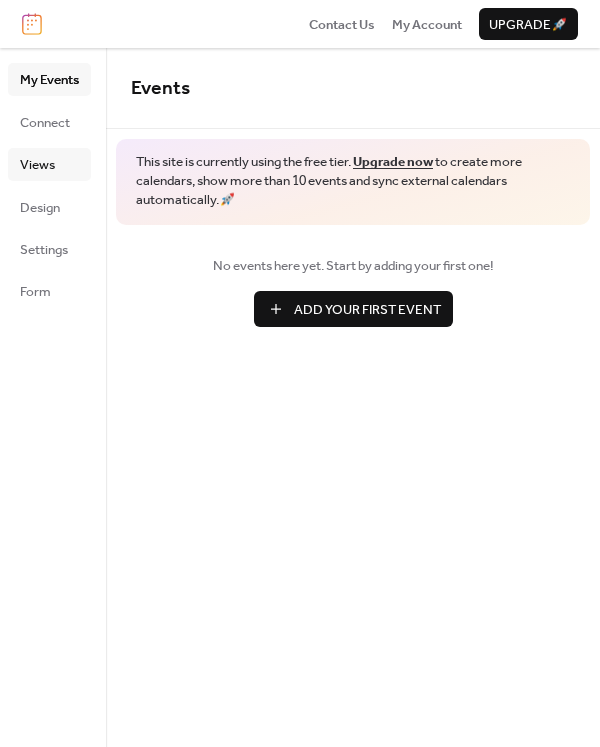 click on "Views" at bounding box center (37, 165) 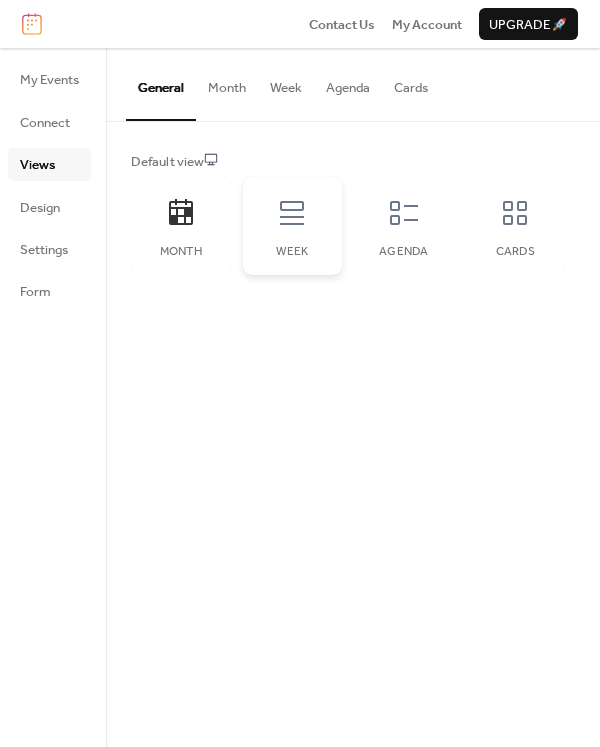 click 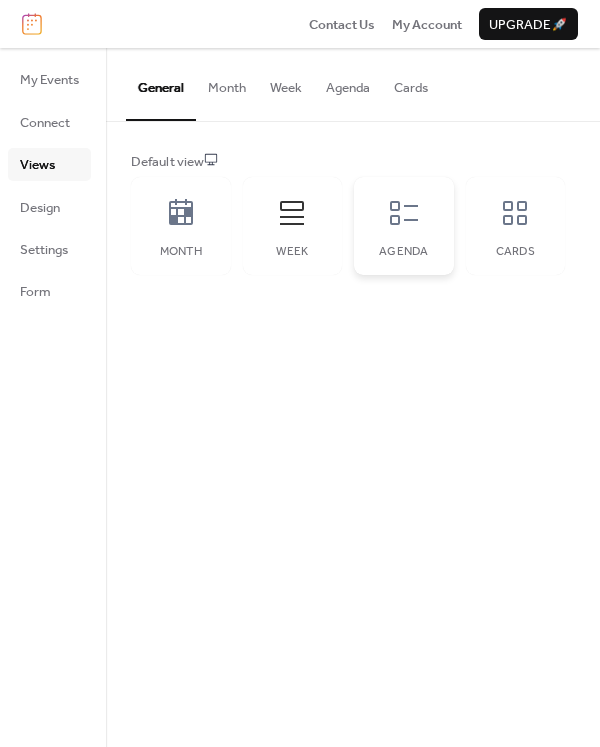 click 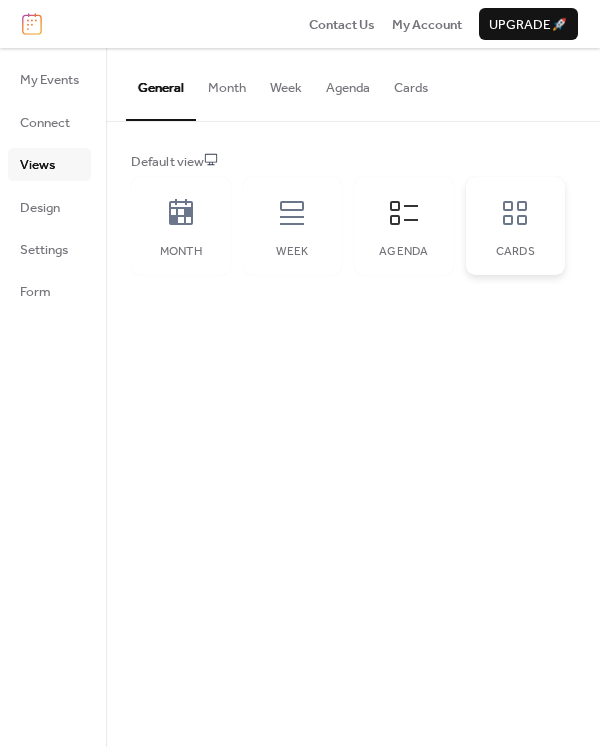 click 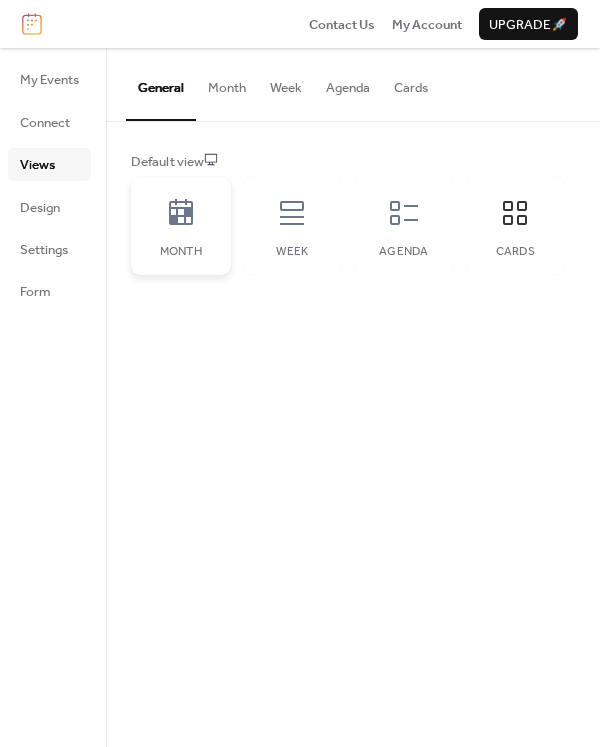 click 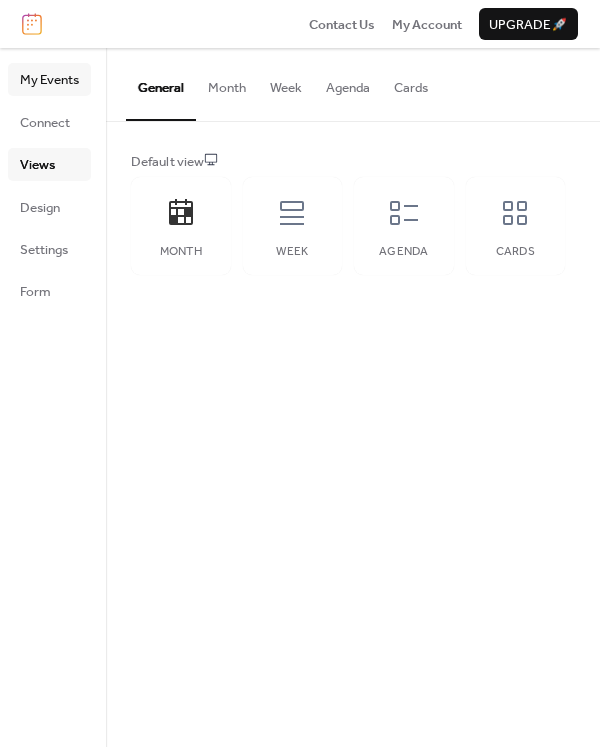 click on "My Events" at bounding box center [49, 80] 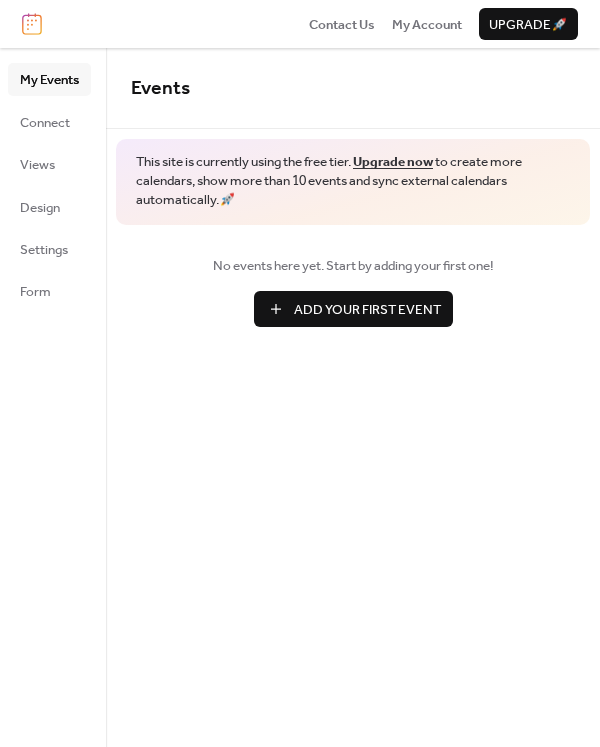 click on "Add Your First Event" at bounding box center [367, 310] 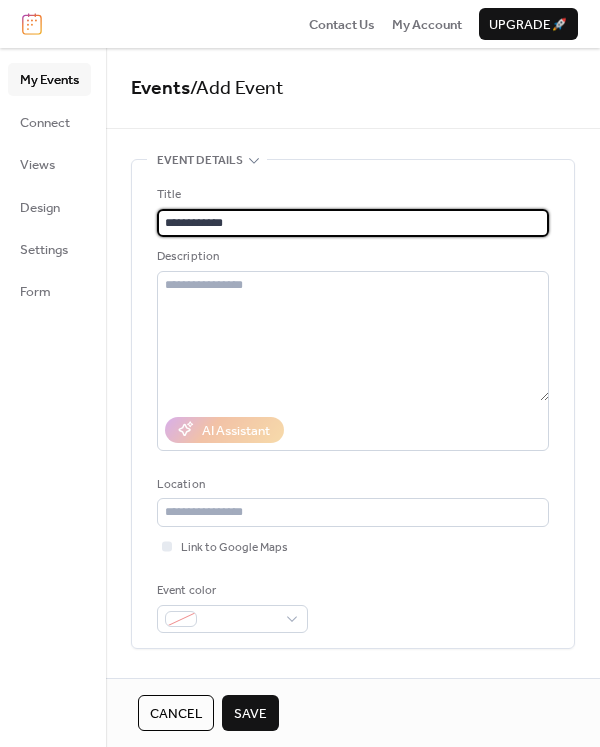 click on "**********" at bounding box center (353, 223) 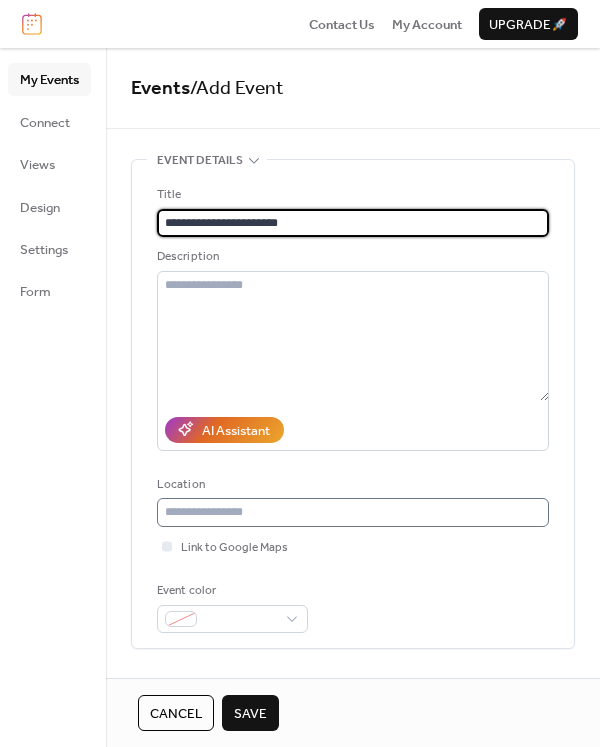 type on "**********" 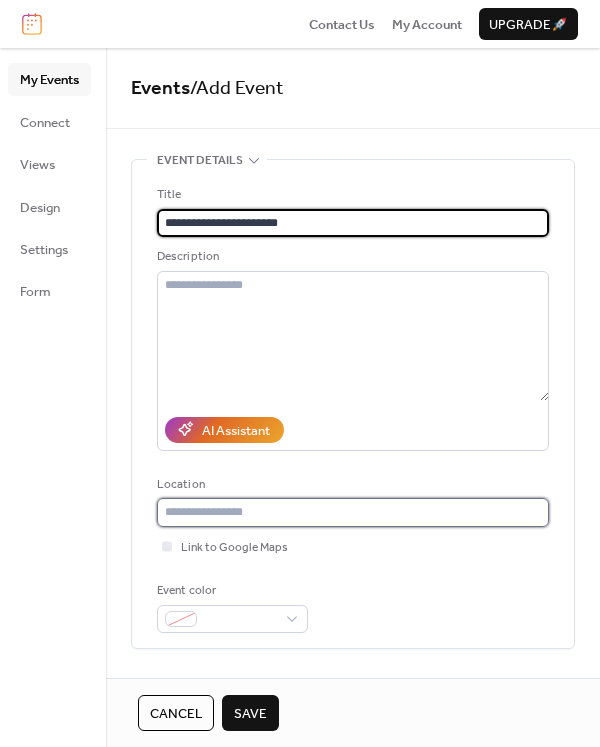 click at bounding box center (353, 512) 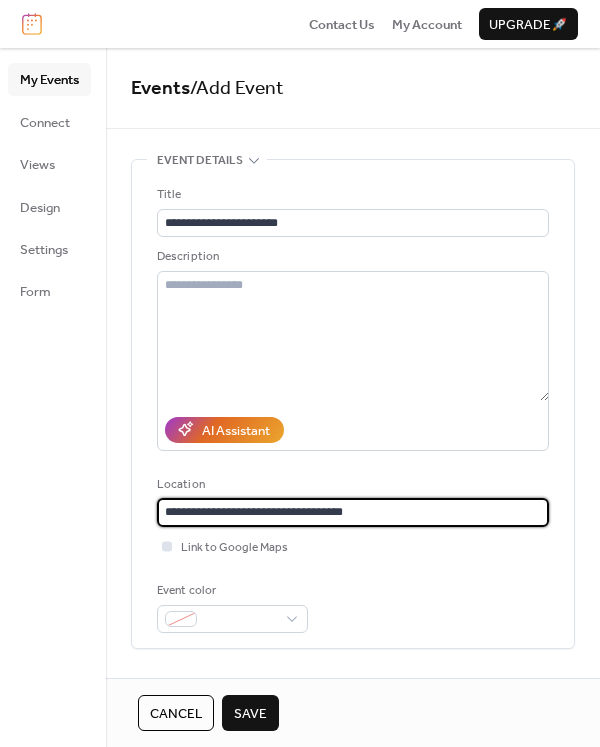 type on "**********" 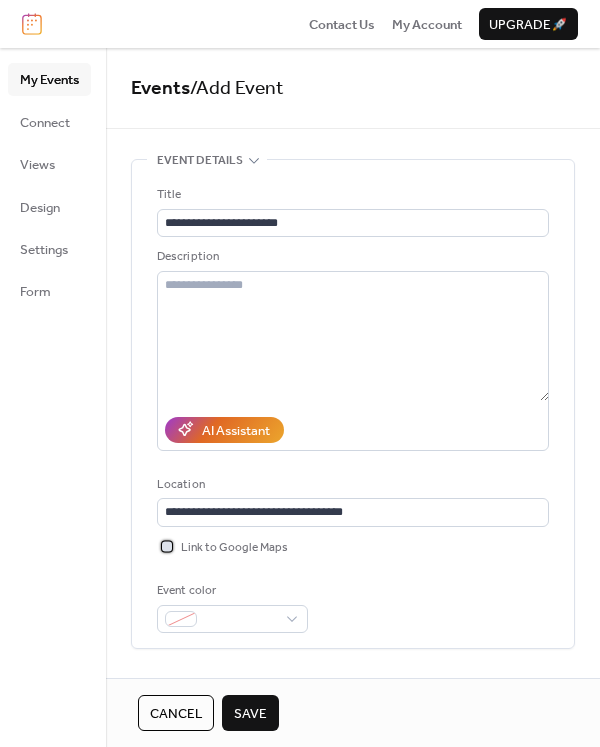 click at bounding box center [167, 546] 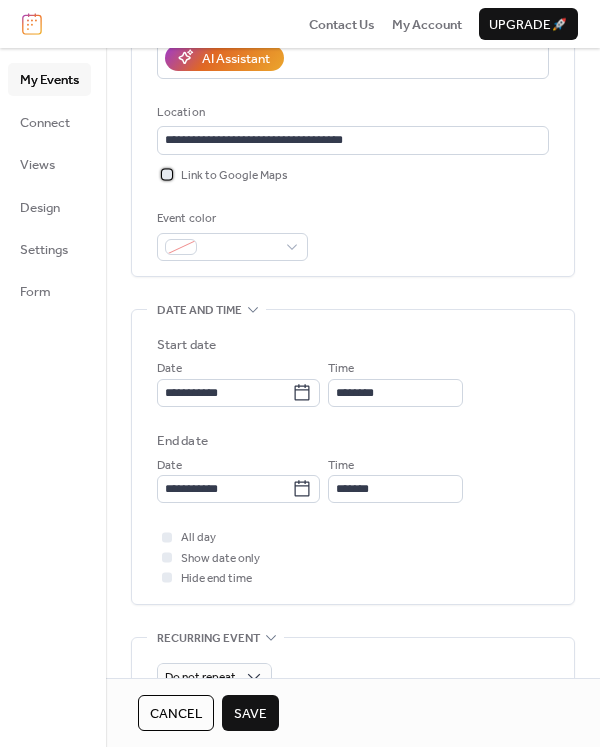 scroll, scrollTop: 374, scrollLeft: 0, axis: vertical 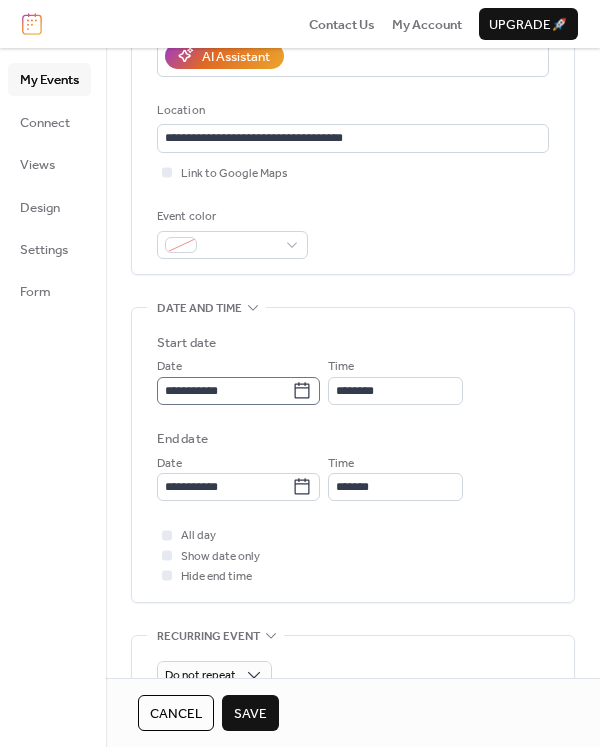 click 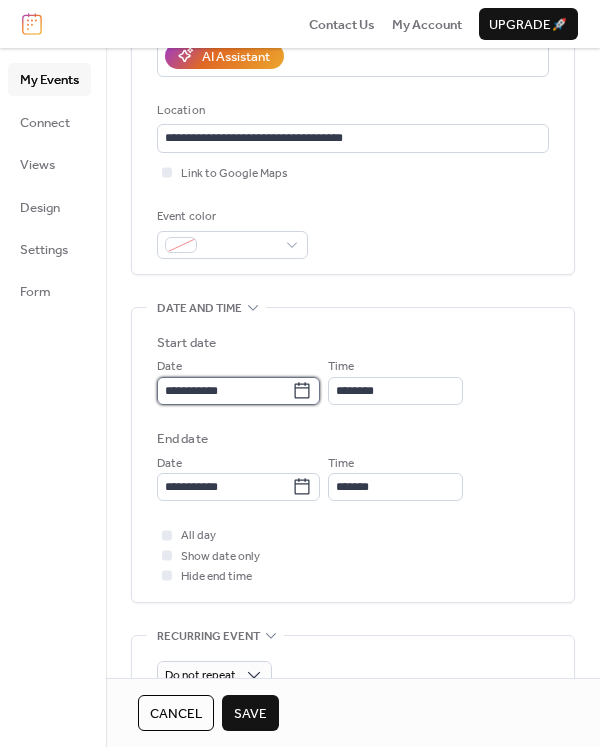 click on "**********" at bounding box center (224, 391) 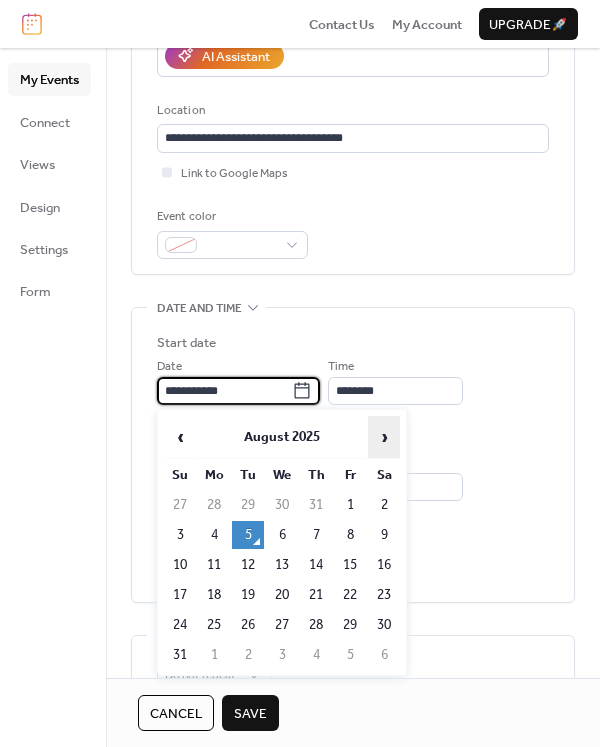 click on "›" at bounding box center [384, 437] 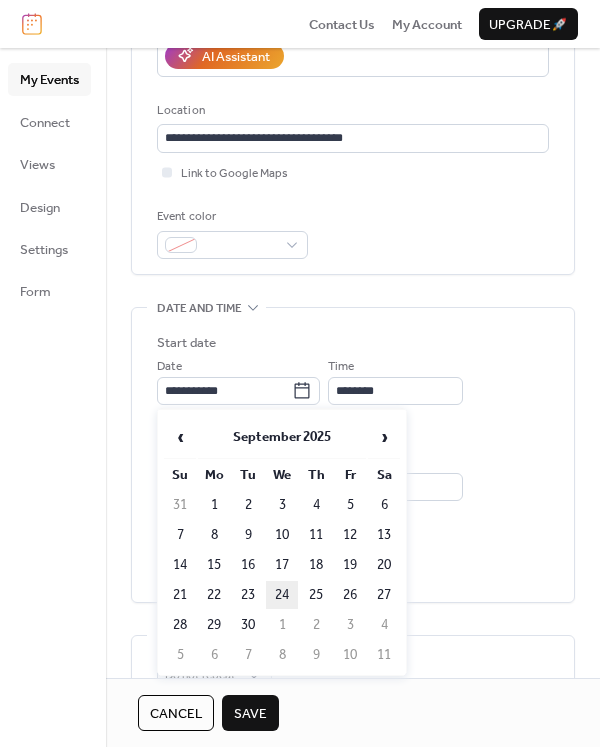 click on "24" at bounding box center (282, 595) 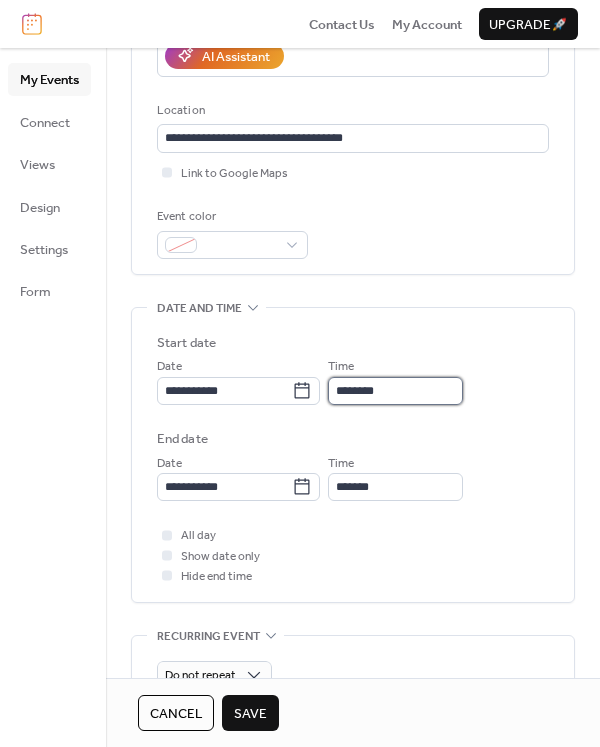 click on "********" at bounding box center (395, 391) 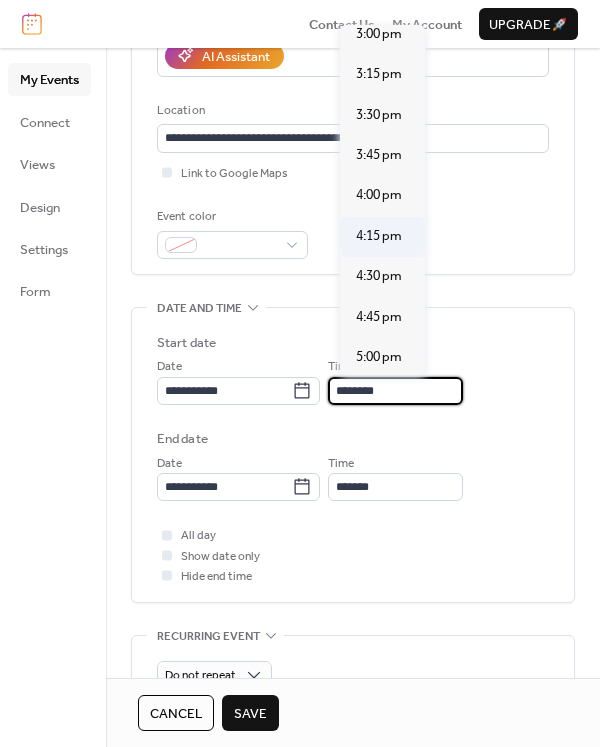 scroll, scrollTop: 2439, scrollLeft: 0, axis: vertical 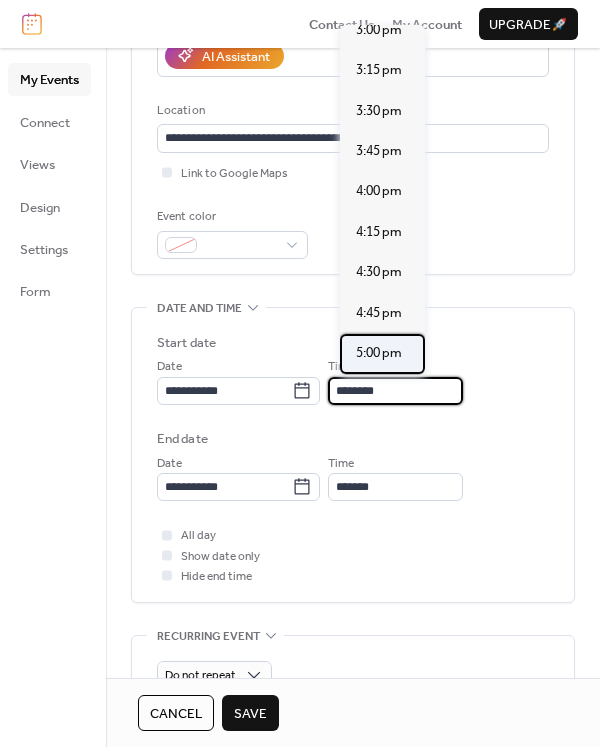 click on "5:00 pm" at bounding box center (379, 353) 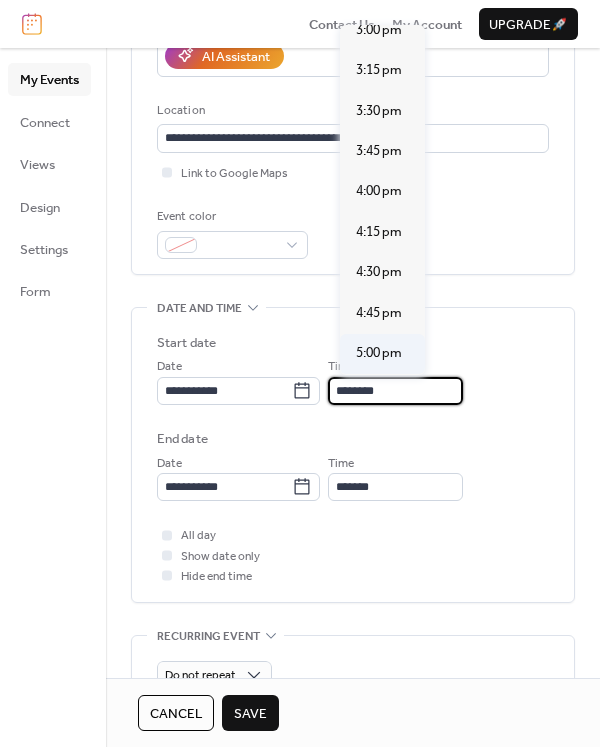 type on "*******" 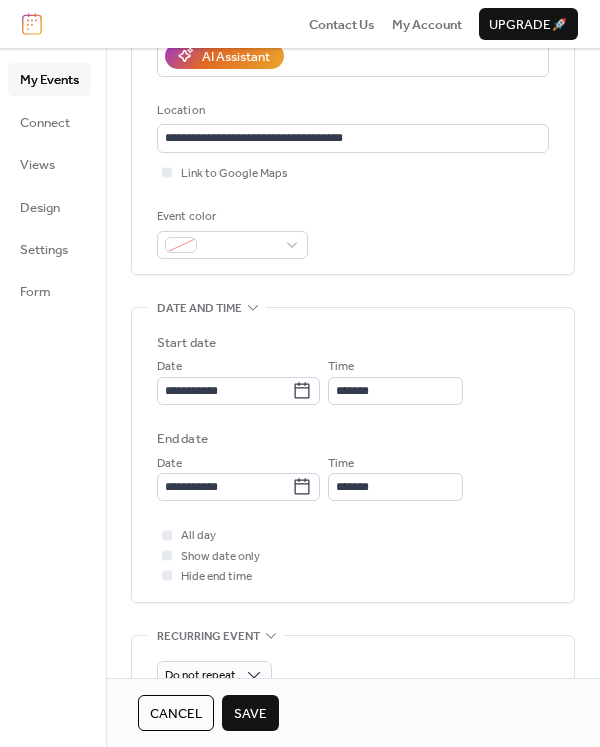 click on "Time *******" at bounding box center (395, 477) 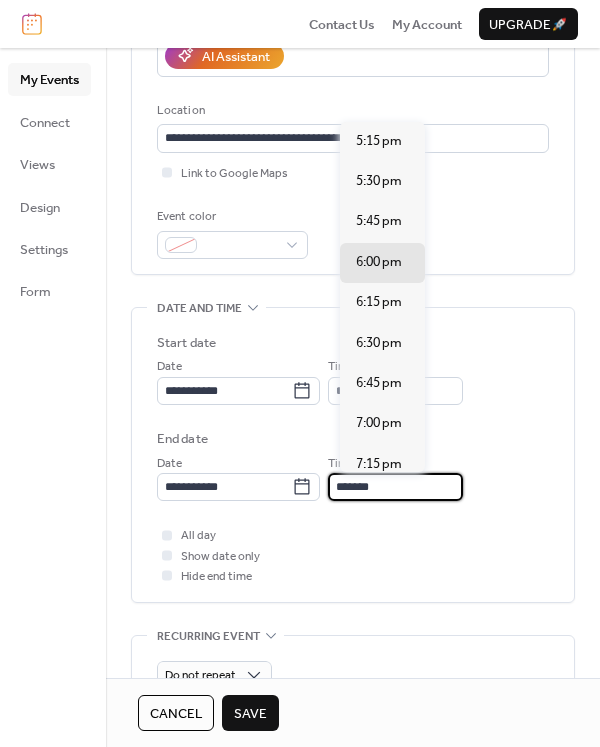 click on "*******" at bounding box center (395, 487) 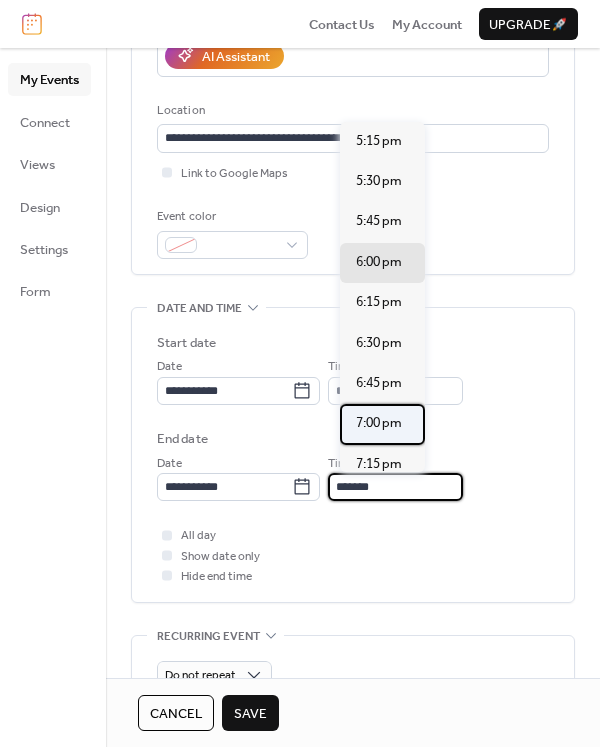 click on "7:00 pm" at bounding box center [379, 423] 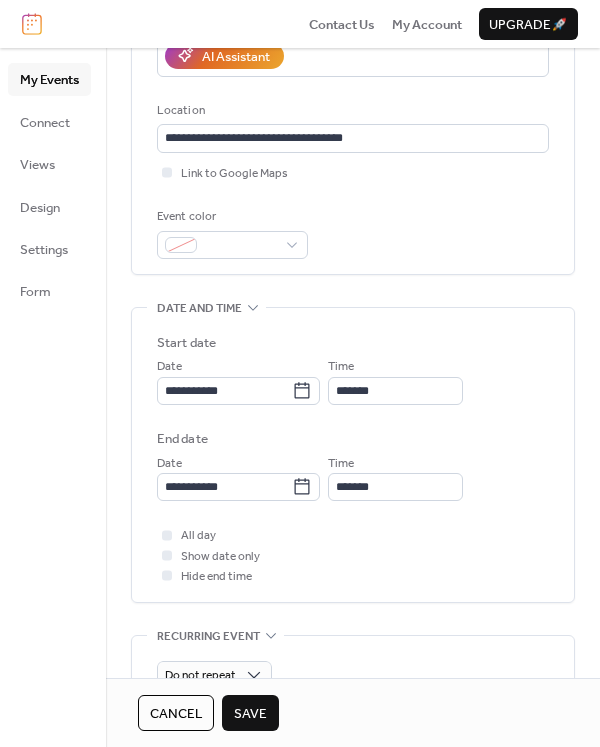 type on "*******" 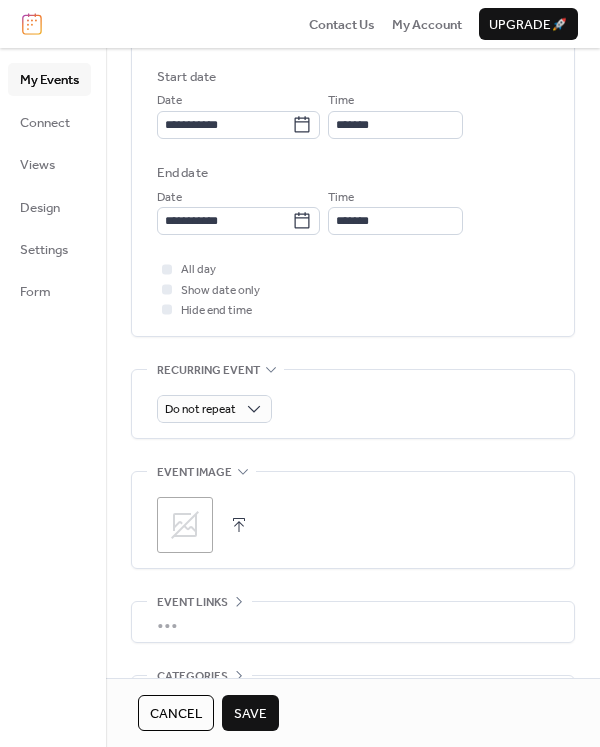 scroll, scrollTop: 616, scrollLeft: 0, axis: vertical 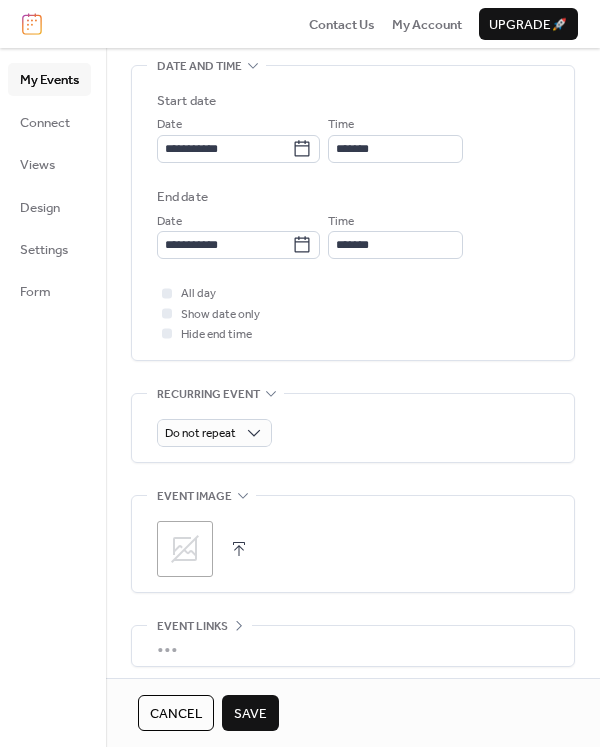click 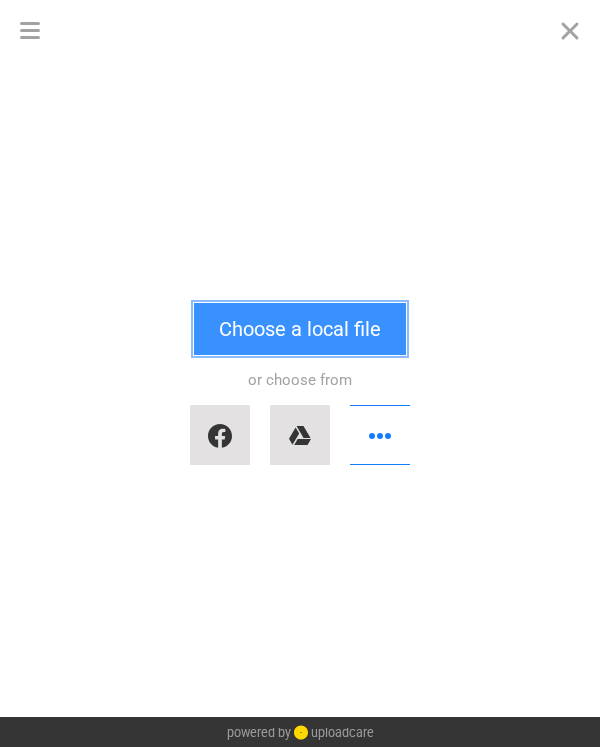 click on "Choose a local file" at bounding box center [300, 329] 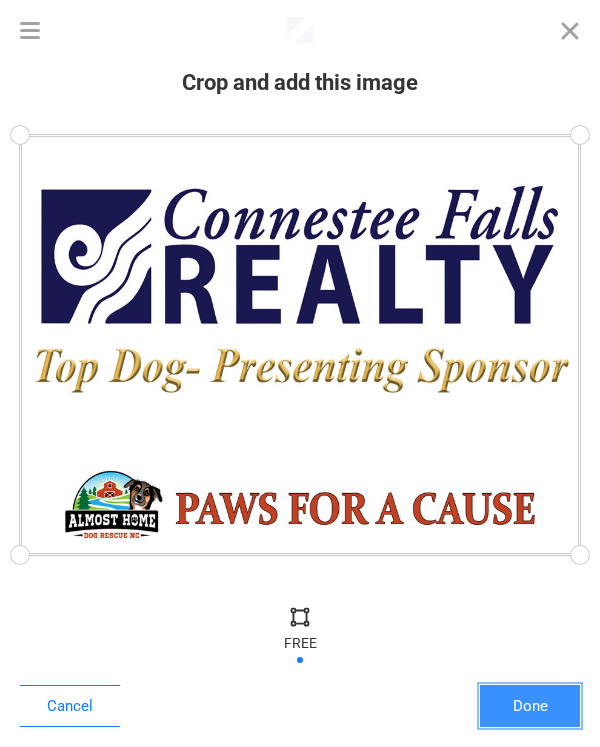 click on "Done" at bounding box center [530, 706] 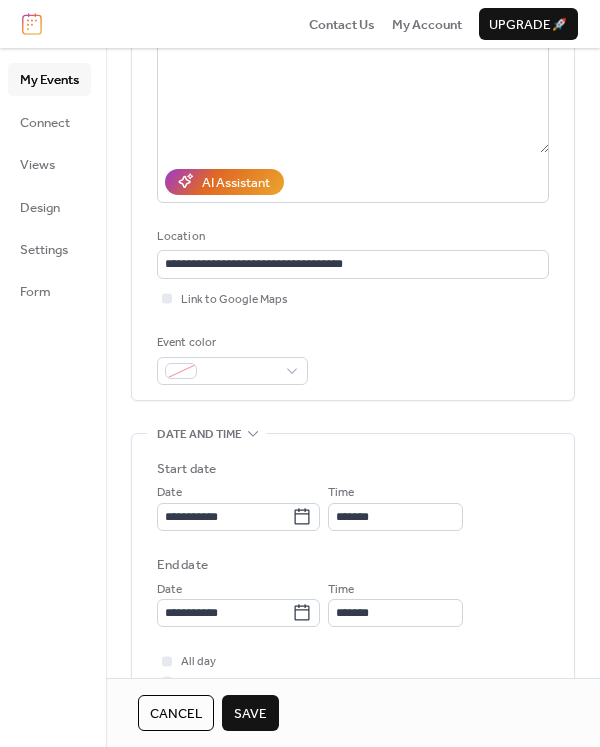 scroll, scrollTop: 0, scrollLeft: 0, axis: both 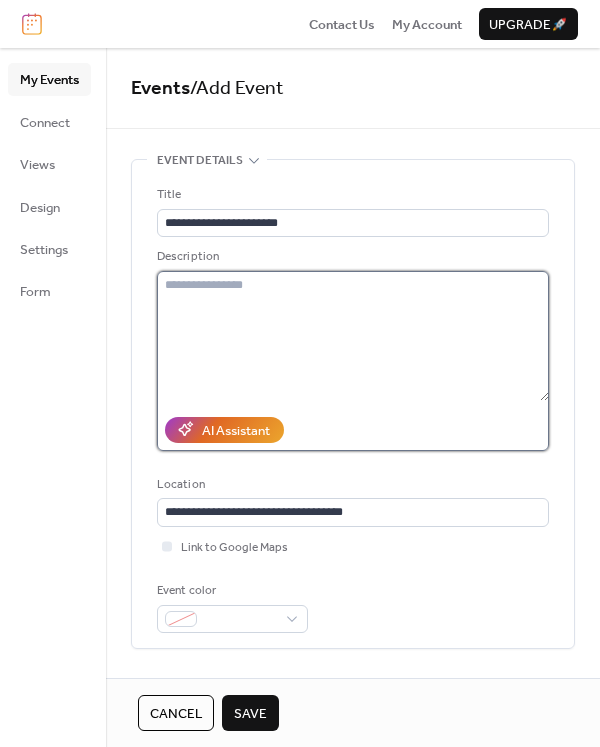 click at bounding box center (353, 336) 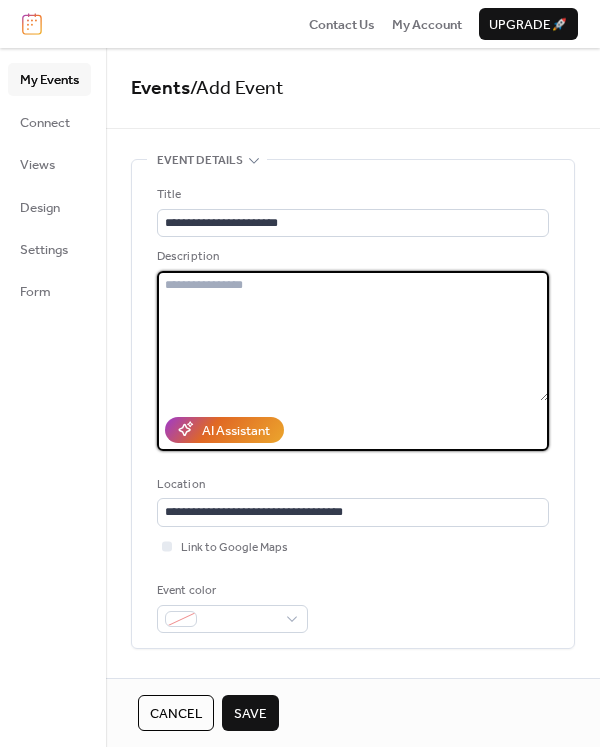 paste on "**********" 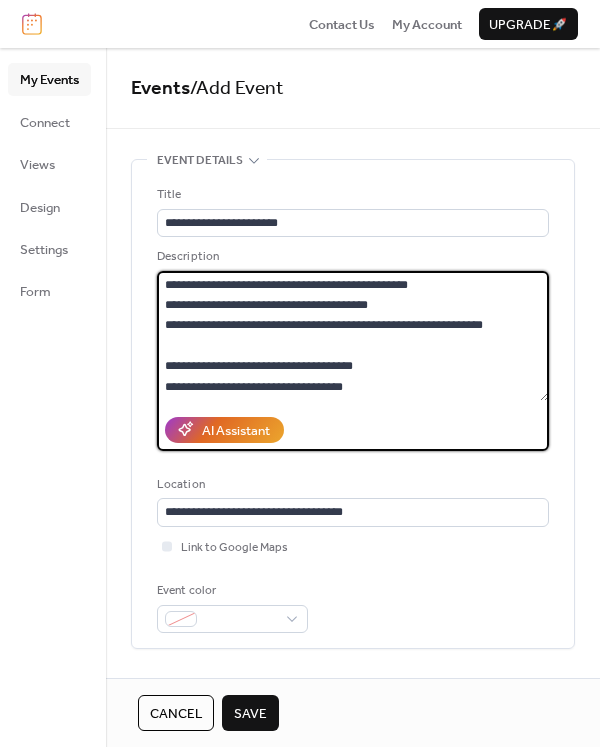 scroll, scrollTop: 38, scrollLeft: 0, axis: vertical 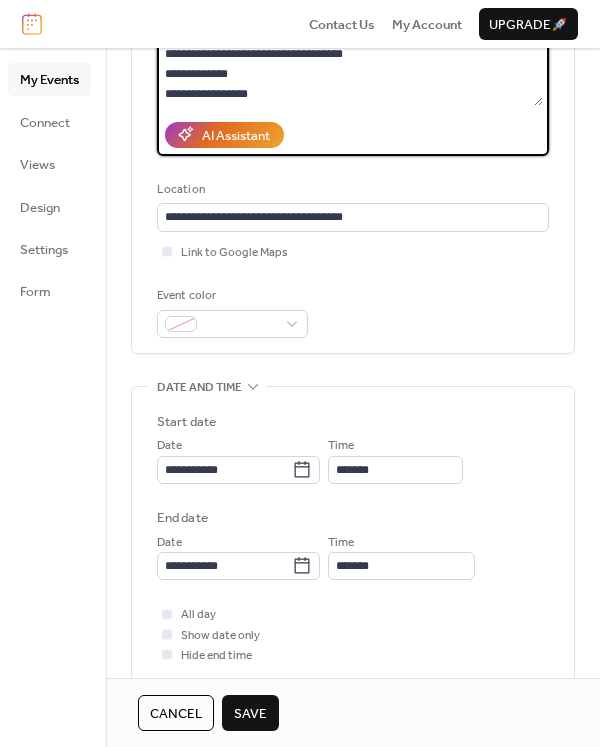 type on "**********" 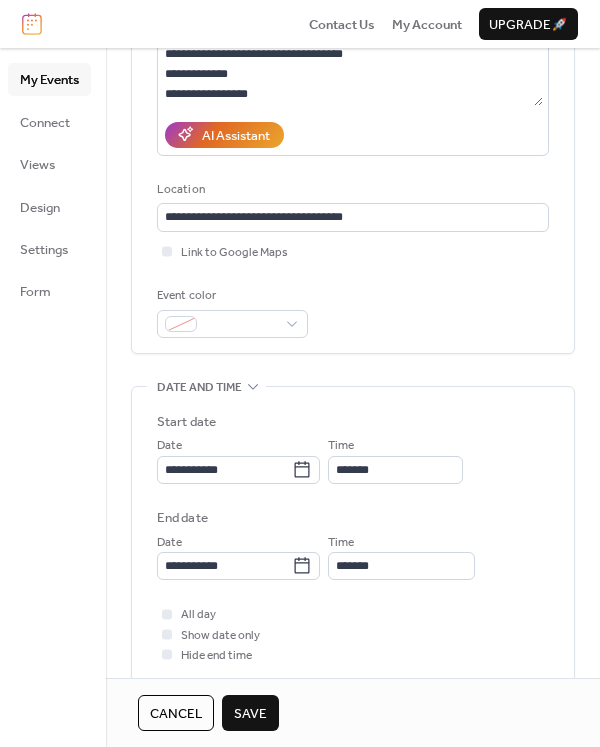 click on "Save" at bounding box center (250, 714) 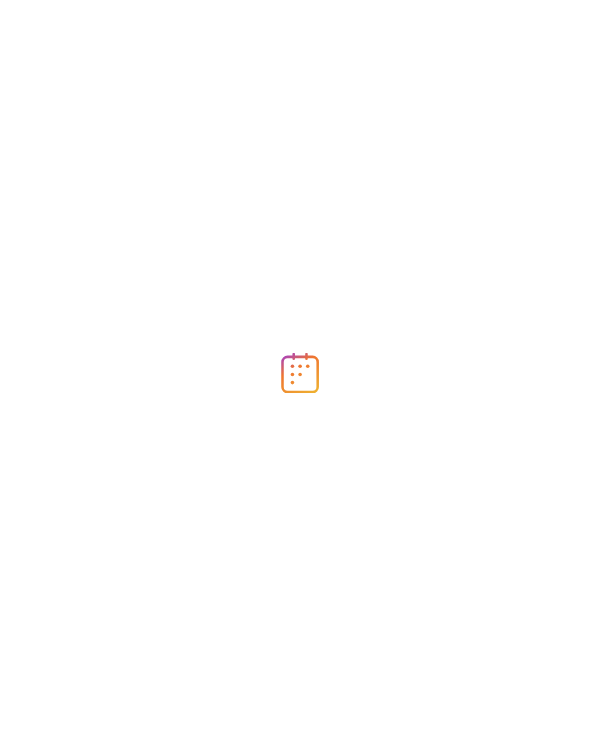 scroll, scrollTop: 0, scrollLeft: 0, axis: both 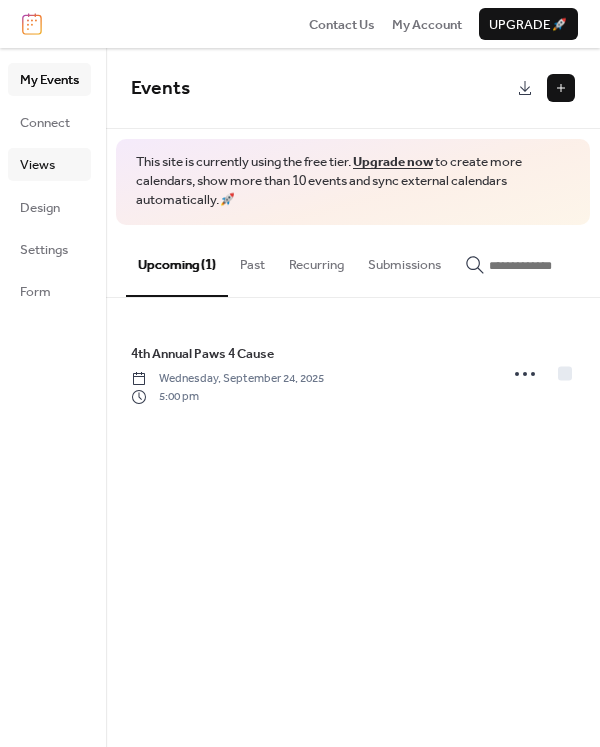 click on "Views" at bounding box center (37, 165) 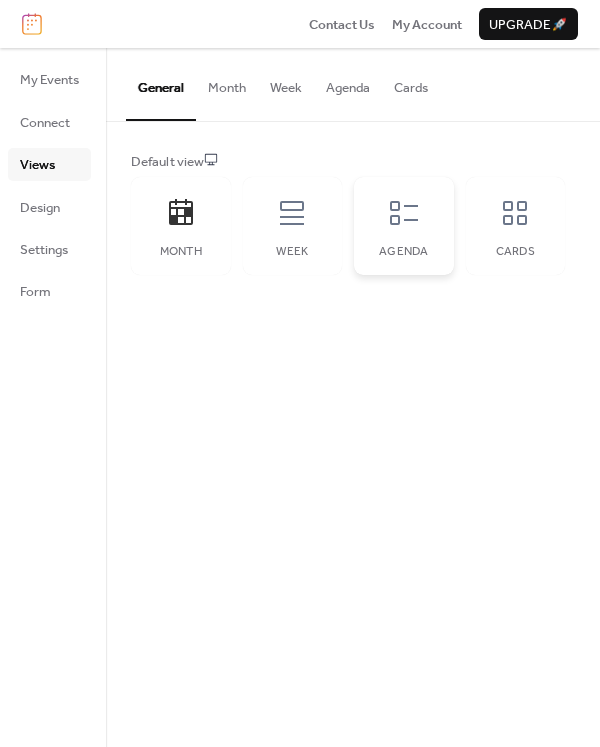 click on "Agenda" at bounding box center (404, 226) 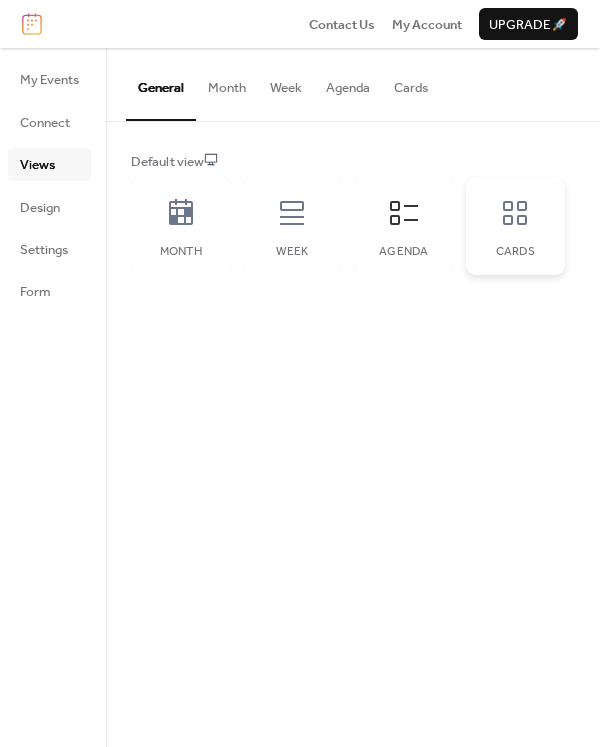 click on "Cards" at bounding box center (516, 226) 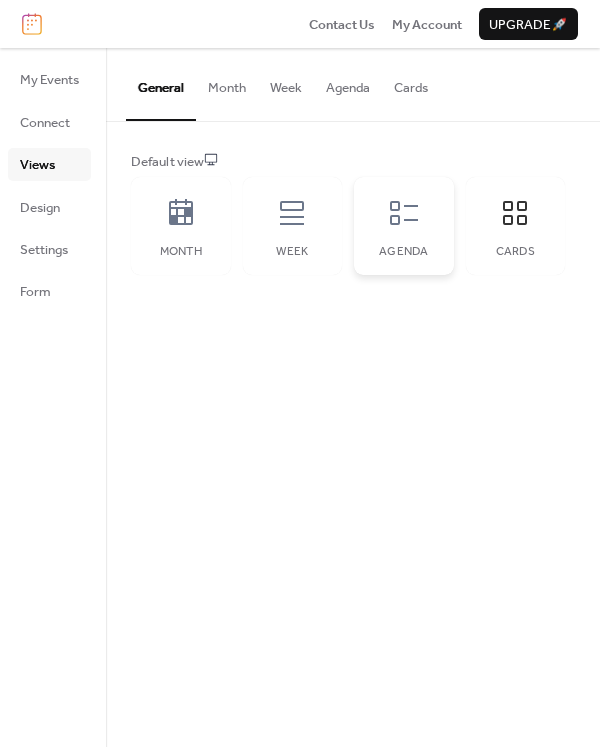 click on "Agenda" at bounding box center (404, 226) 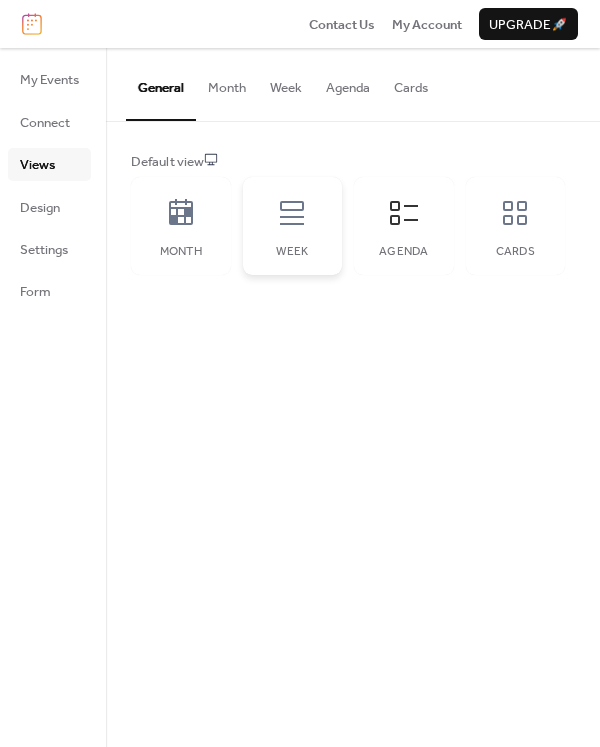 click 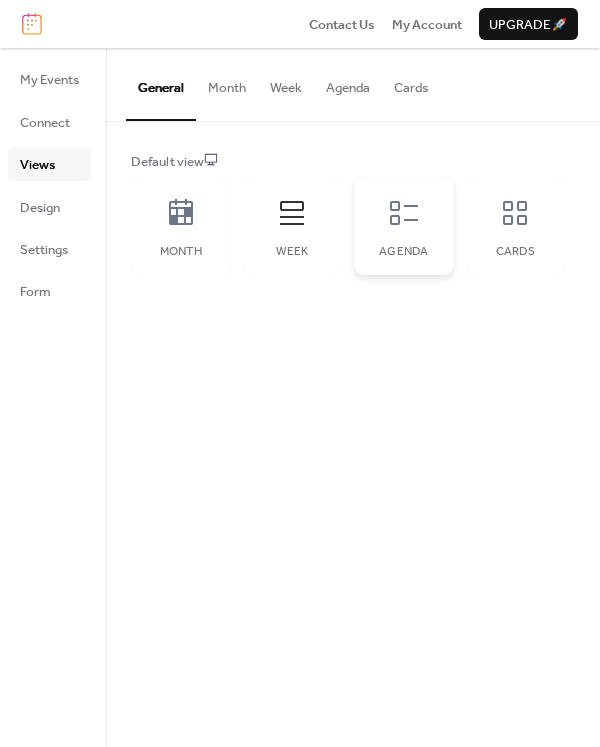click 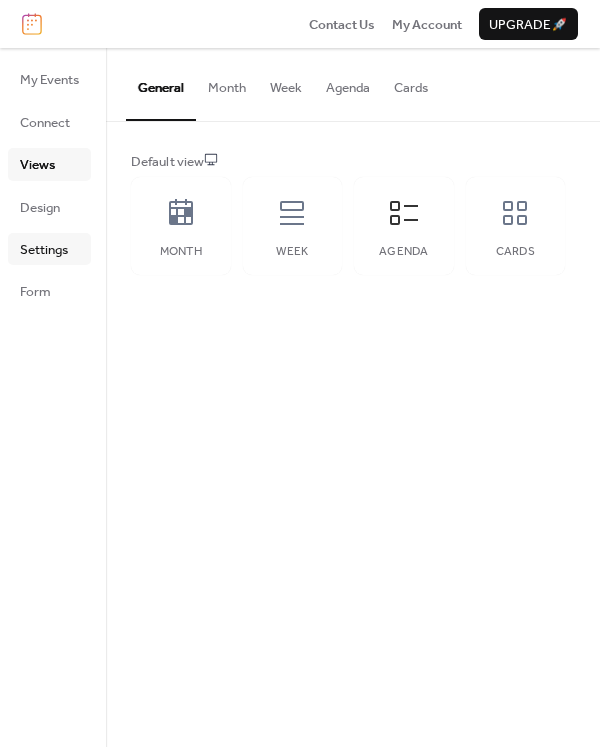 click on "Settings" at bounding box center [44, 250] 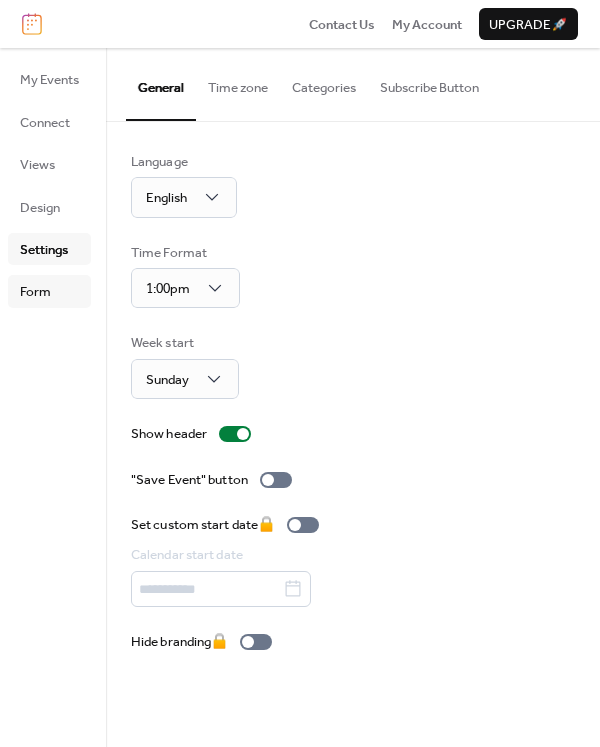 click on "Form" at bounding box center (35, 292) 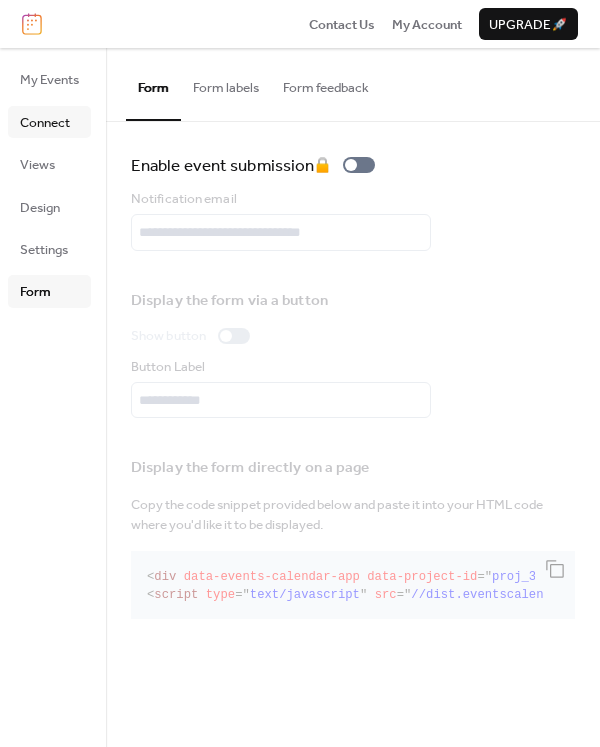 click on "Connect" at bounding box center [45, 123] 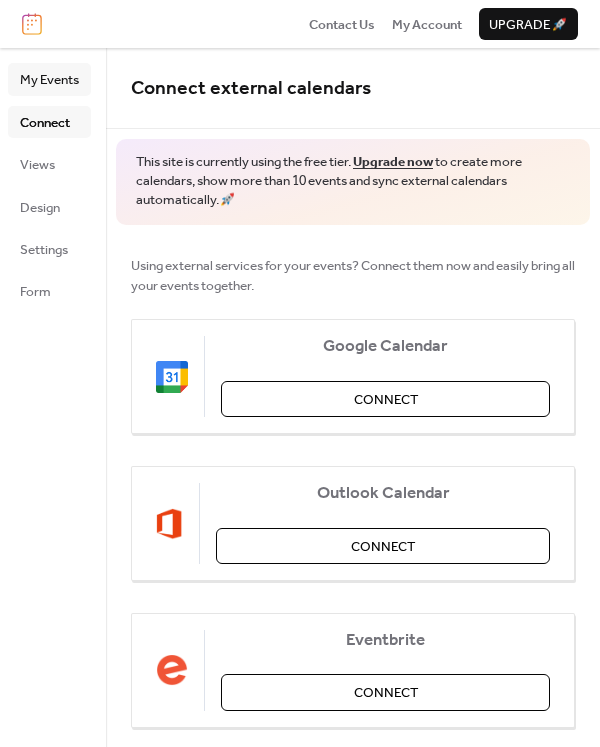 click on "My Events" at bounding box center (49, 80) 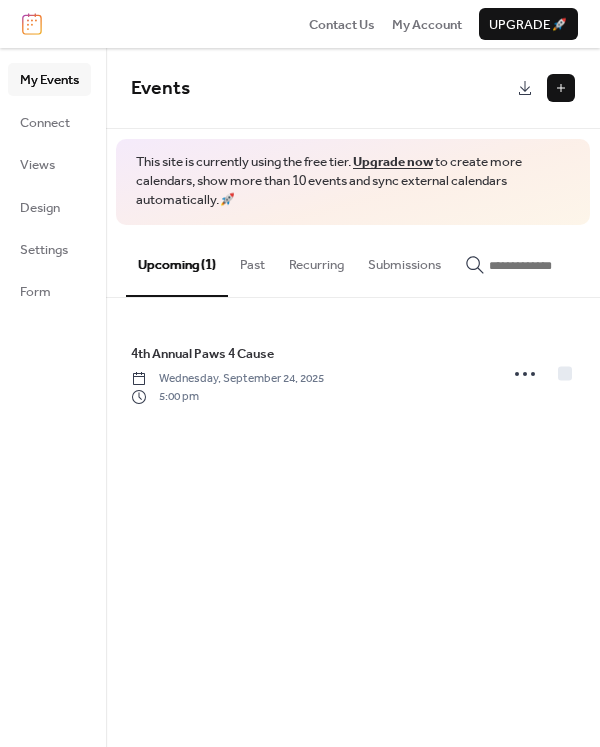 click on "Past" at bounding box center (252, 260) 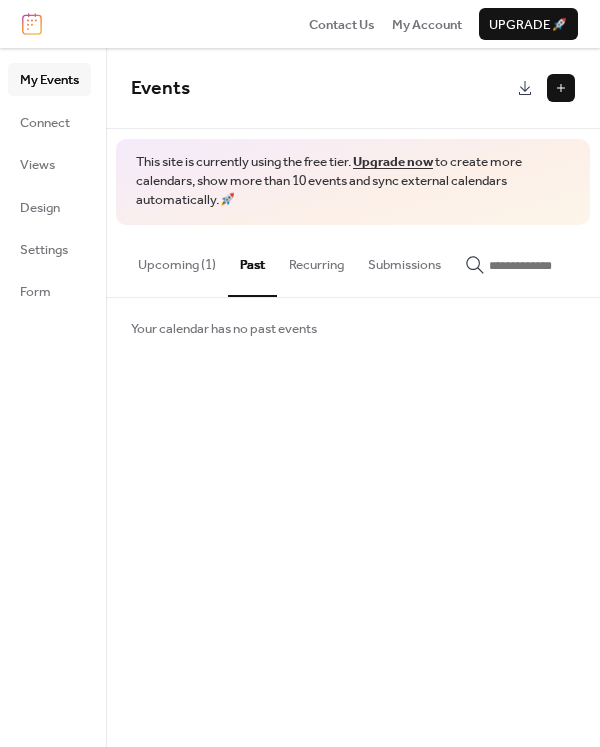 click on "Upcoming (1)" at bounding box center (177, 260) 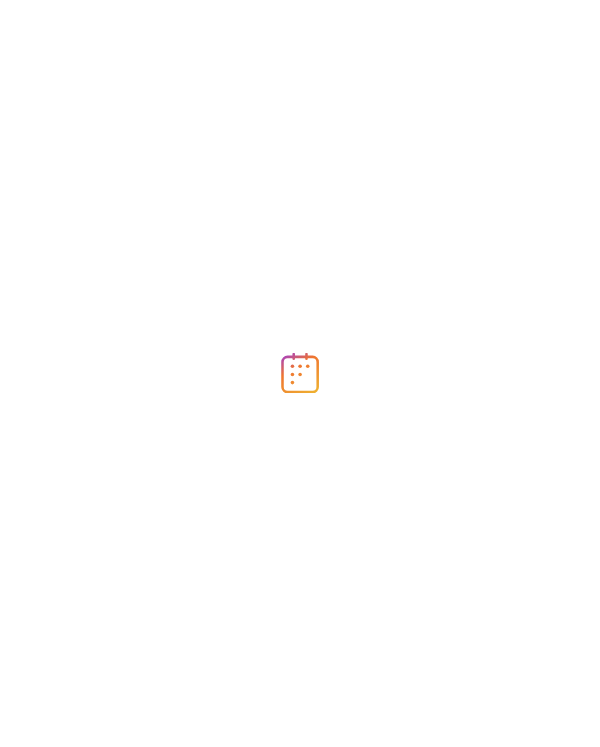 scroll, scrollTop: 0, scrollLeft: 0, axis: both 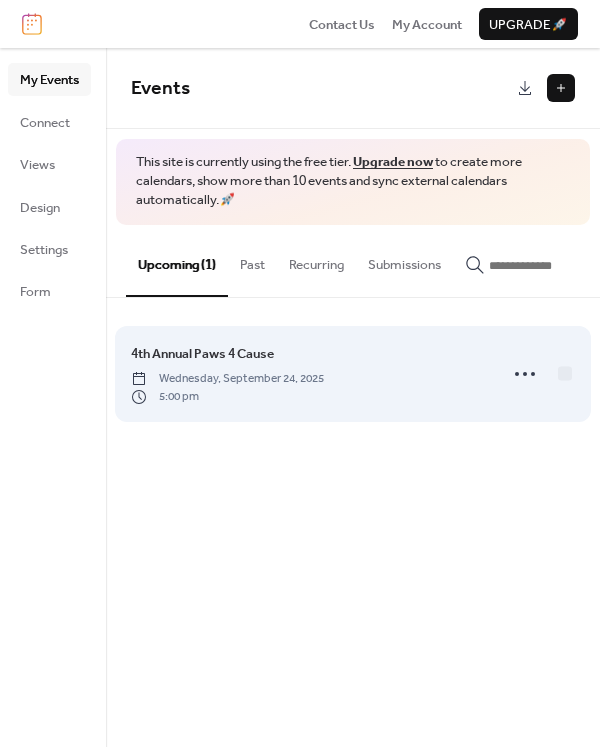 click on "[DAY]th Annual Paws 4 Cause [DAY_OF_WEEK], [MONTH] [DAY], [YEAR] [TIME] [AMPM]" at bounding box center (308, 374) 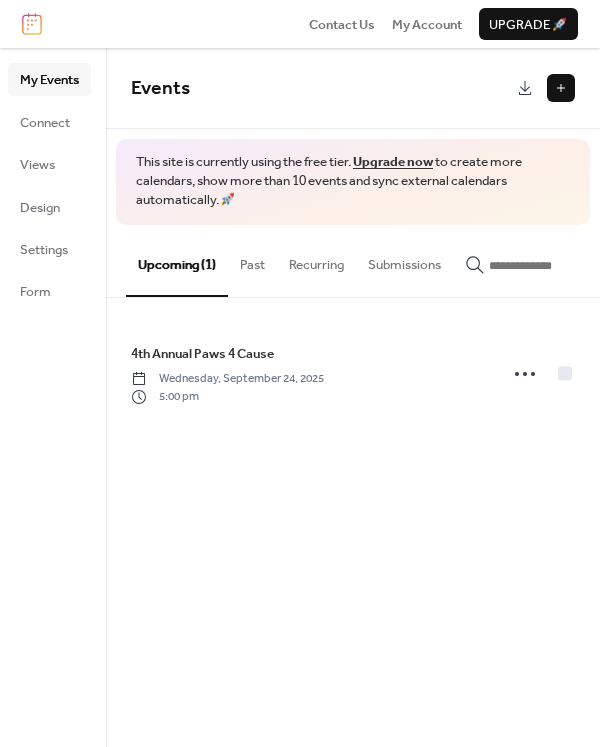 click on "Past" at bounding box center (252, 260) 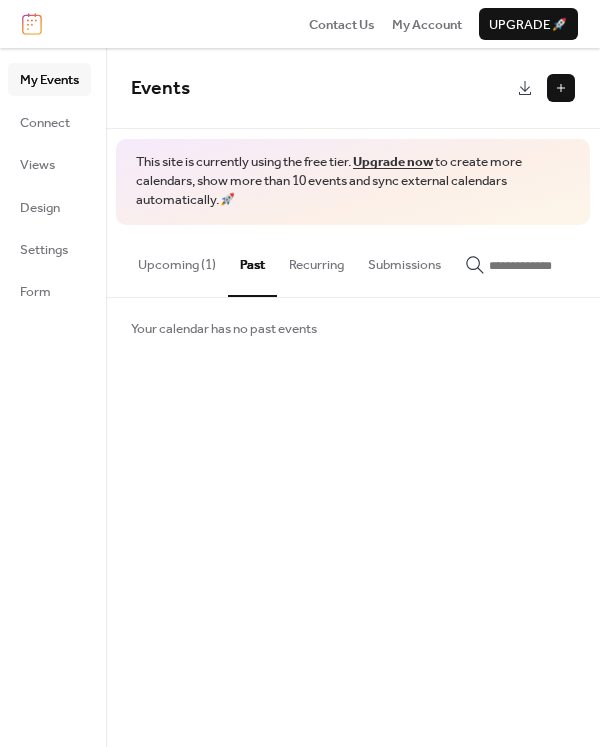 click on "Recurring" at bounding box center (316, 260) 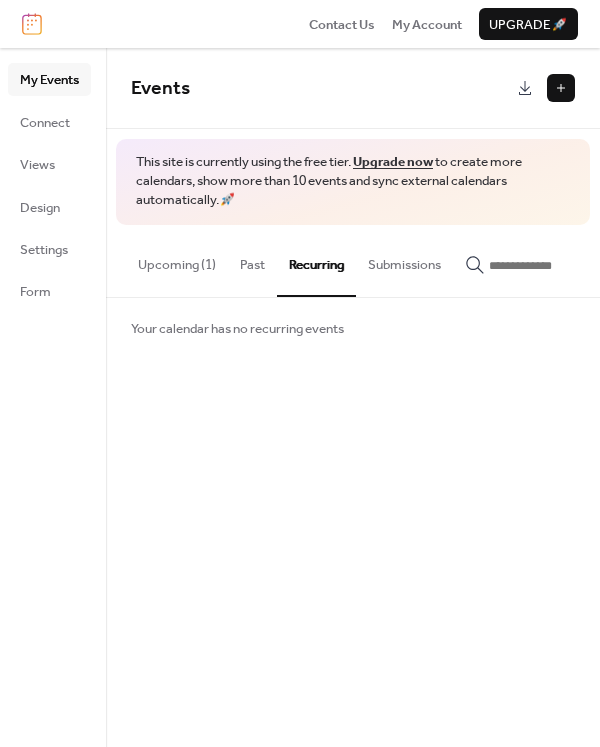 click on "Submissions" at bounding box center [404, 260] 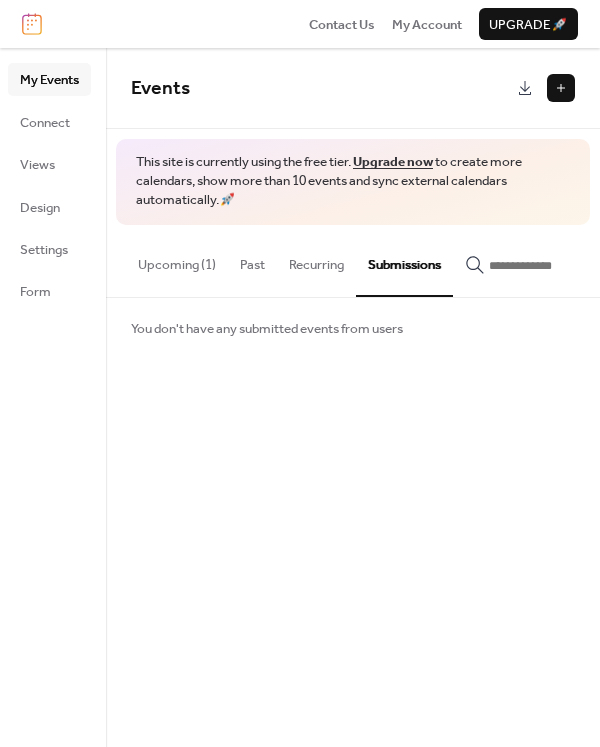 click on "Upcoming (1)" at bounding box center (177, 260) 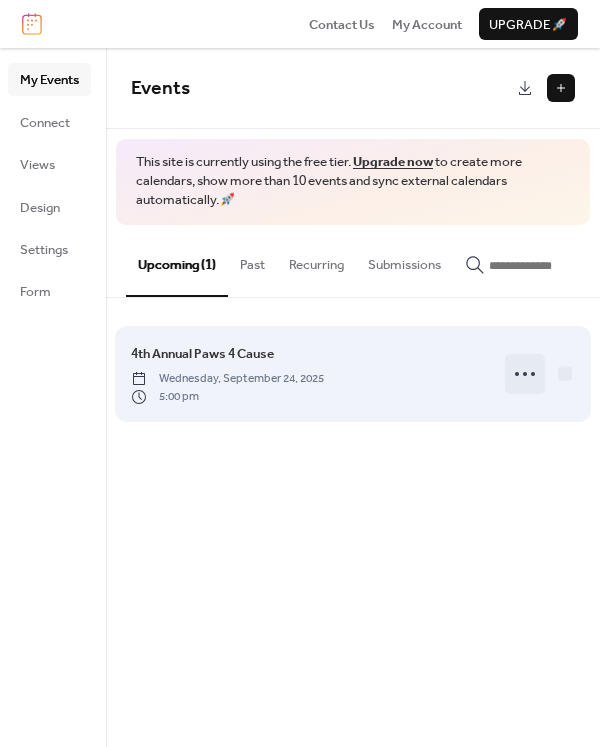 click 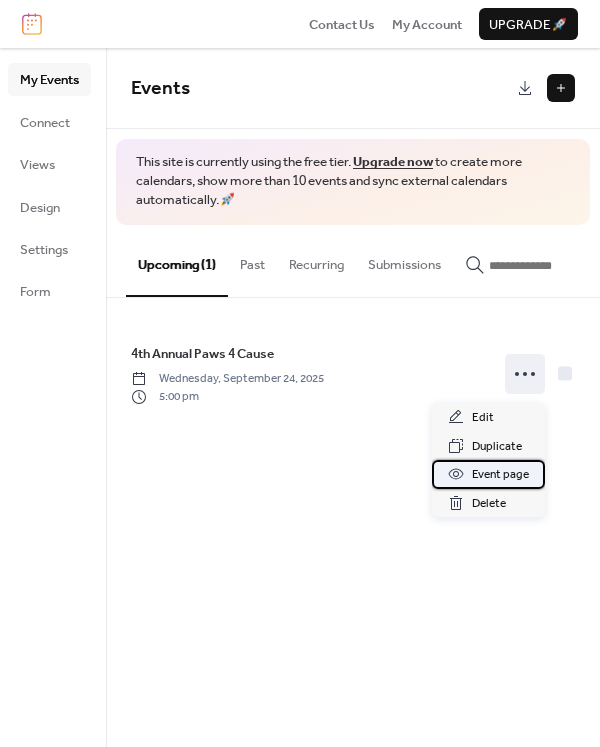 click on "Event page" at bounding box center (500, 475) 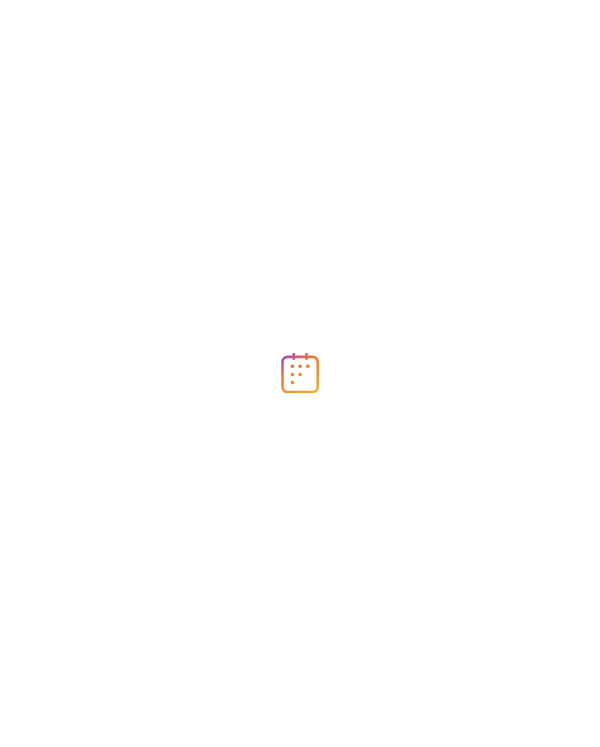 scroll, scrollTop: 0, scrollLeft: 0, axis: both 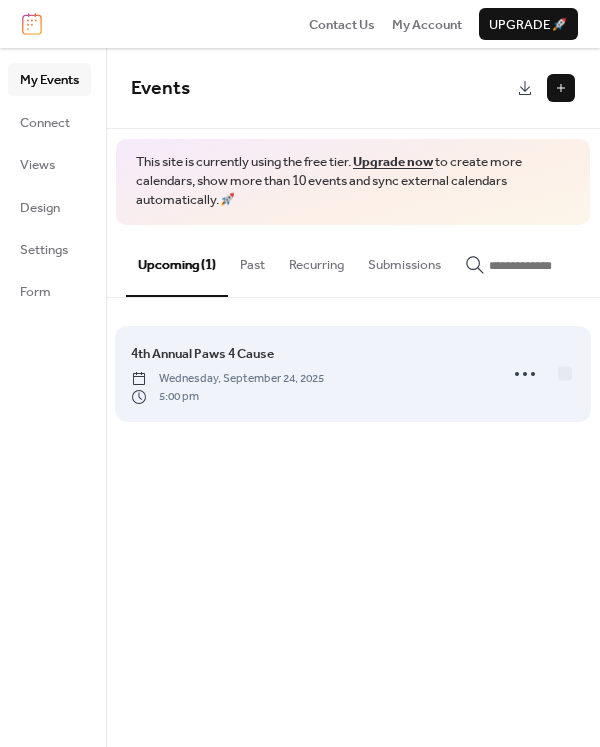 click on "5:00 pm" at bounding box center (227, 397) 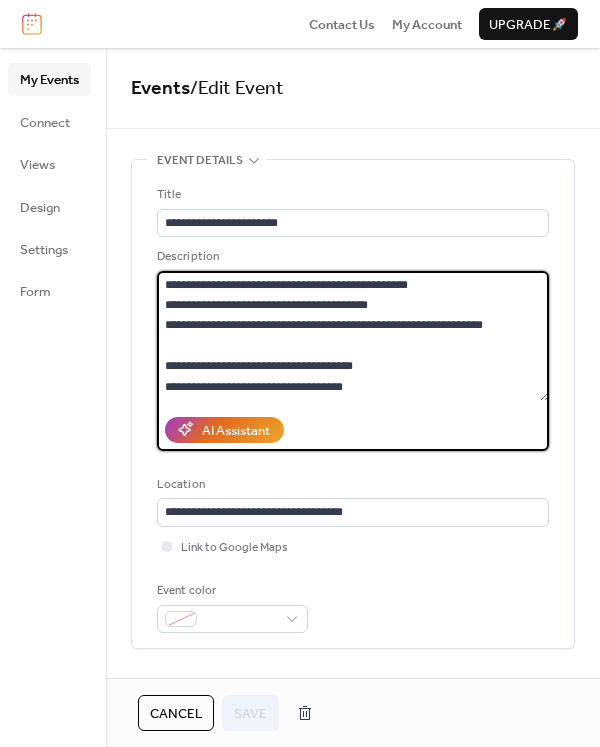 click on "**********" at bounding box center (353, 336) 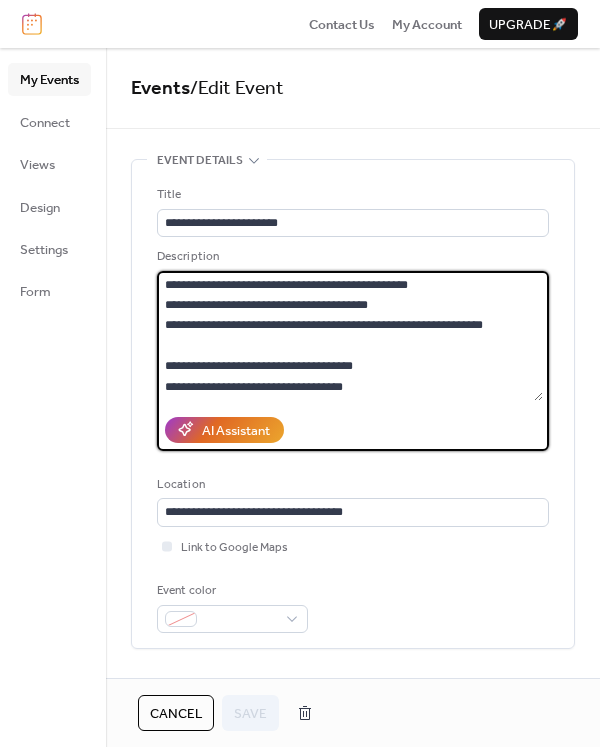 click on "**********" at bounding box center [353, 361] 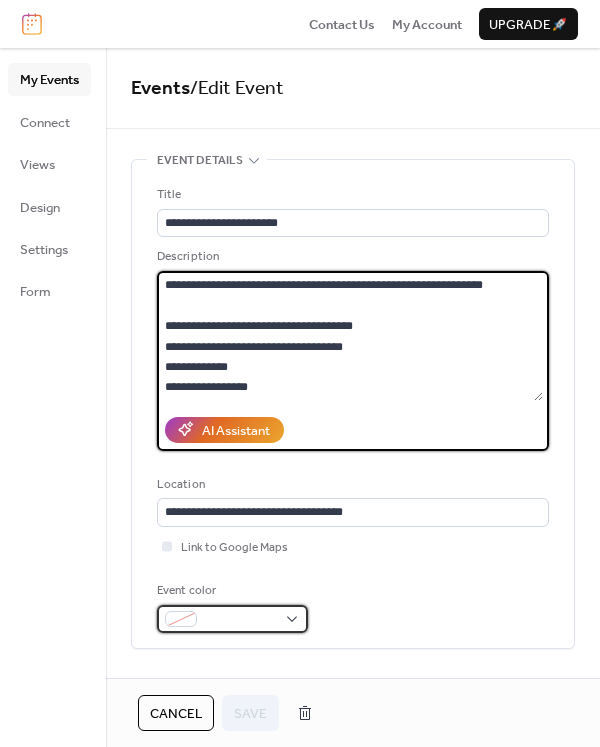 click at bounding box center [232, 619] 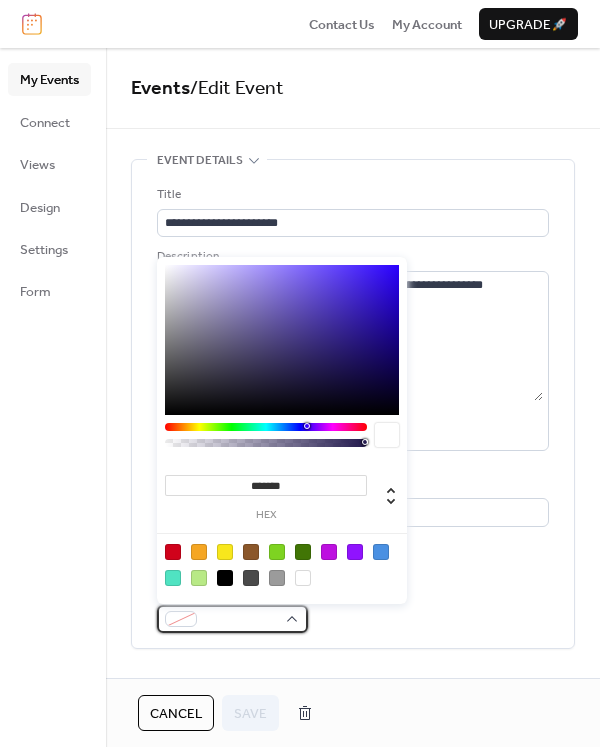 click at bounding box center [232, 619] 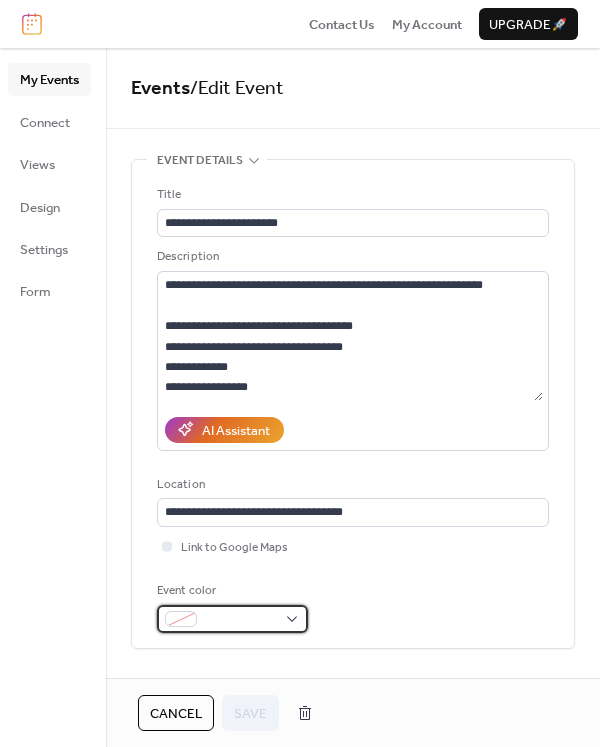 click at bounding box center (232, 619) 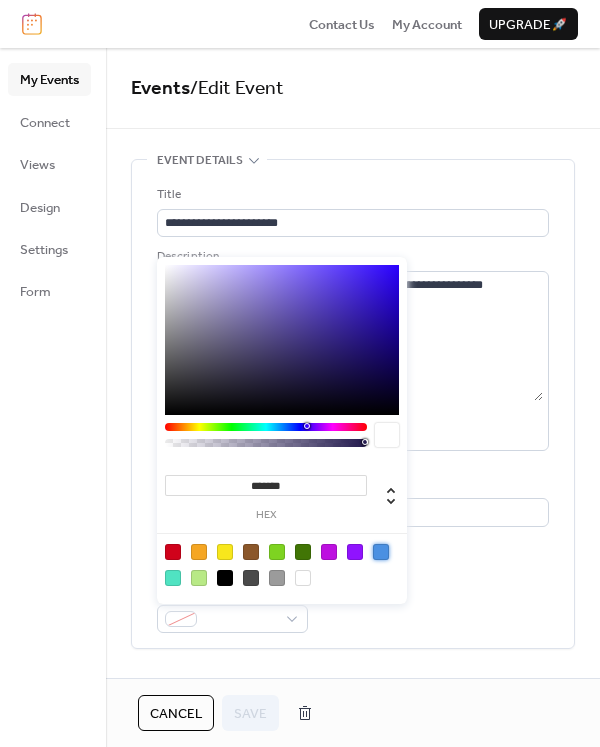 click at bounding box center (381, 552) 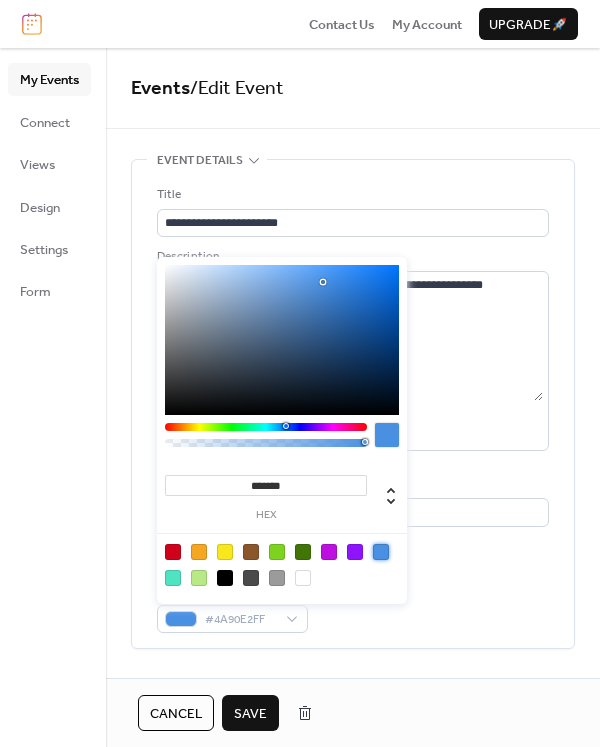click on "Save" at bounding box center (250, 714) 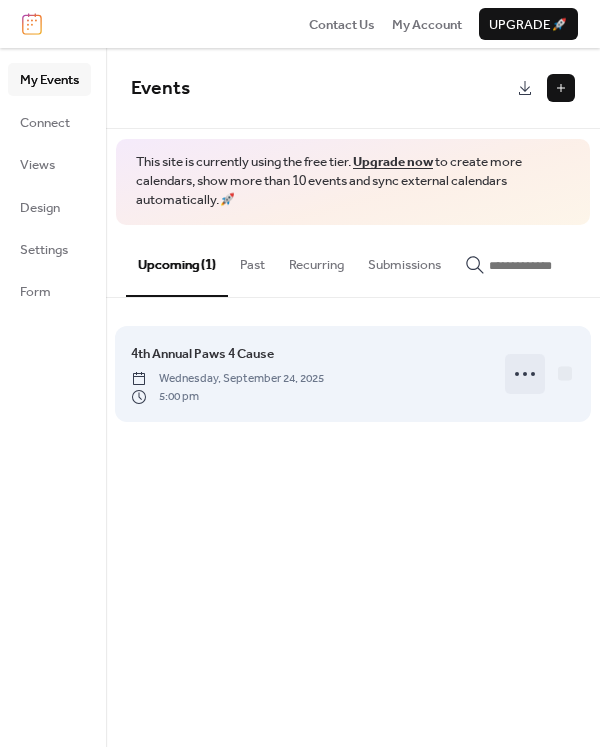 click 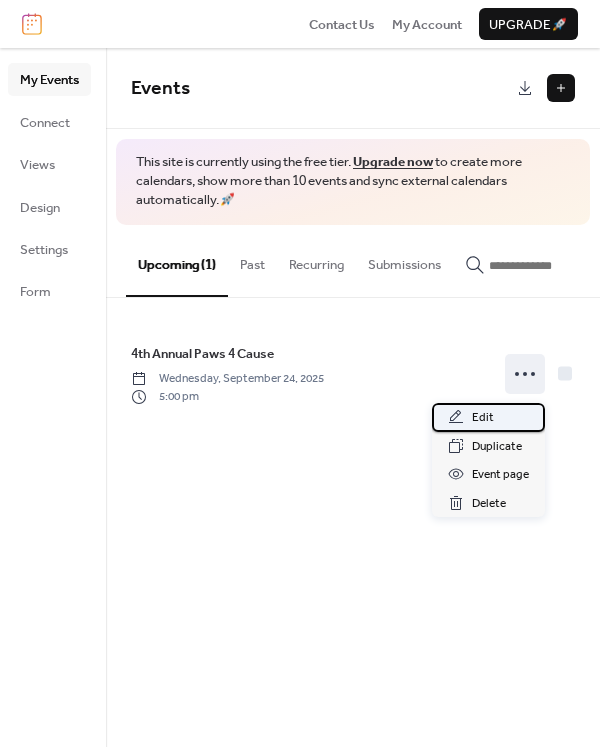 click on "Edit" at bounding box center [488, 417] 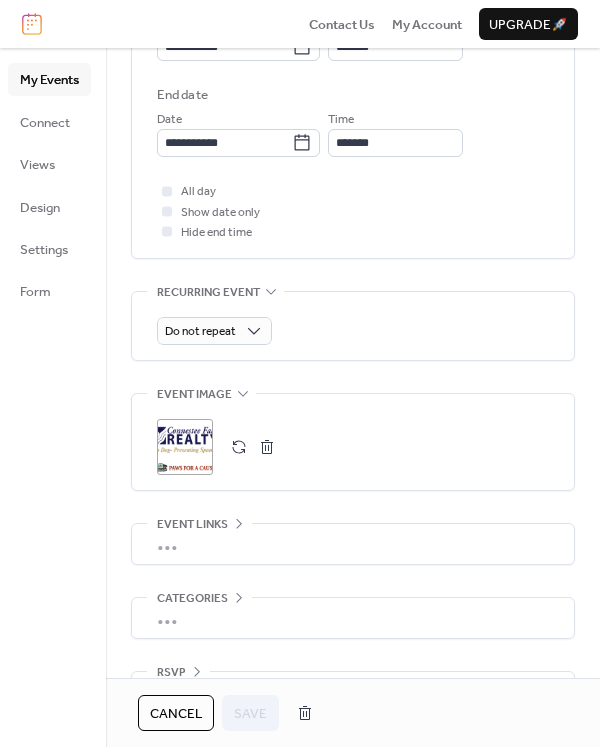scroll, scrollTop: 722, scrollLeft: 0, axis: vertical 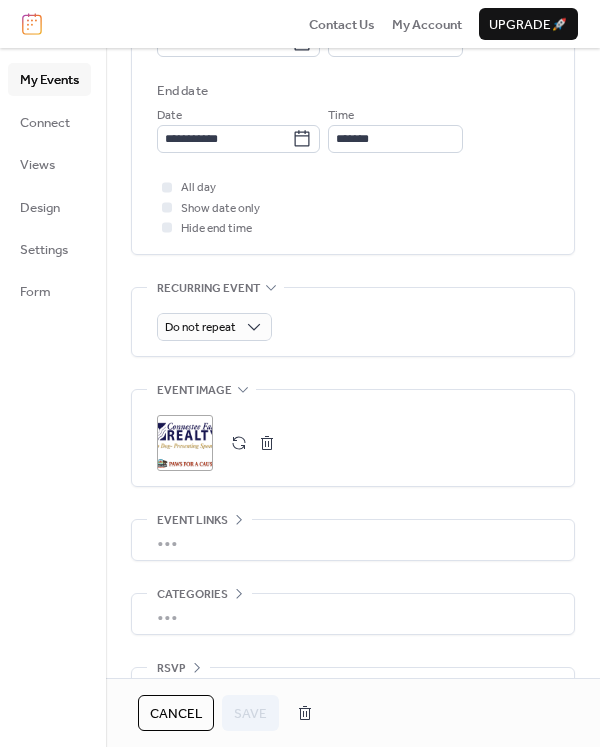 click 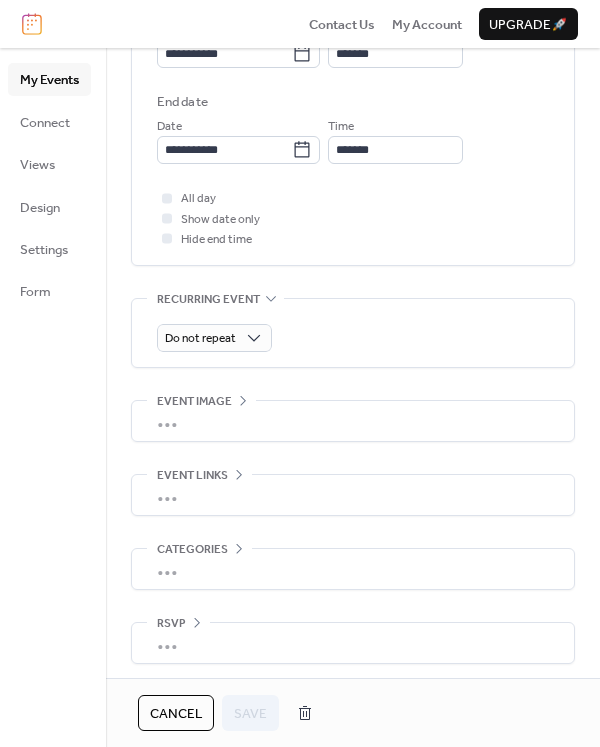 click on "•••" at bounding box center (353, 421) 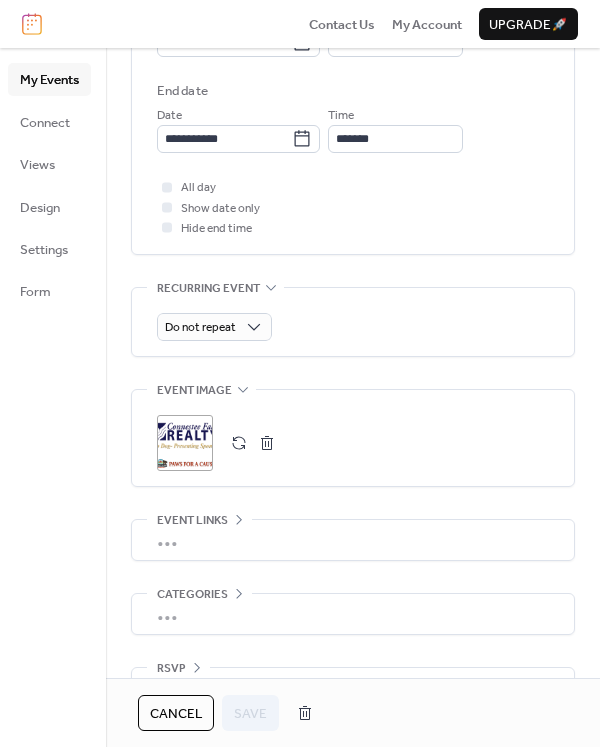 scroll, scrollTop: 767, scrollLeft: 0, axis: vertical 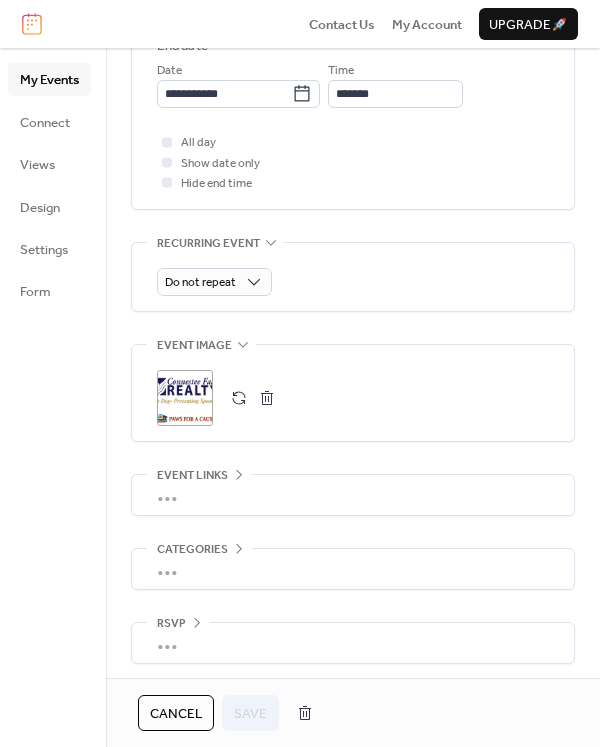 click on "•••" at bounding box center (353, 495) 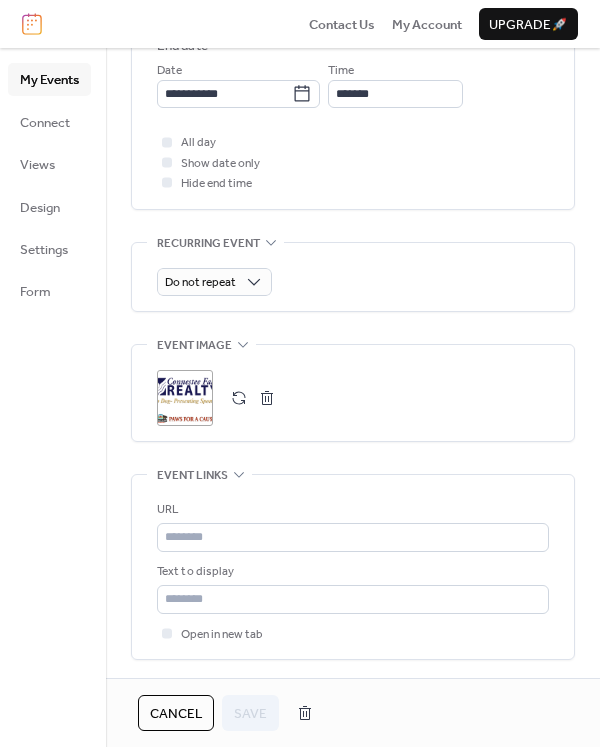 click on "Event links" at bounding box center (192, 476) 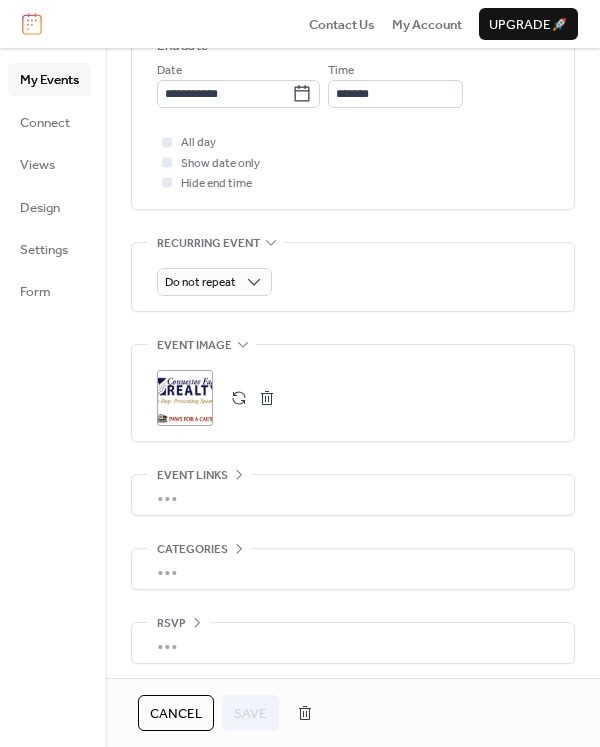 click on "•••" at bounding box center (353, 495) 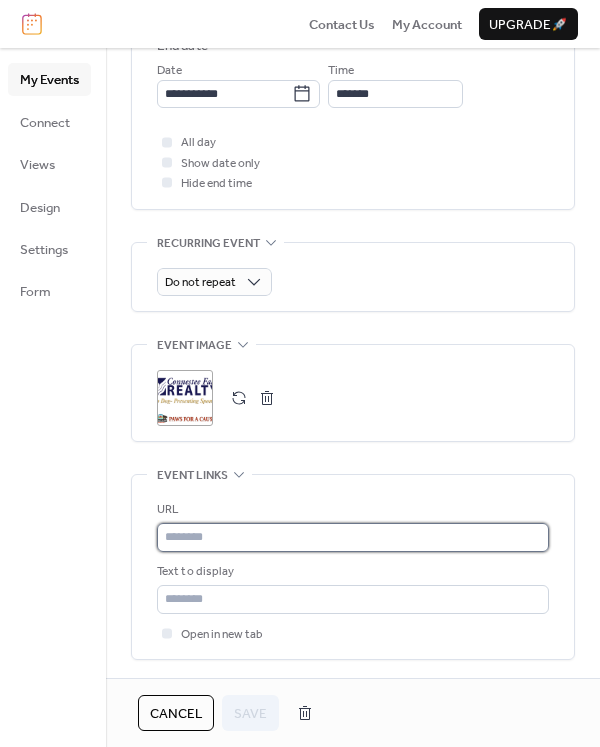 click at bounding box center [353, 537] 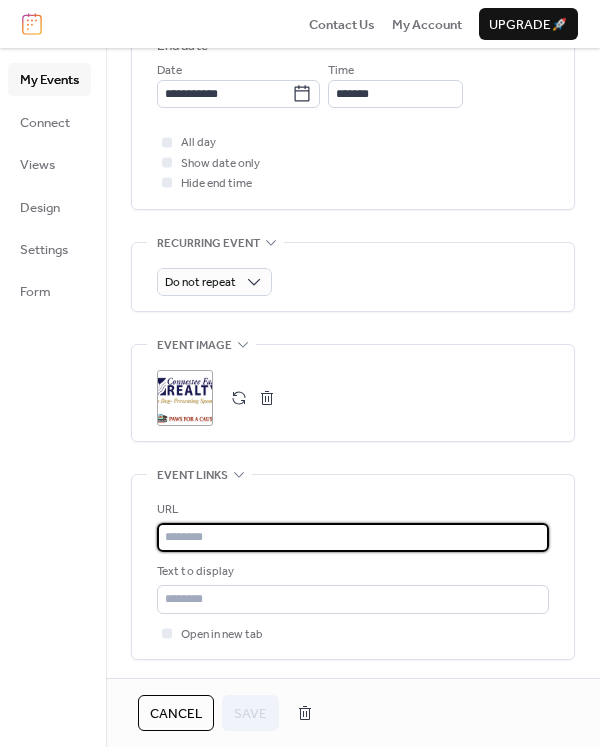click at bounding box center [353, 537] 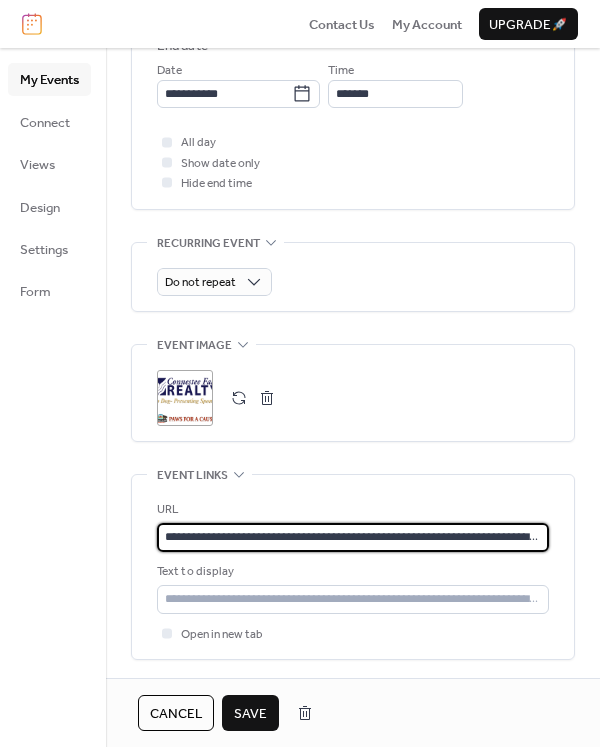 scroll, scrollTop: 0, scrollLeft: 384, axis: horizontal 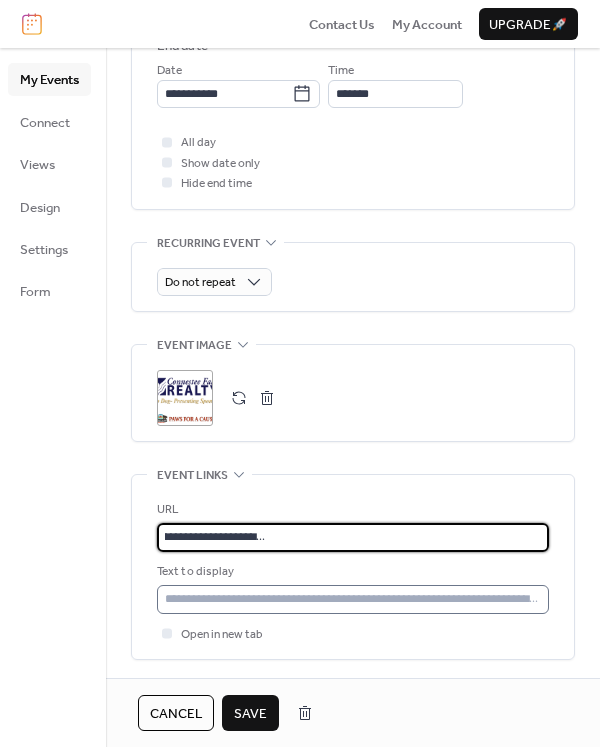 type on "**********" 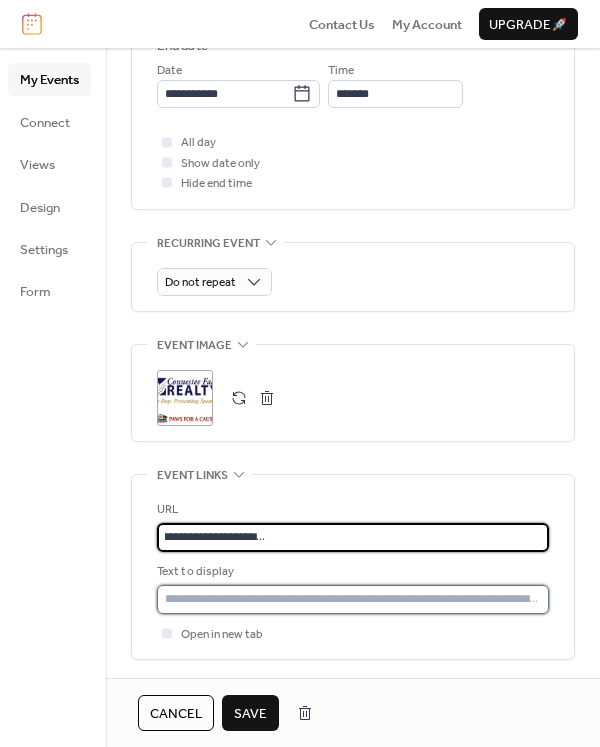 click at bounding box center [353, 599] 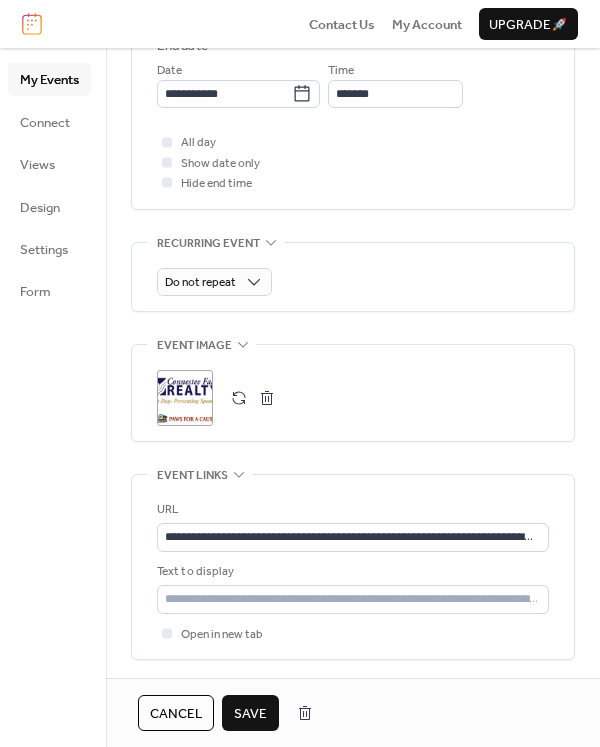 click on "Save" at bounding box center (250, 714) 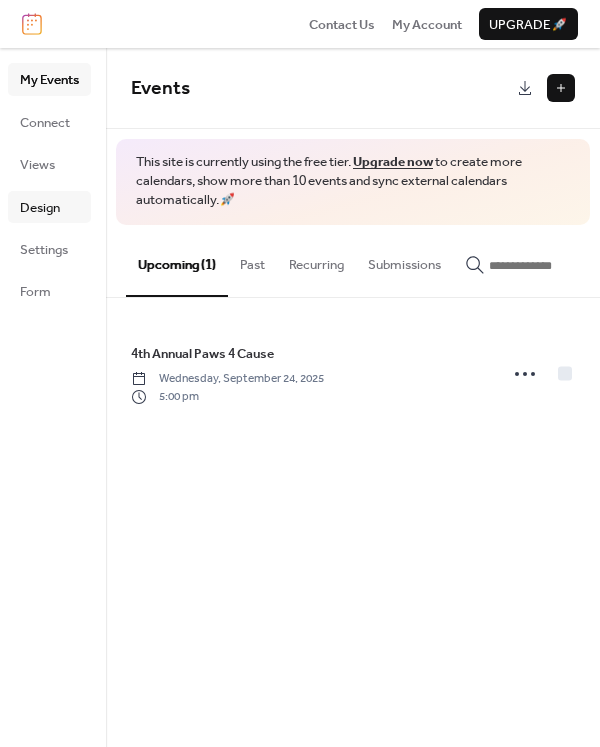 click on "Design" at bounding box center (40, 208) 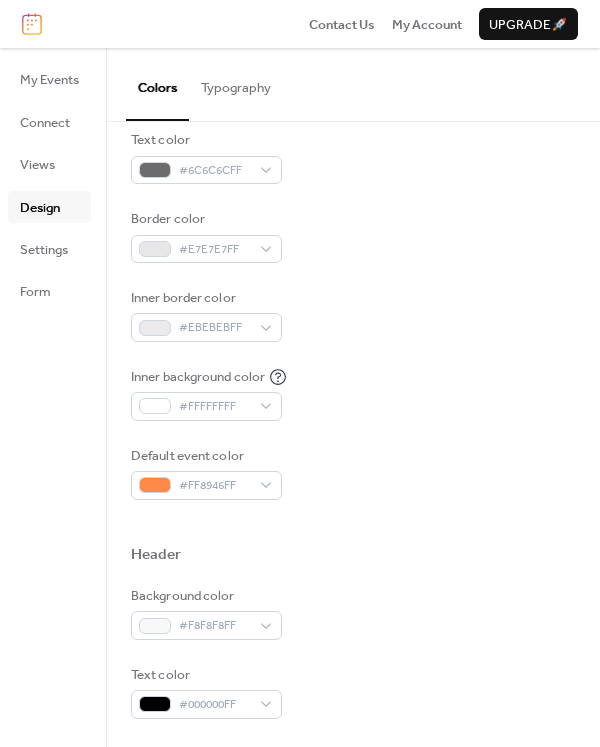 scroll, scrollTop: 0, scrollLeft: 0, axis: both 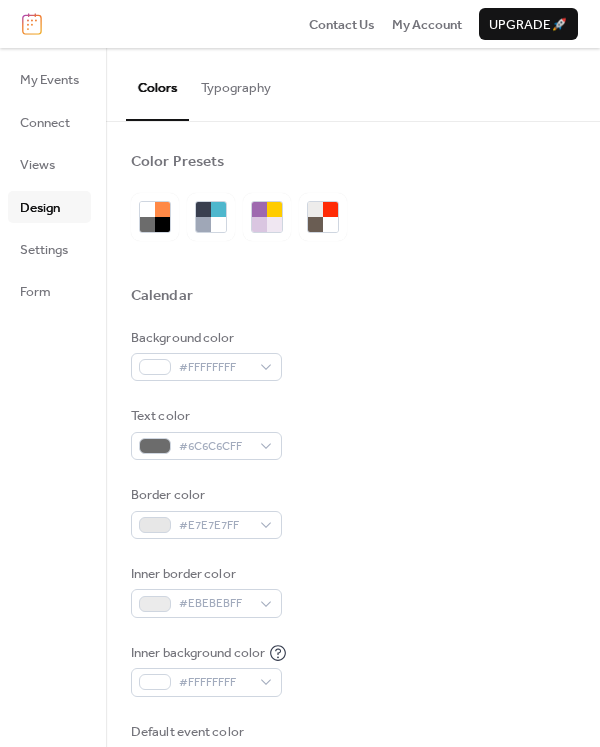 click on "Typography" at bounding box center [236, 83] 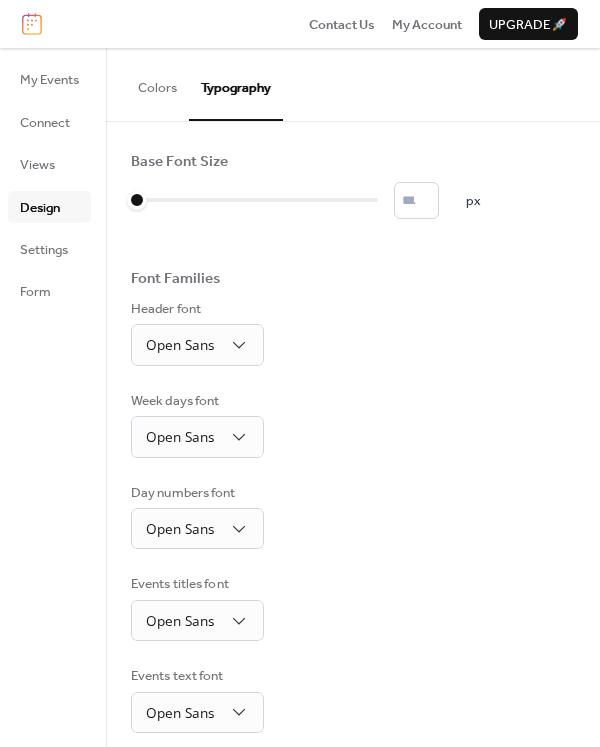 click on "Colors" at bounding box center (157, 83) 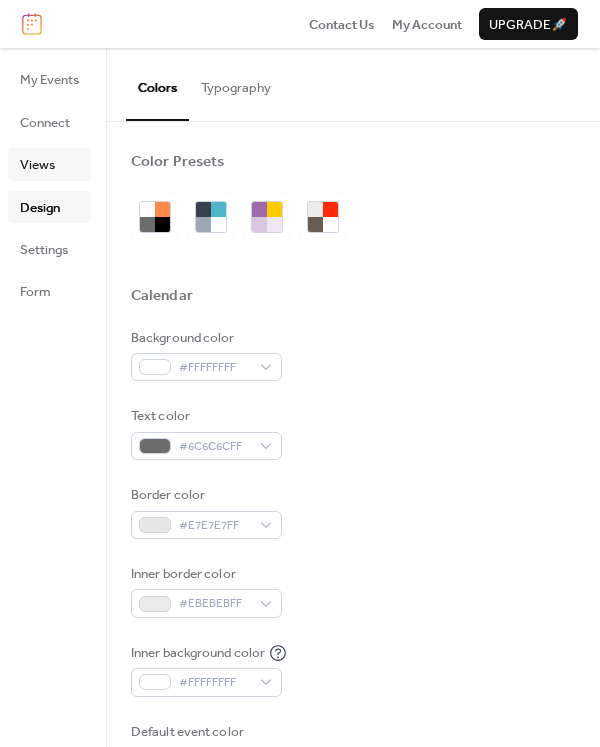 click on "Views" at bounding box center (37, 165) 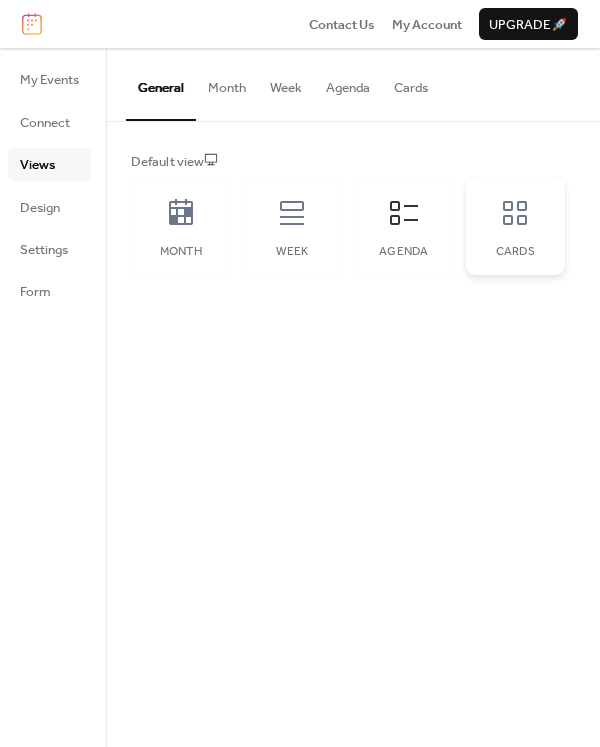 click 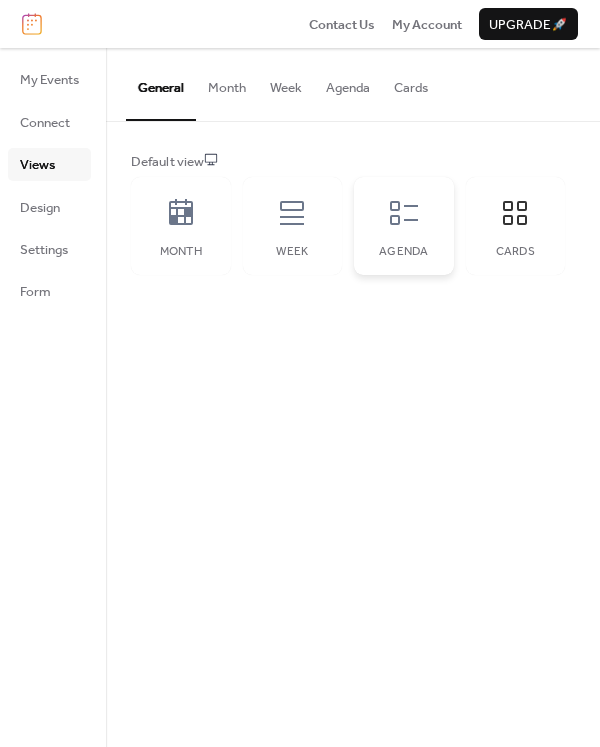 click on "Agenda" at bounding box center [404, 226] 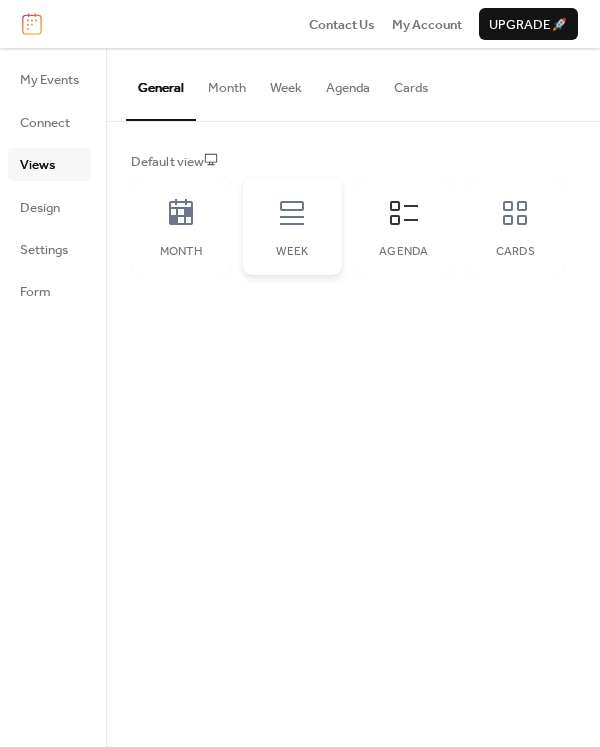 click 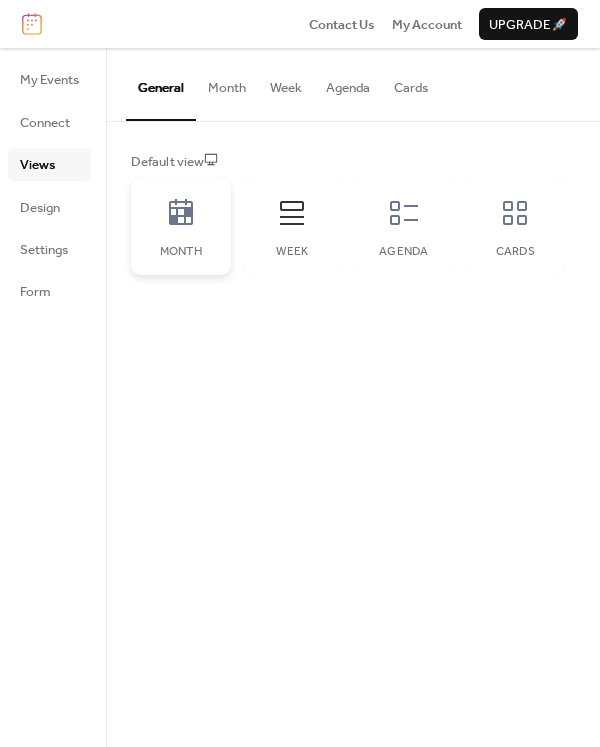 click 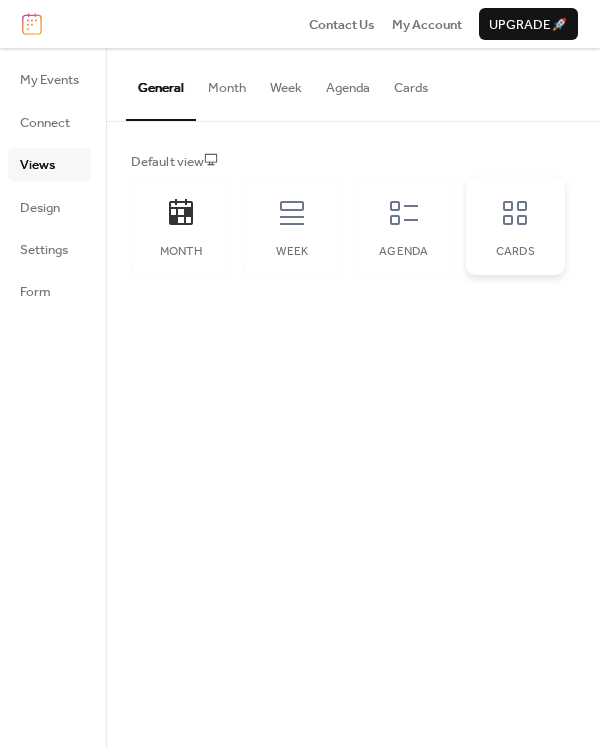 click 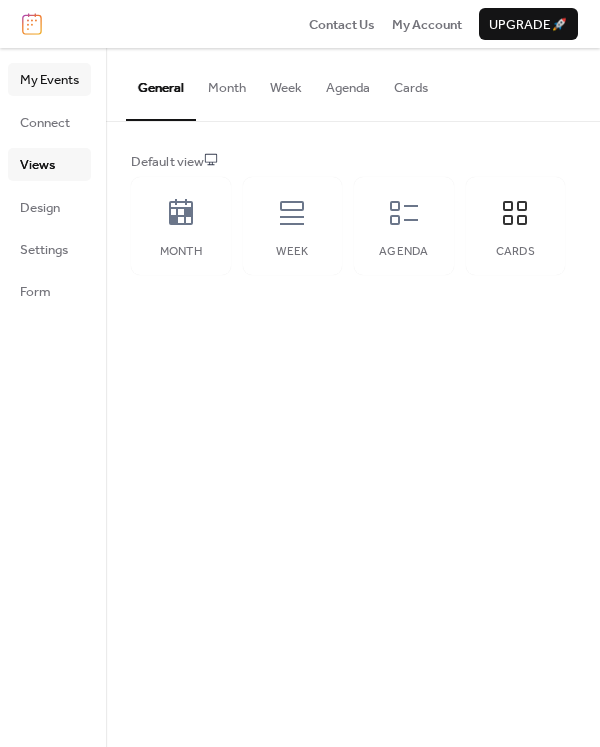 click on "My Events" at bounding box center [49, 80] 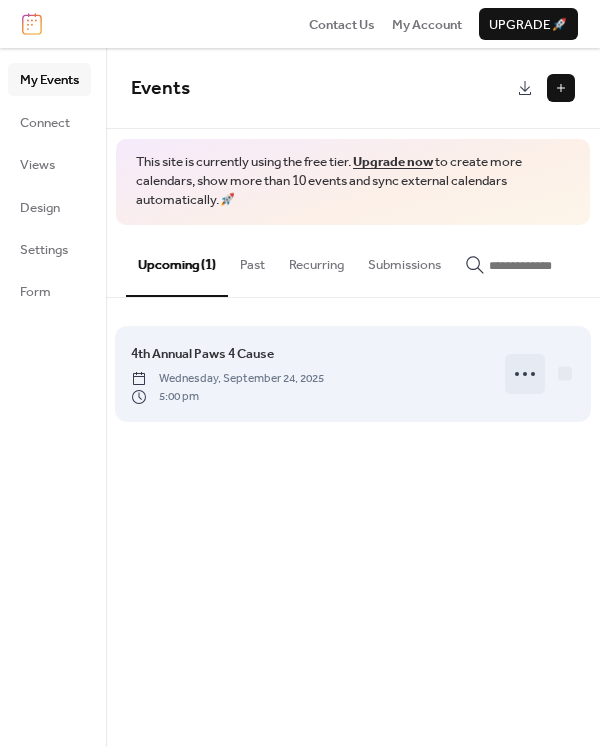 click 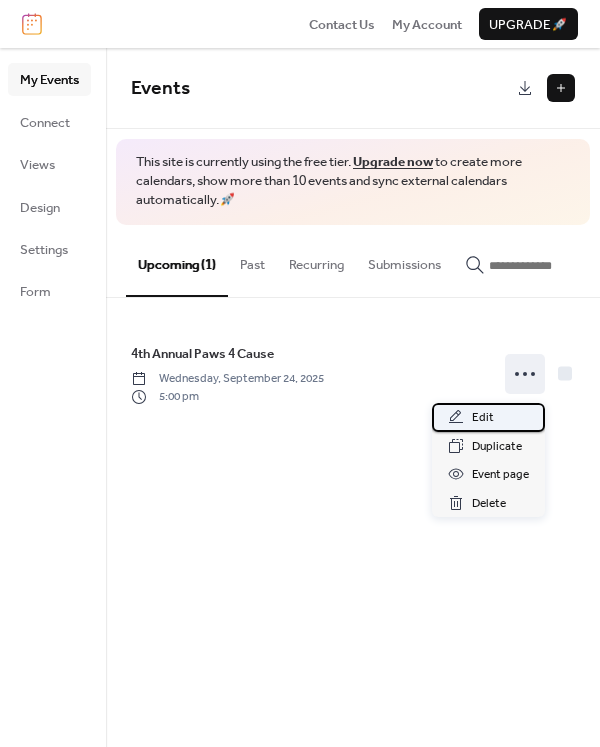 click on "Edit" at bounding box center (488, 417) 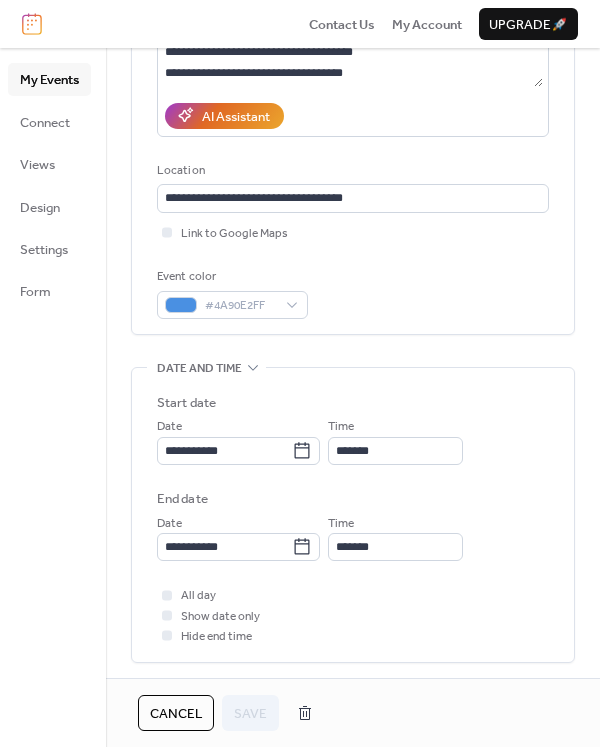 scroll, scrollTop: 315, scrollLeft: 0, axis: vertical 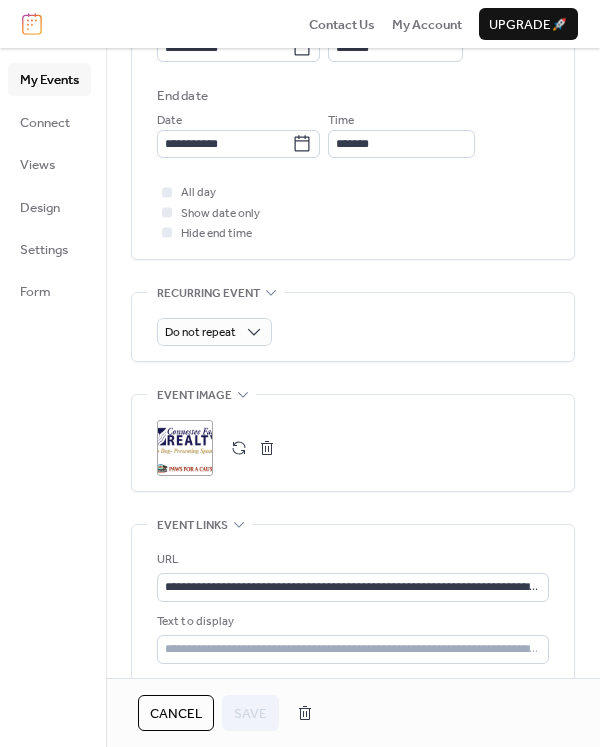 click on ";" at bounding box center (185, 448) 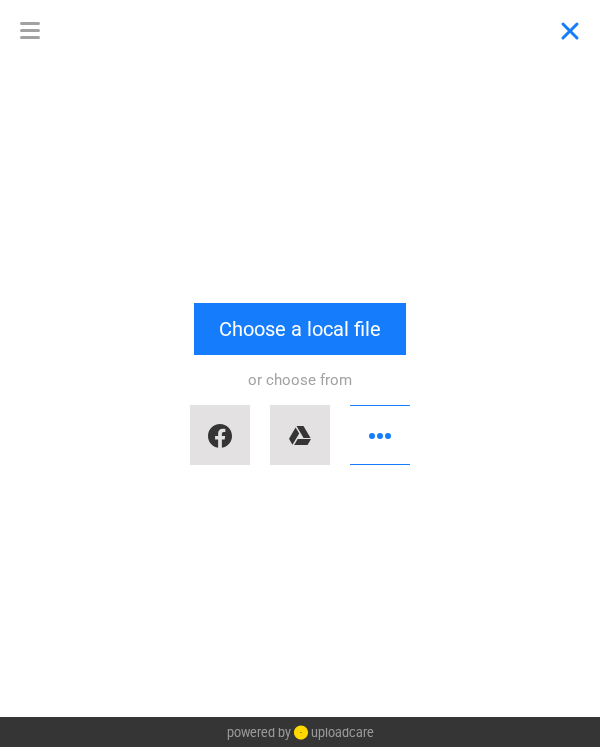 click at bounding box center (570, 30) 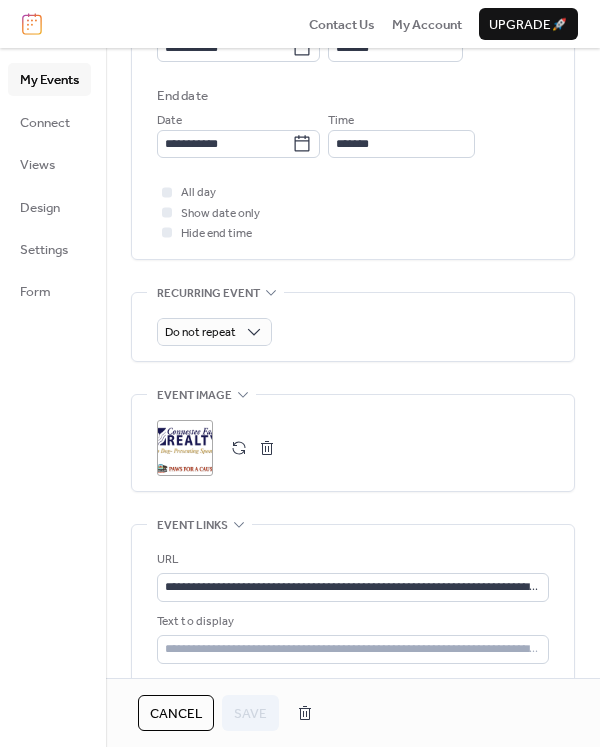click at bounding box center (239, 448) 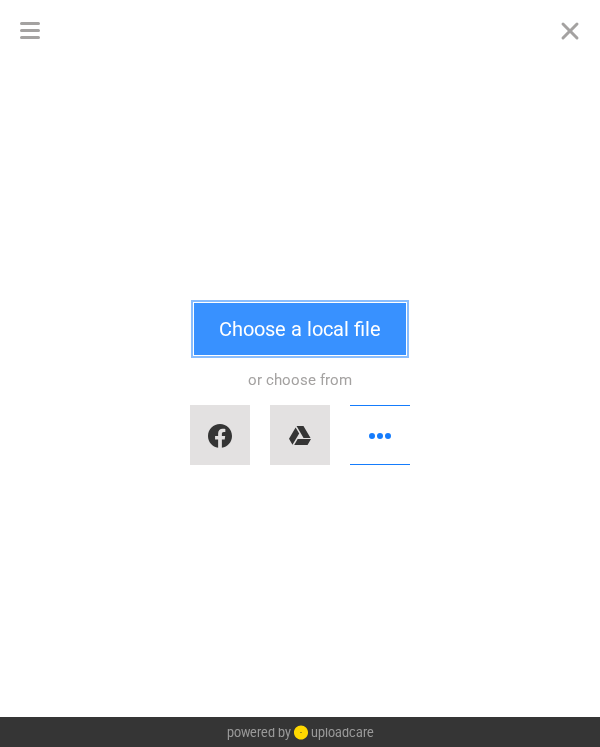 click on "Choose a local file" at bounding box center [300, 329] 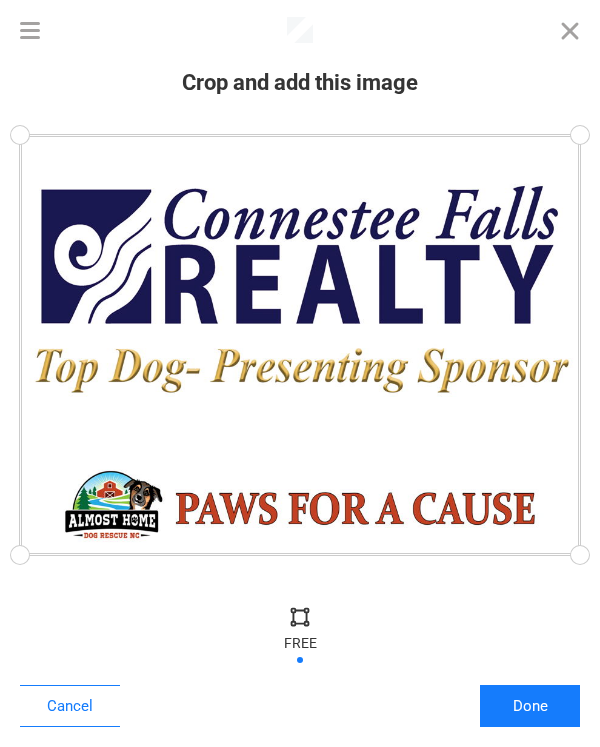 drag, startPoint x: 579, startPoint y: 557, endPoint x: 599, endPoint y: 599, distance: 46.518814 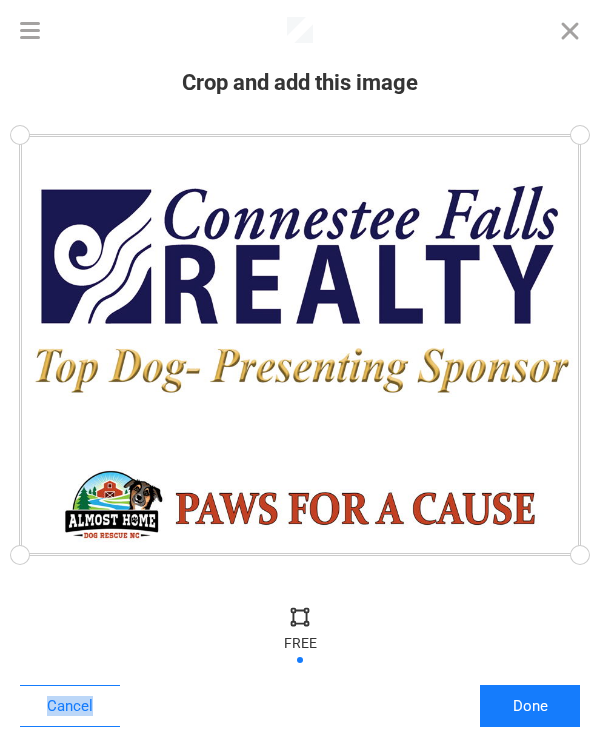 click at bounding box center (300, 616) 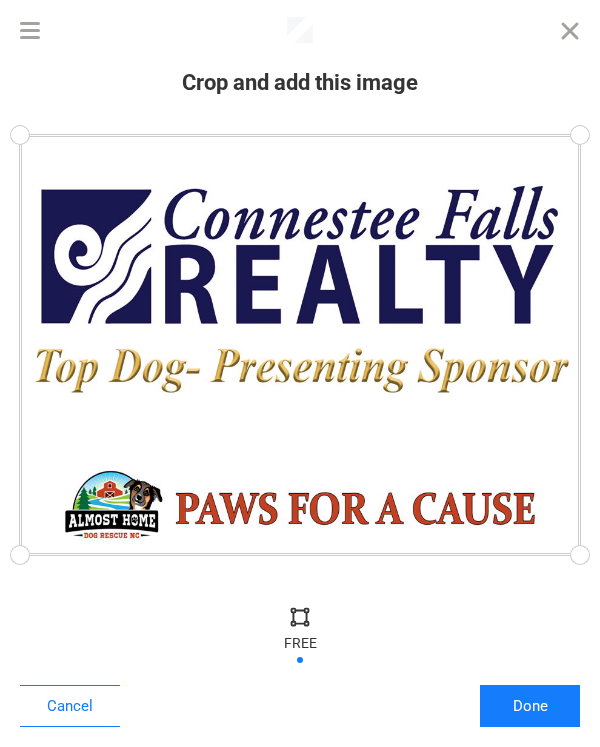 click at bounding box center (300, 640) 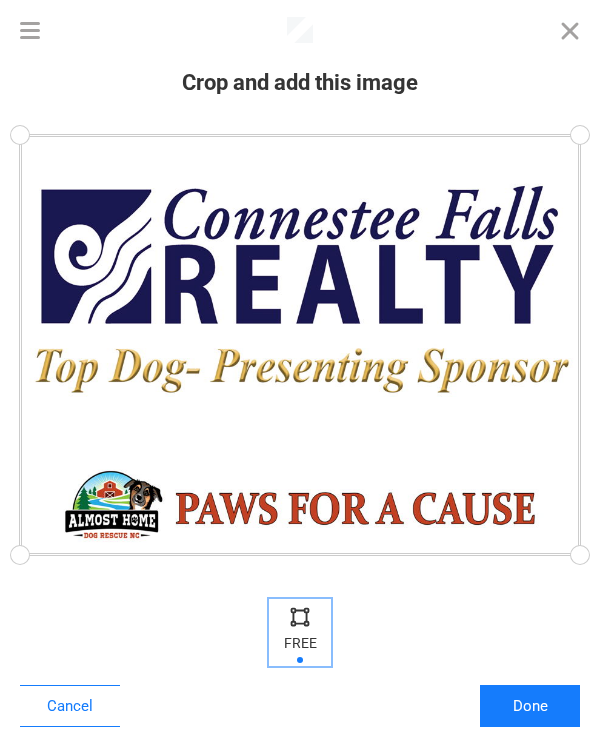 click at bounding box center (300, 632) 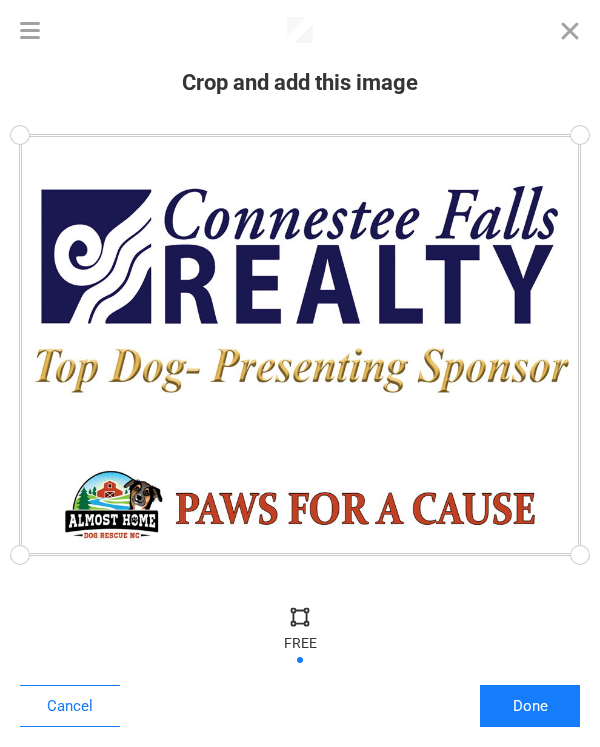 click at bounding box center [300, 640] 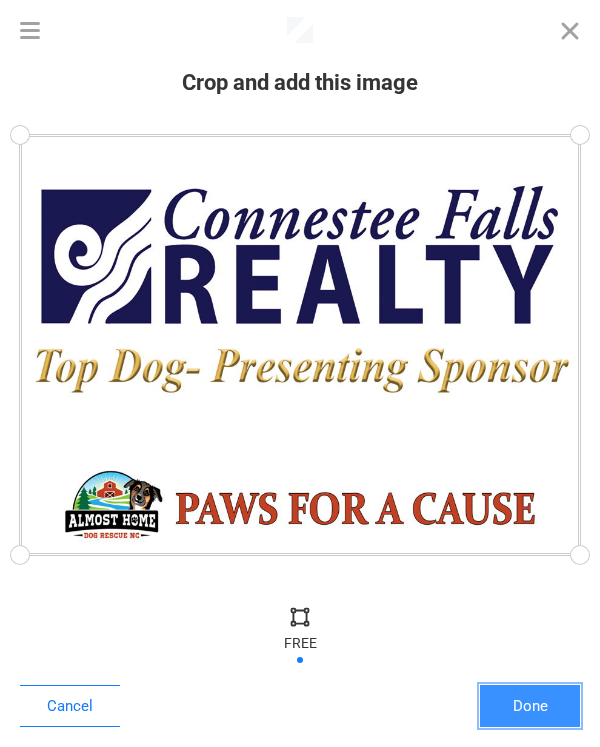 click on "Done" at bounding box center (530, 706) 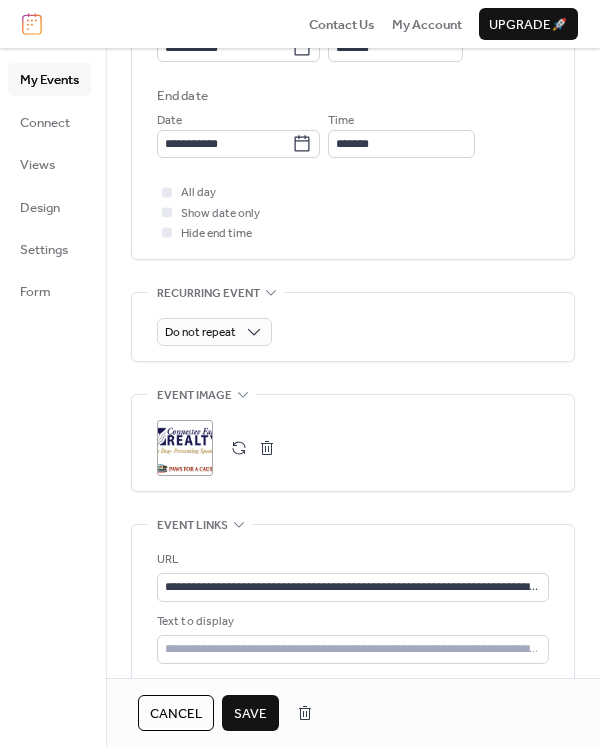 click on "Save" at bounding box center [250, 714] 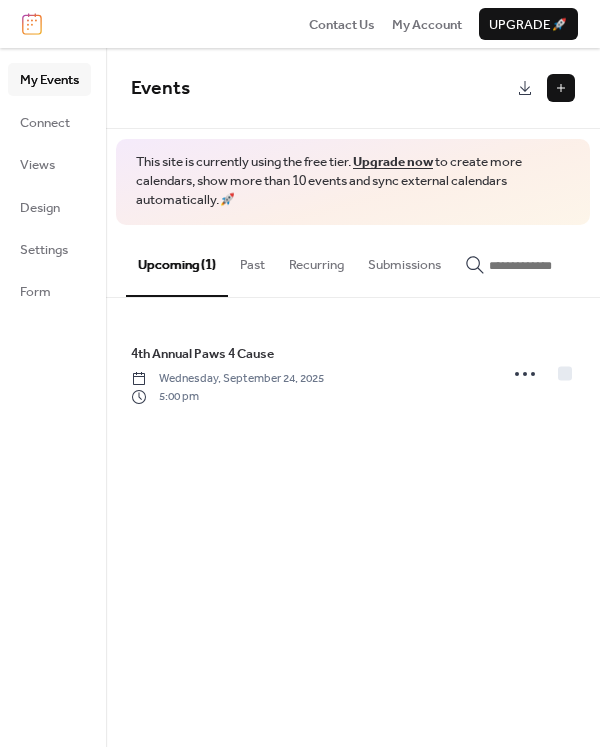 click at bounding box center (561, 88) 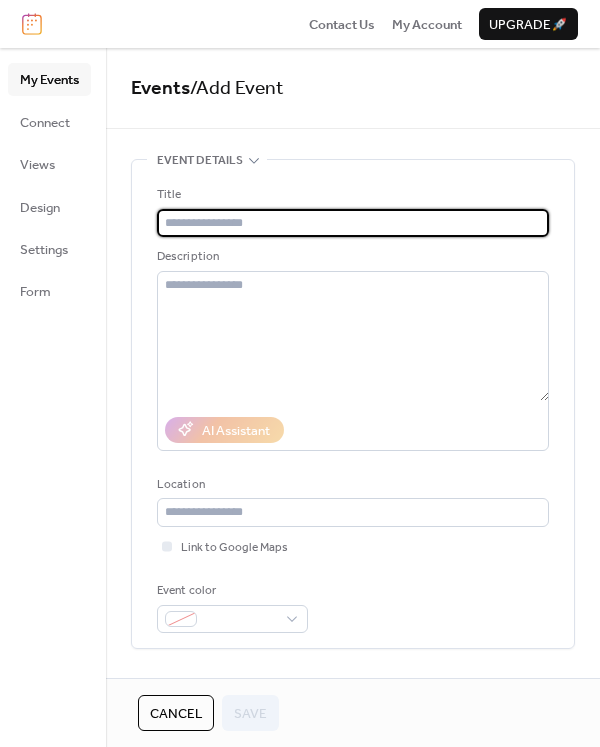 click at bounding box center (353, 223) 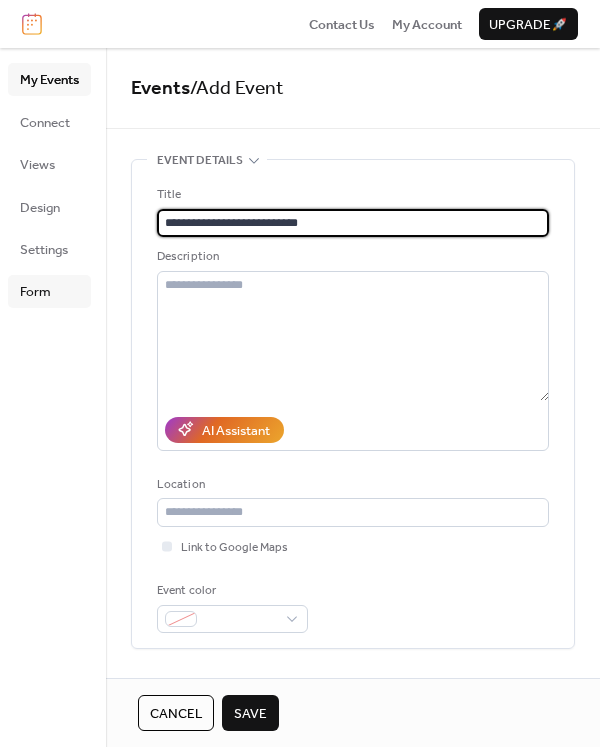 type on "**********" 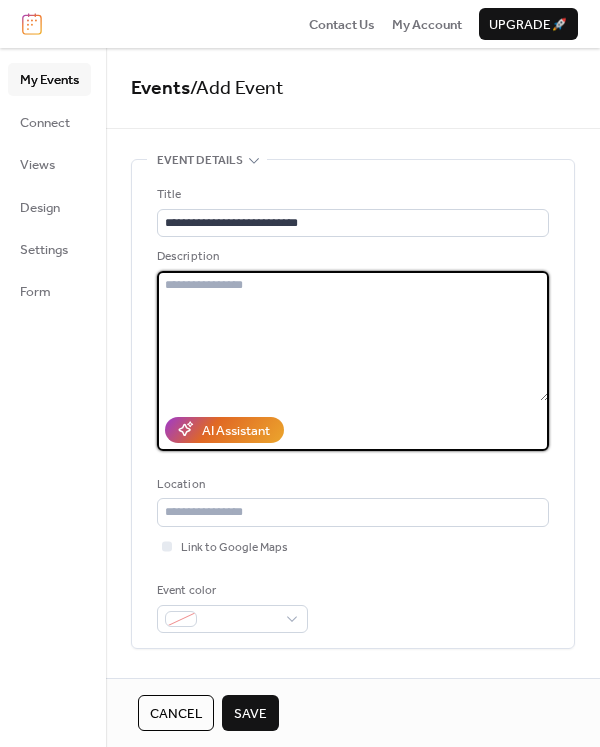click at bounding box center [353, 336] 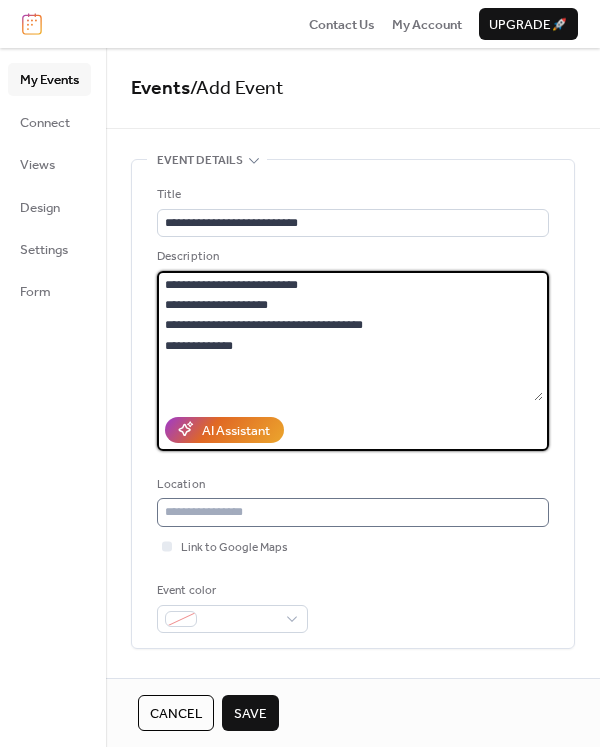 type on "**********" 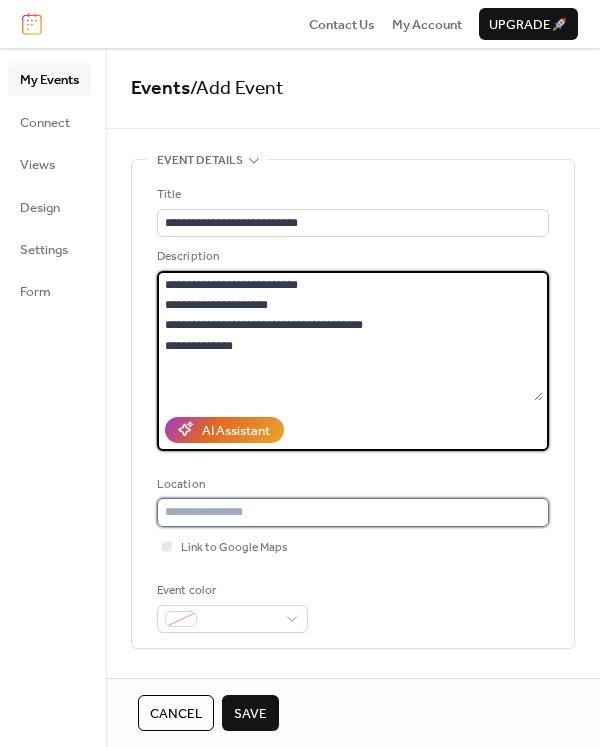 click at bounding box center [353, 512] 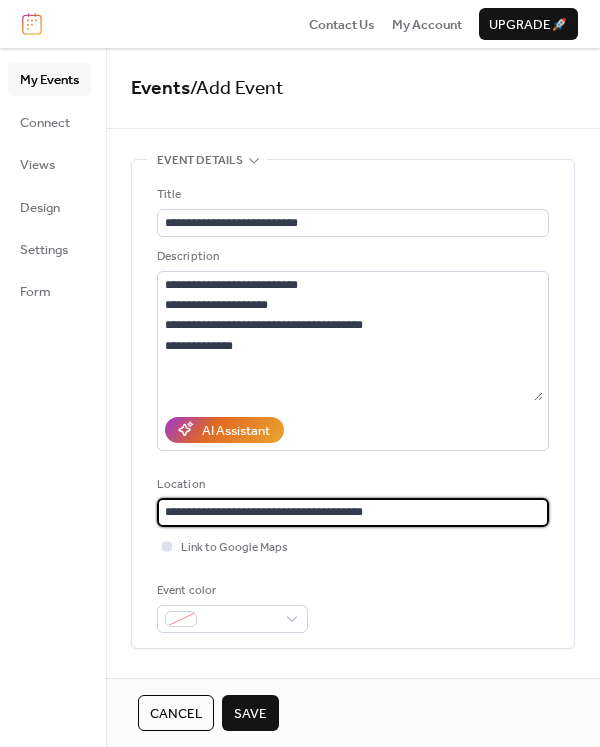 type on "**********" 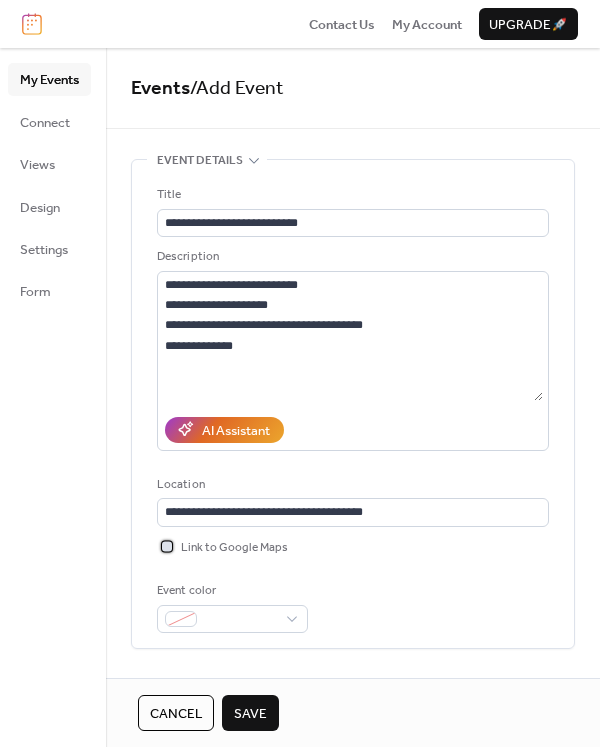 click at bounding box center [167, 546] 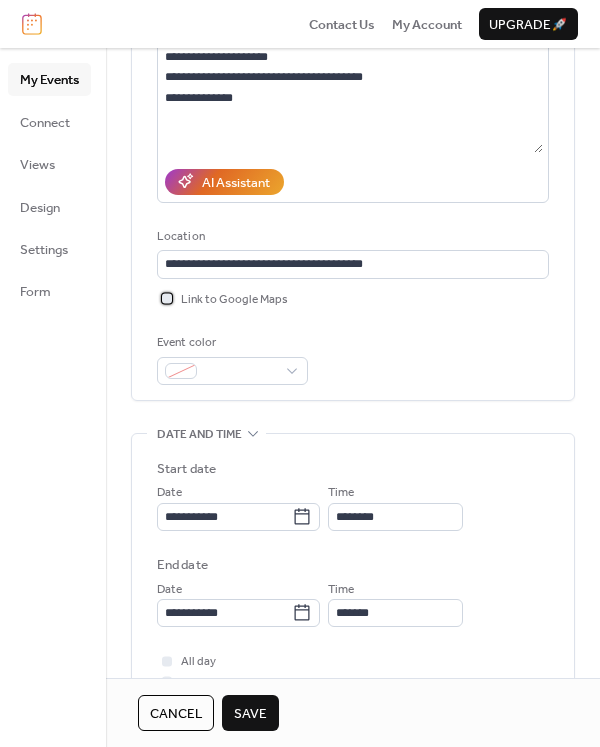 scroll, scrollTop: 353, scrollLeft: 0, axis: vertical 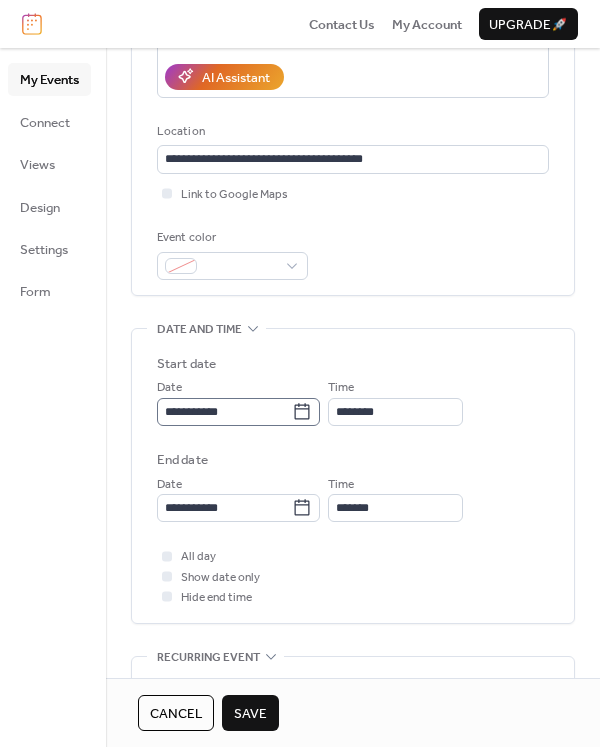 click on "**********" at bounding box center (238, 412) 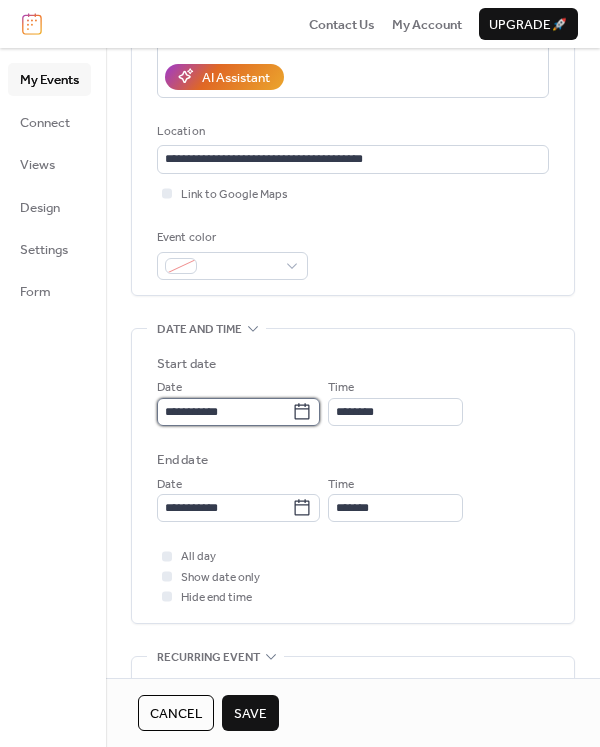 click on "**********" at bounding box center [224, 412] 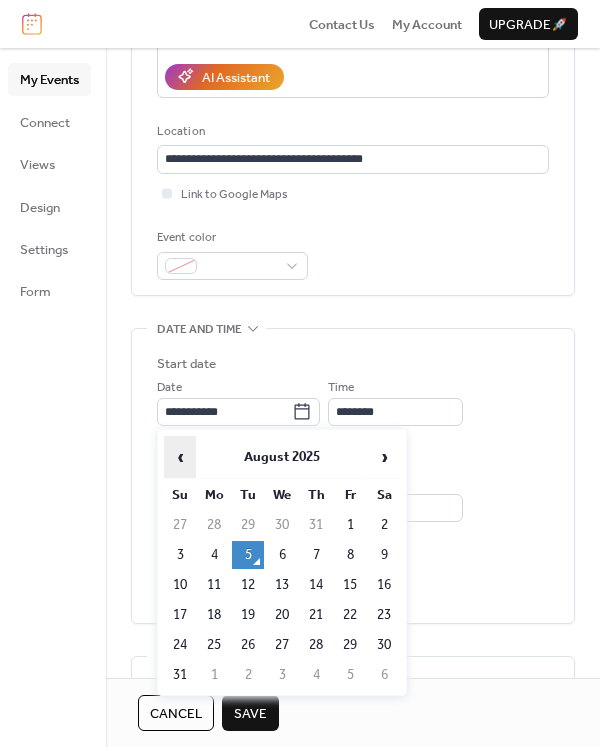 click on "‹" at bounding box center [180, 457] 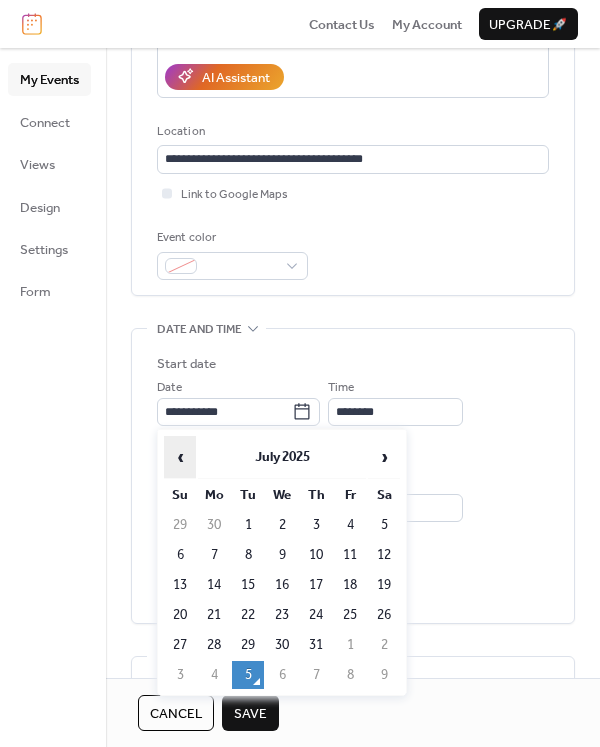 click on "‹" at bounding box center [180, 457] 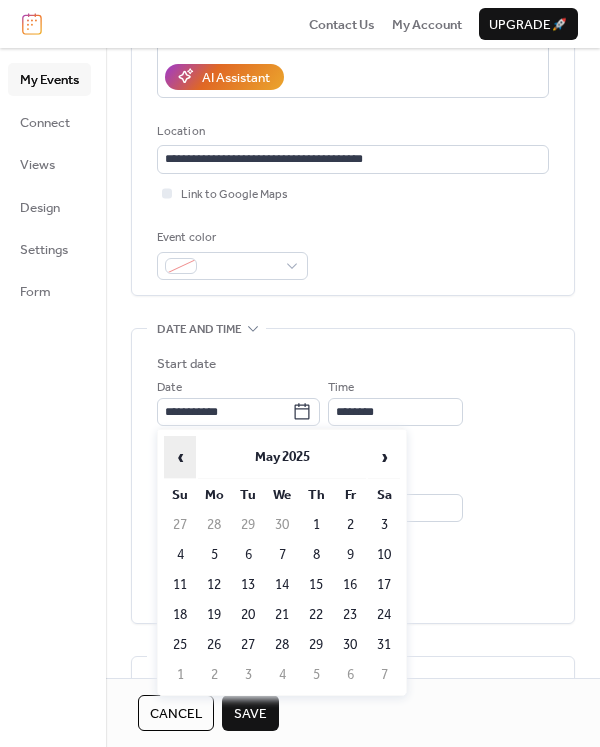 click on "‹" at bounding box center (180, 457) 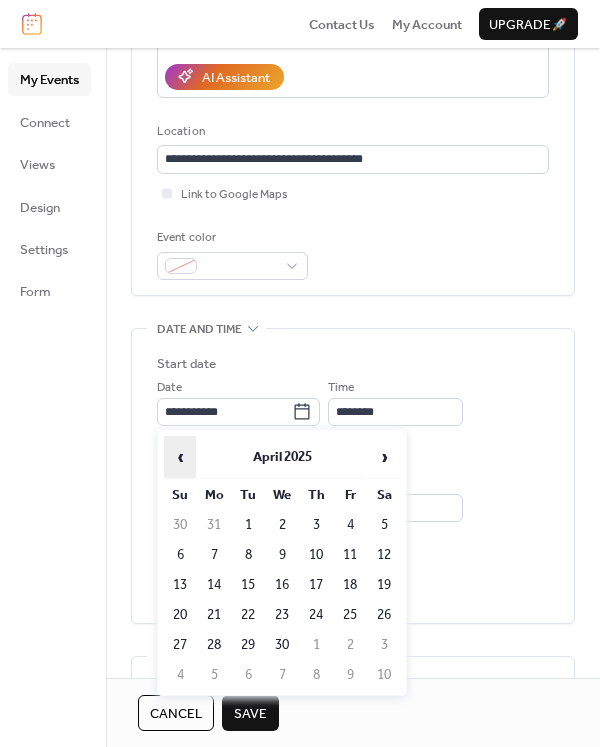click on "‹" at bounding box center (180, 457) 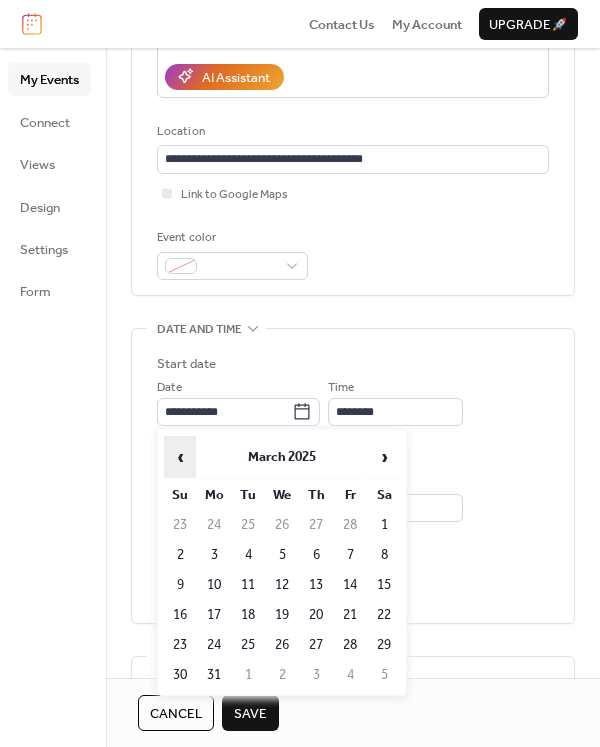click on "‹" at bounding box center (180, 457) 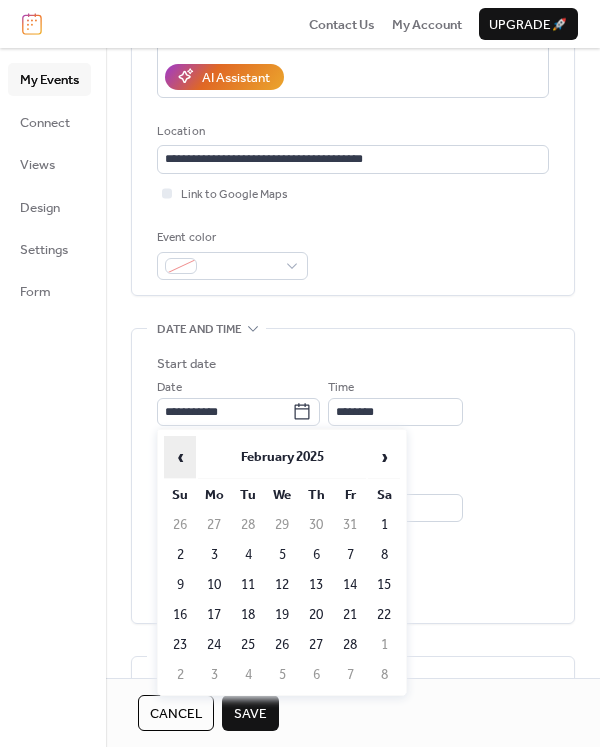 click on "‹" at bounding box center [180, 457] 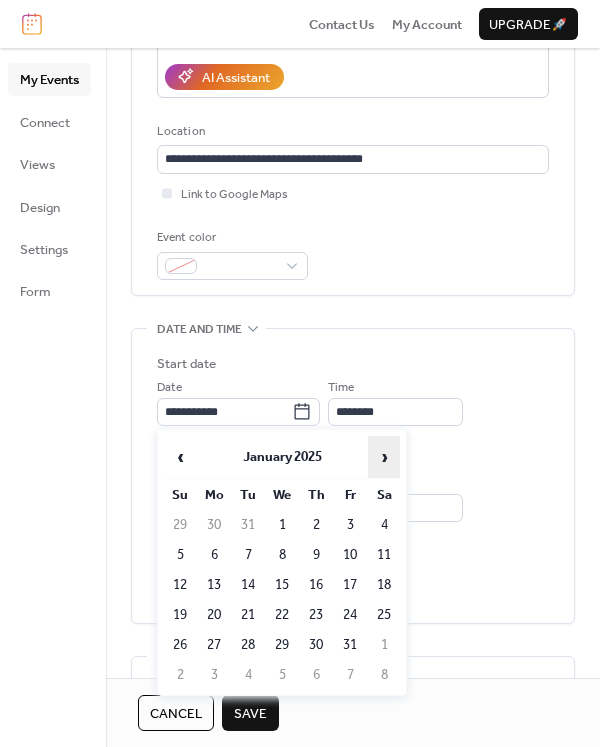 click on "›" at bounding box center (384, 457) 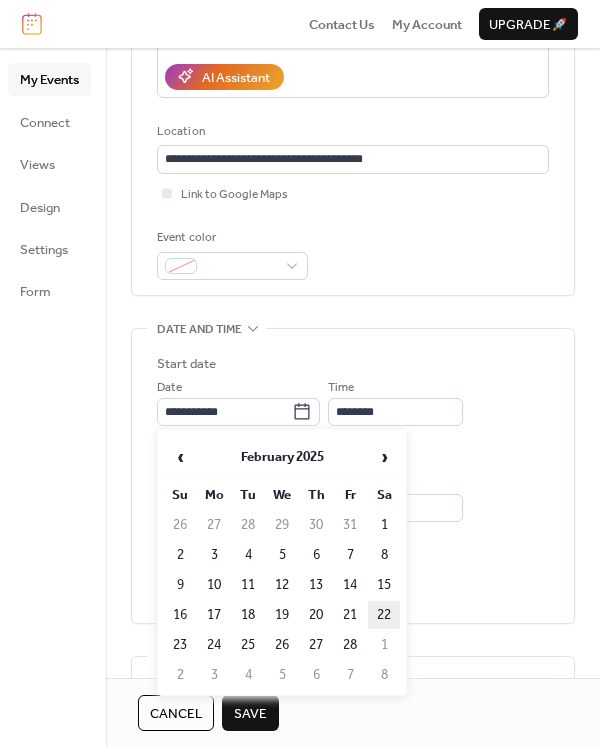 click on "22" at bounding box center (384, 615) 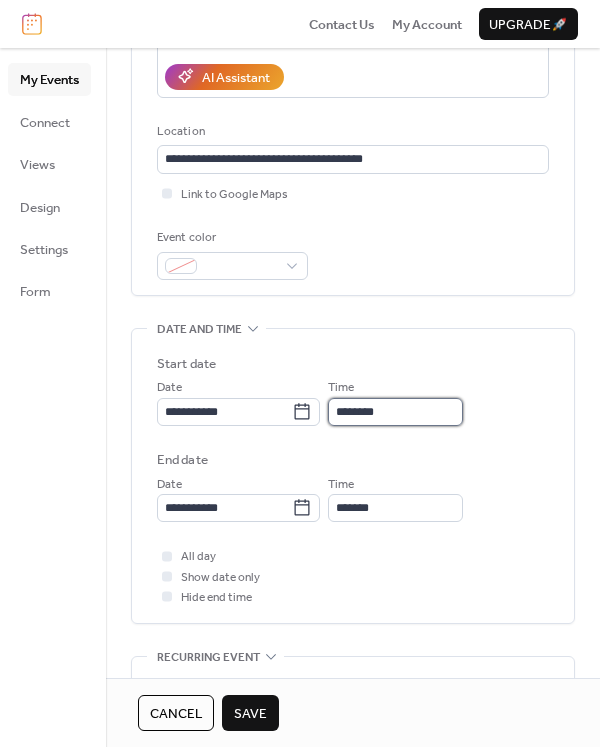 click on "********" at bounding box center [395, 412] 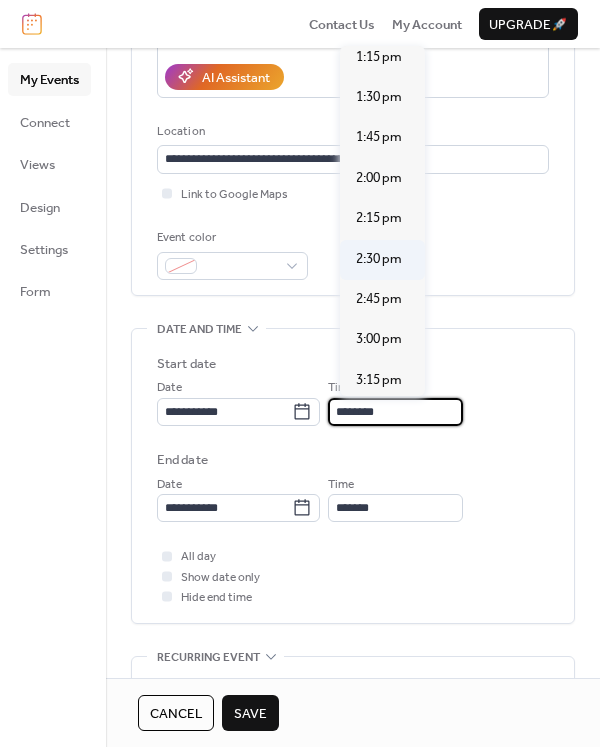 scroll, scrollTop: 2151, scrollLeft: 0, axis: vertical 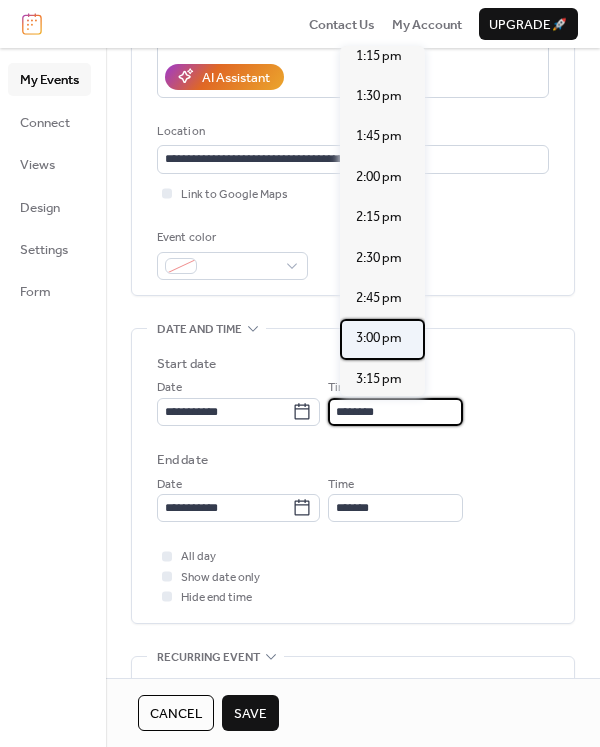 click on "3:00 pm" at bounding box center [379, 338] 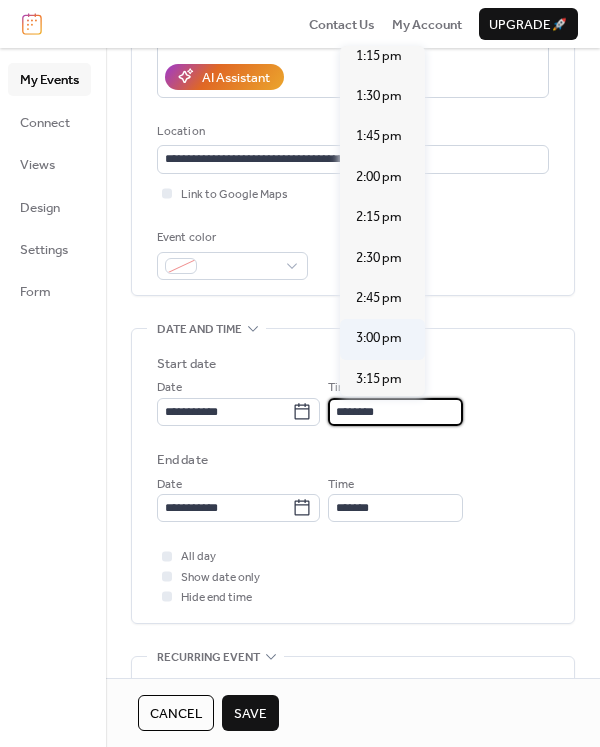 type on "*******" 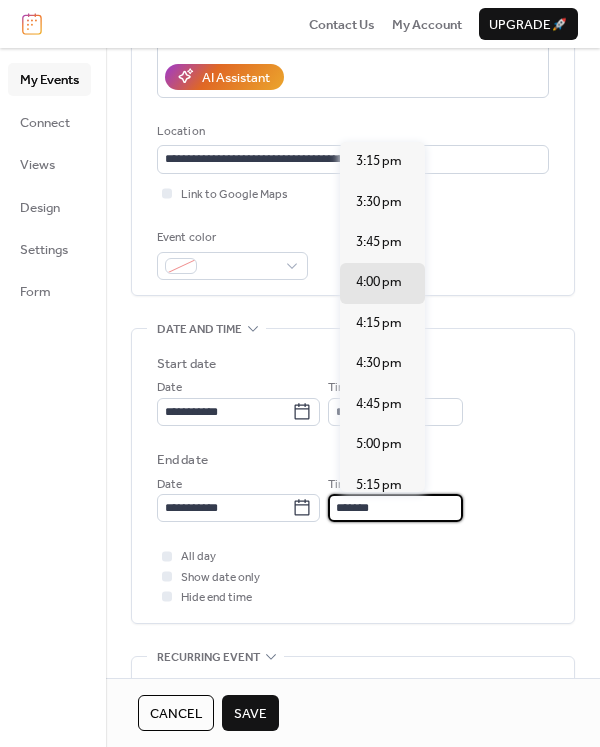 click on "*******" at bounding box center [395, 508] 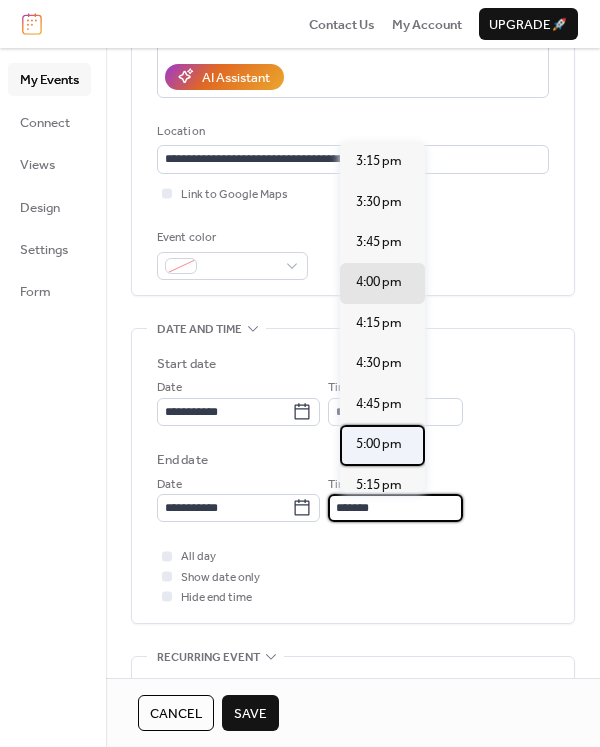 click on "5:00 pm" at bounding box center (379, 444) 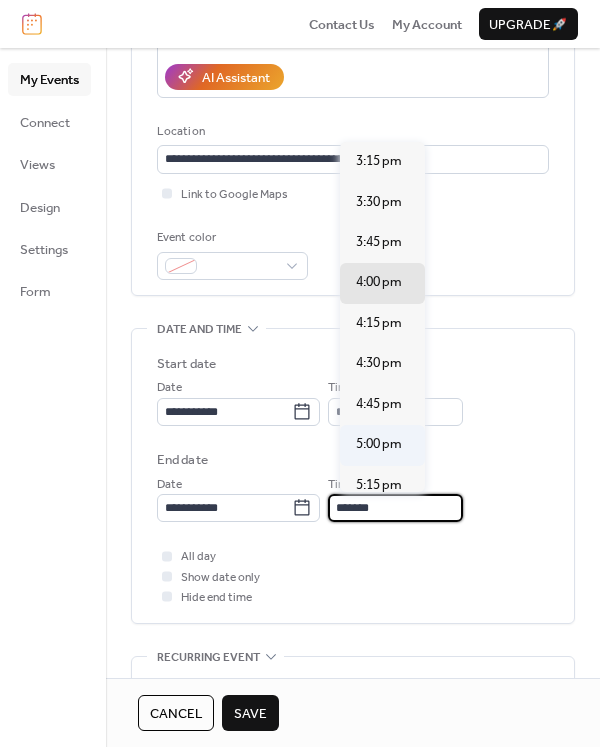 type on "*******" 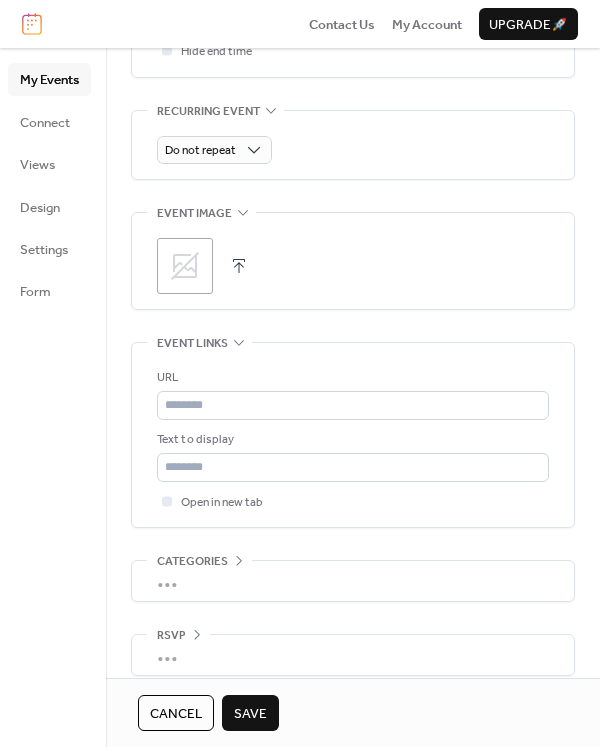 scroll, scrollTop: 900, scrollLeft: 0, axis: vertical 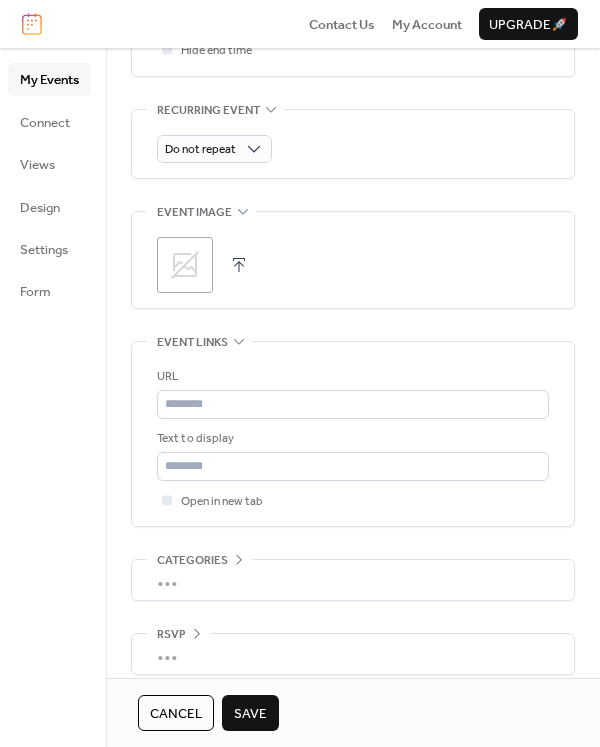 click 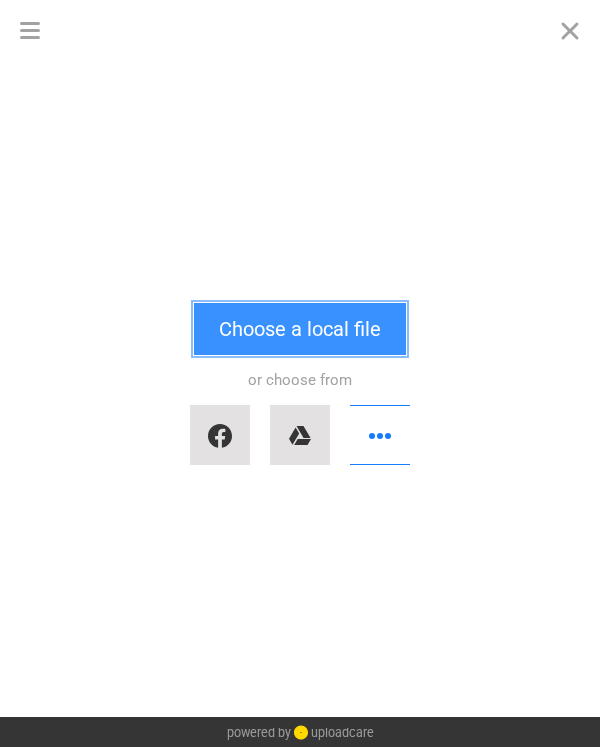 click on "Choose a local file" at bounding box center [300, 329] 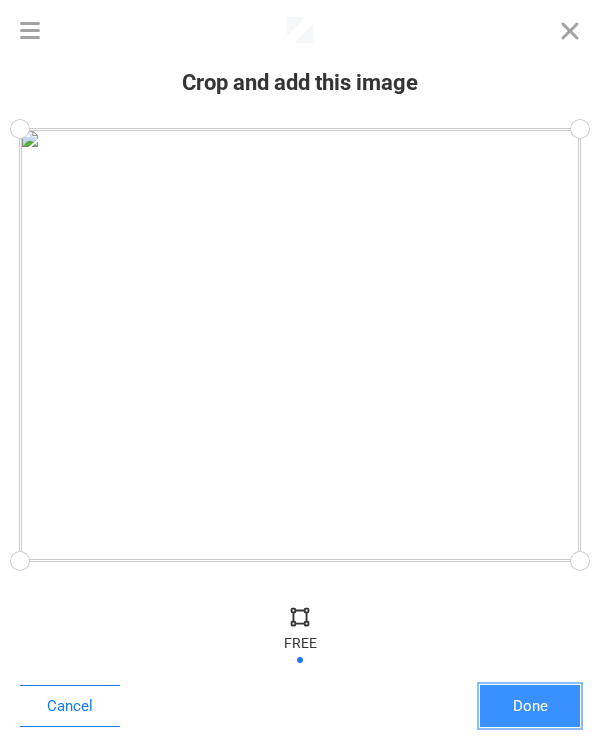 click on "Done" at bounding box center (530, 706) 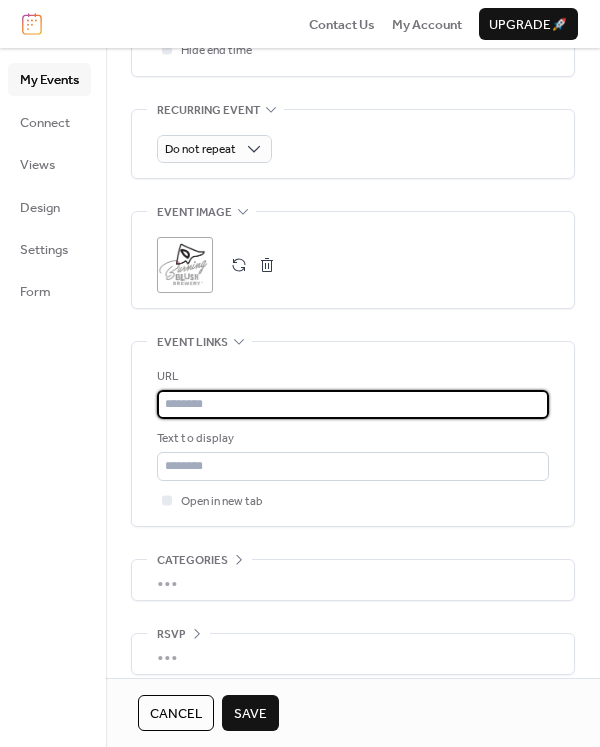 click at bounding box center [353, 404] 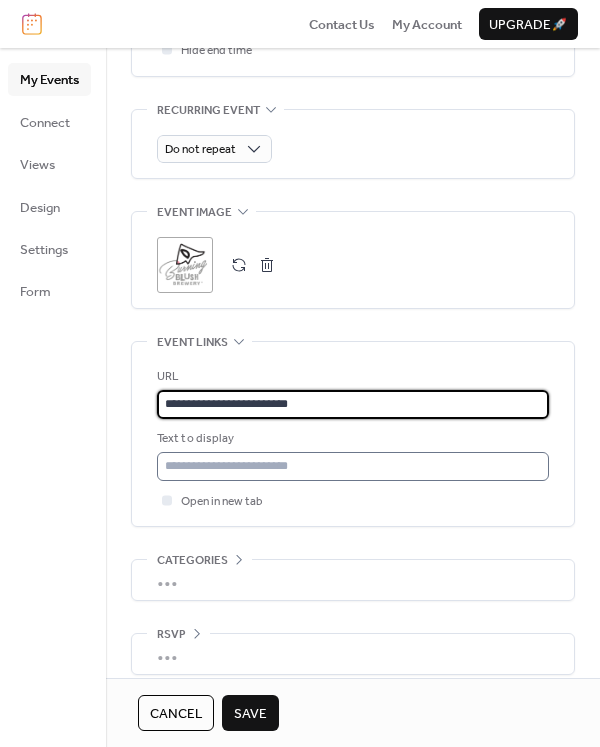 type on "**********" 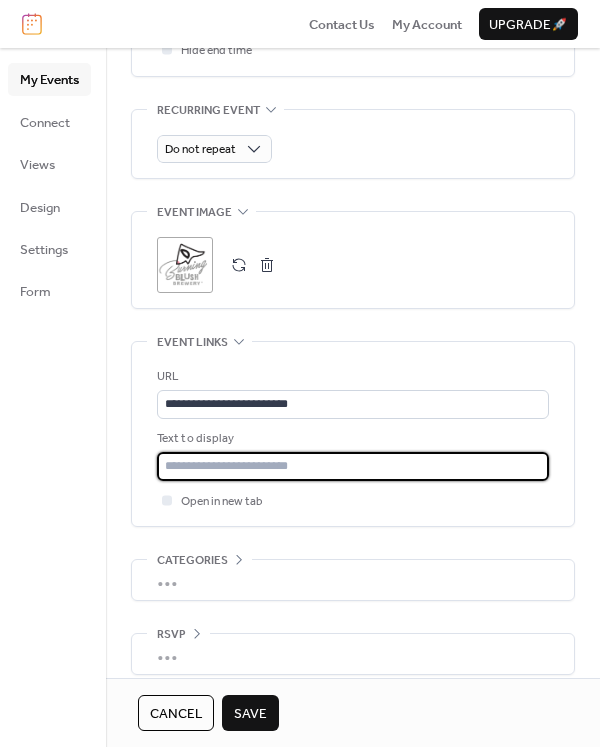 click at bounding box center [353, 466] 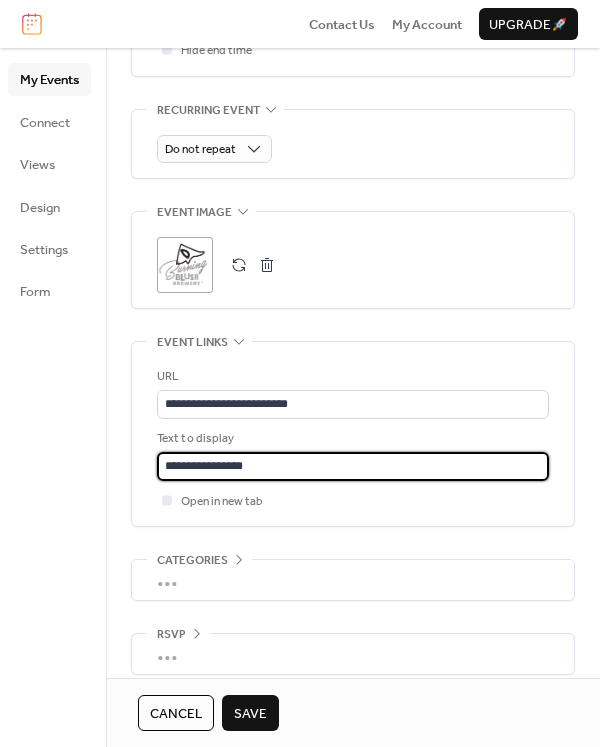 type on "**********" 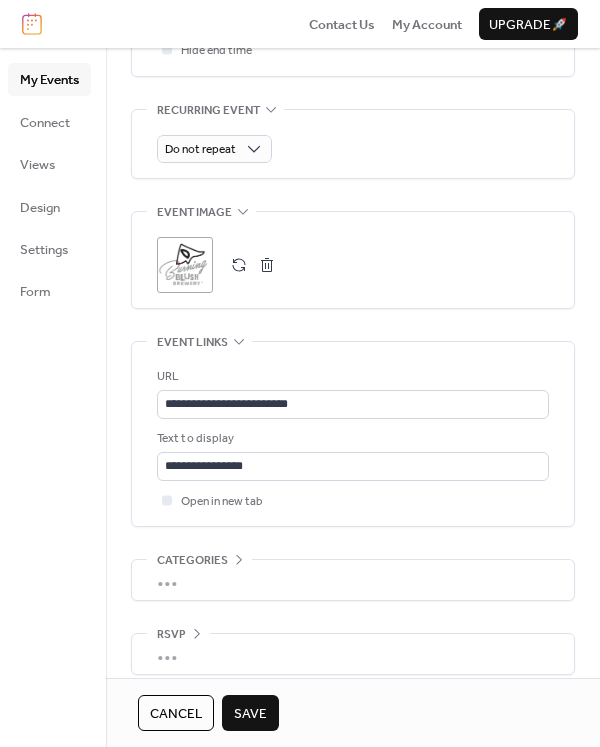 click on "Save" at bounding box center [250, 714] 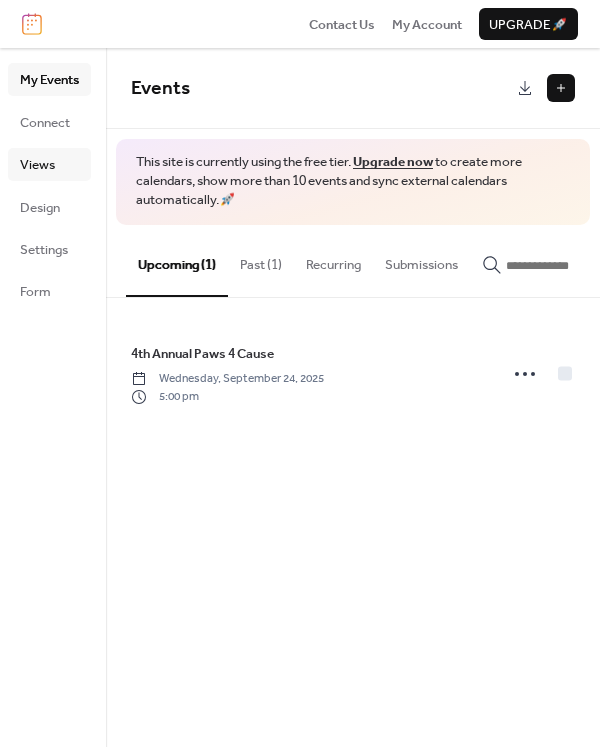 click on "Views" at bounding box center (37, 165) 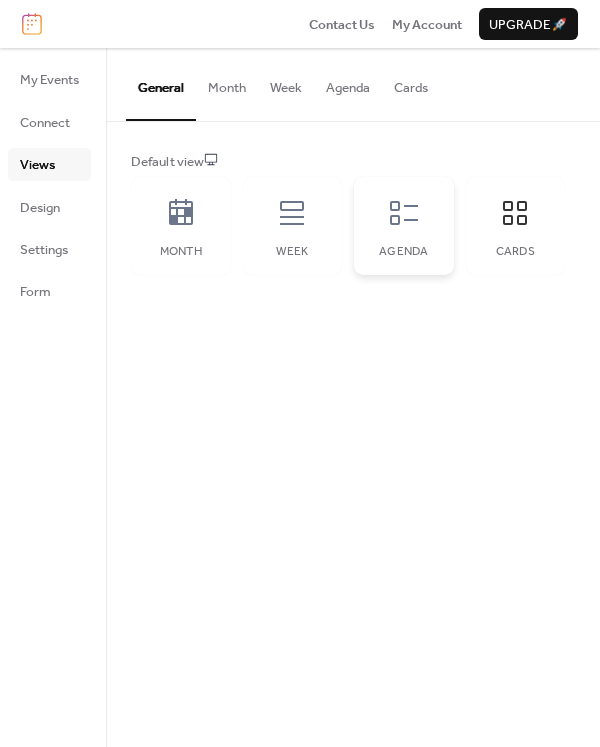 click 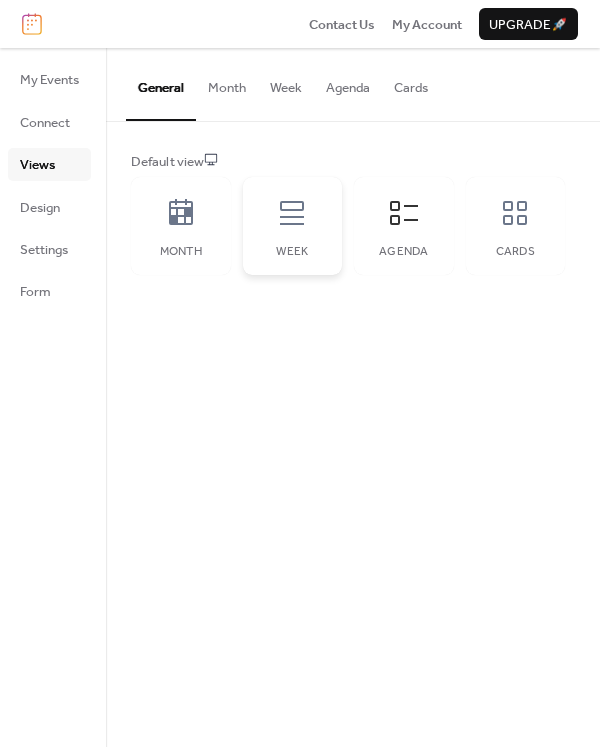 click 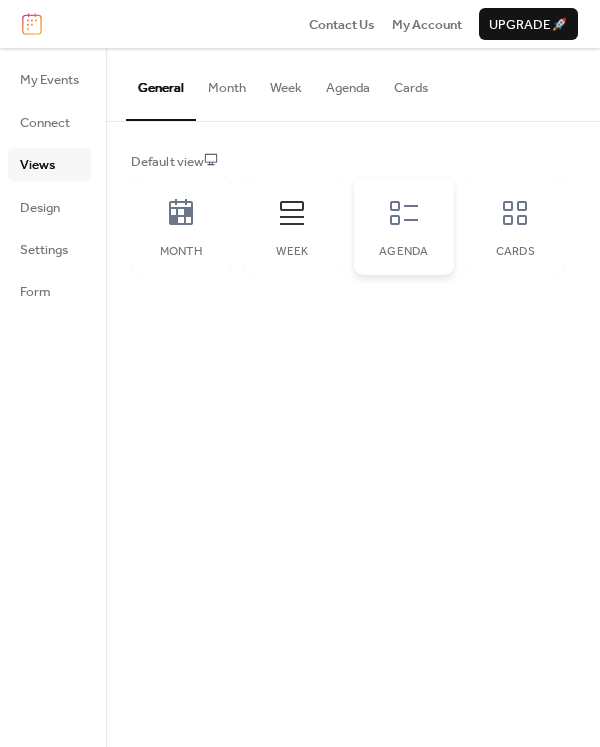 click on "Agenda" at bounding box center (404, 226) 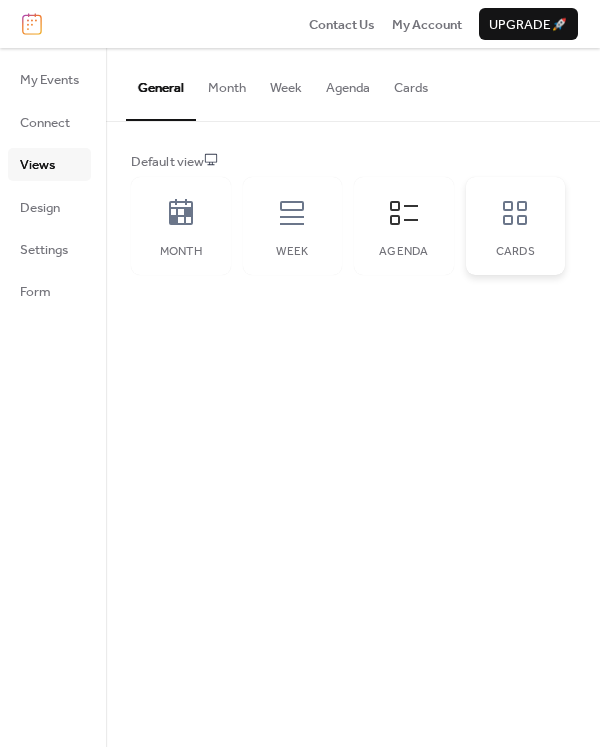 click on "Cards" at bounding box center (516, 226) 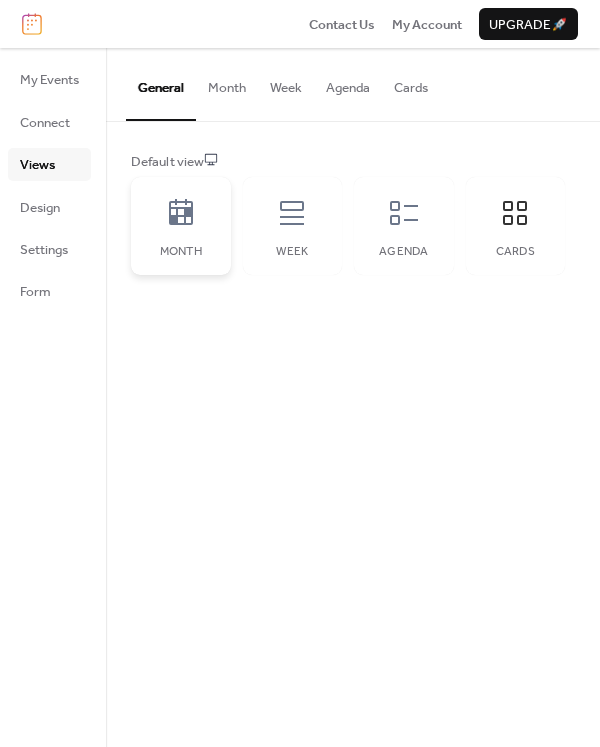 click 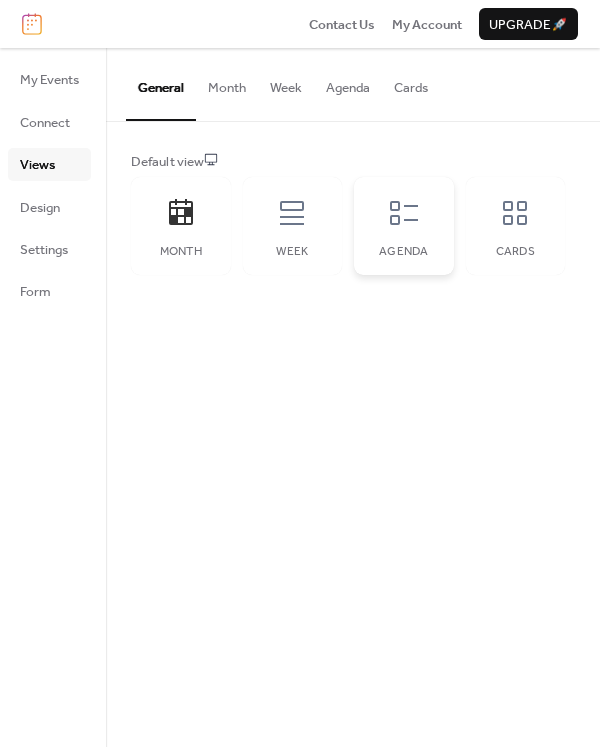 click 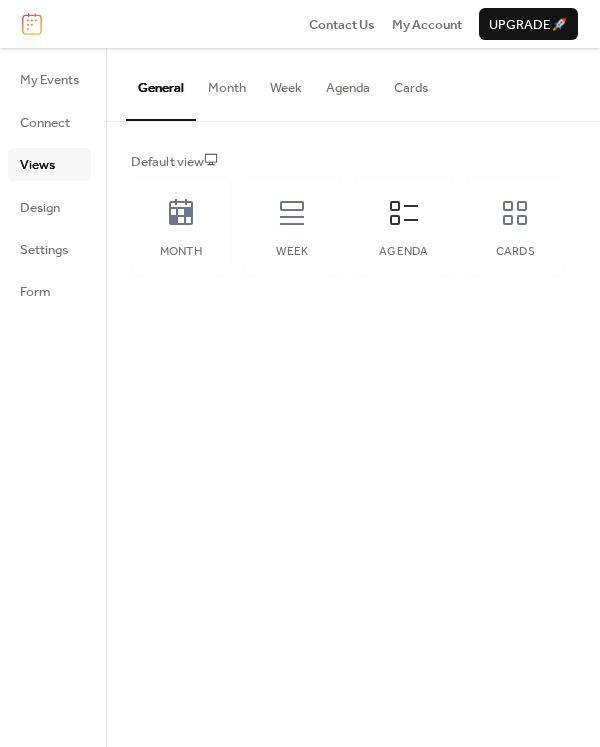 click on "Agenda" at bounding box center (348, 83) 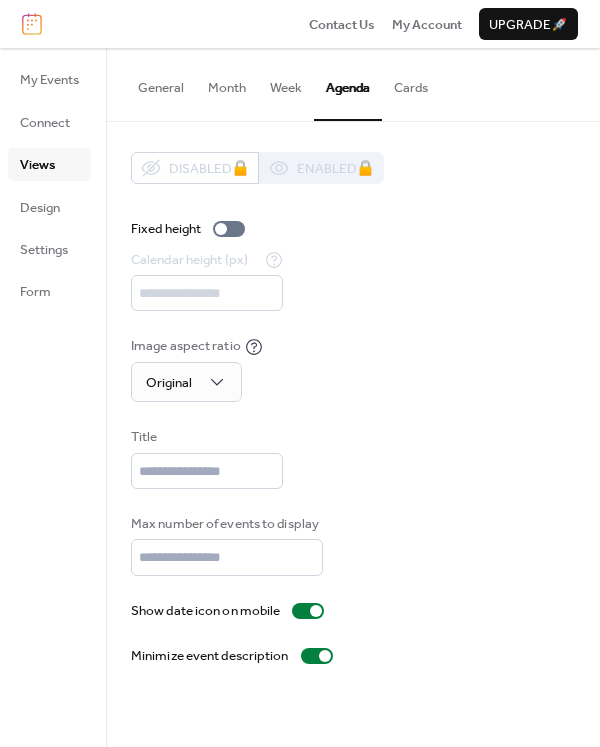 click on "Week" at bounding box center (286, 83) 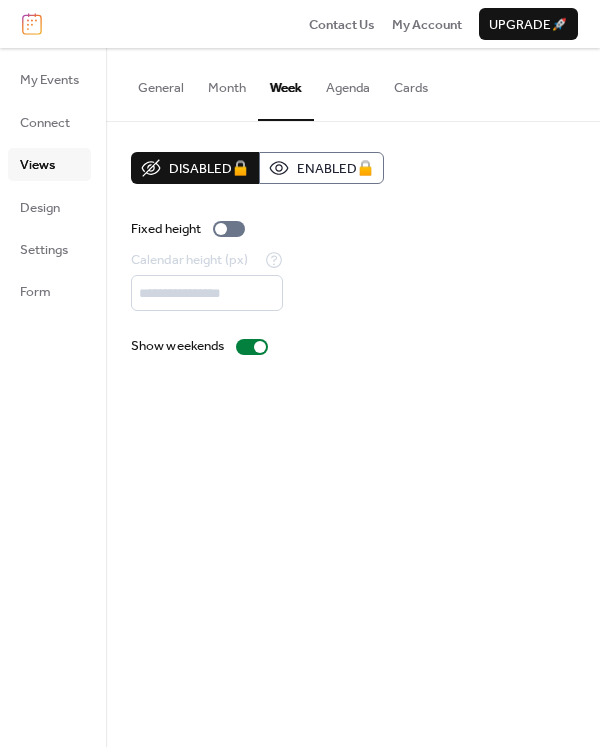 click on "Agenda" at bounding box center (348, 83) 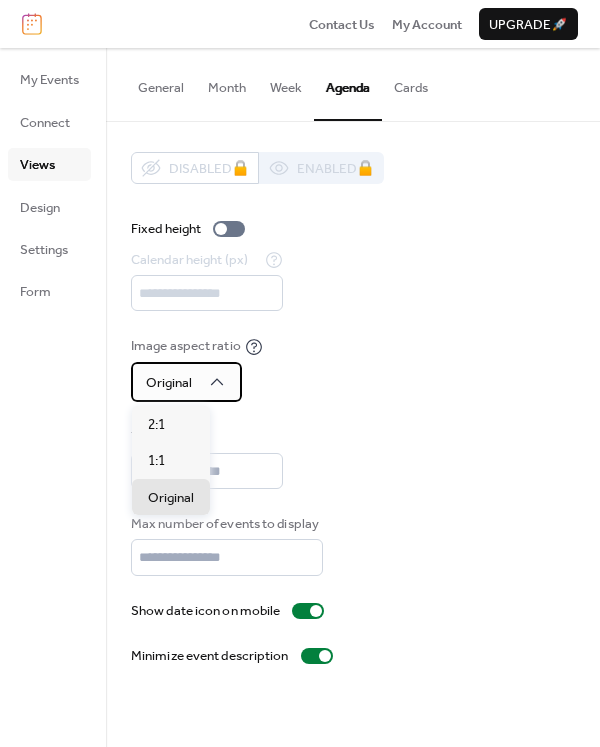 click on "Original" at bounding box center (186, 382) 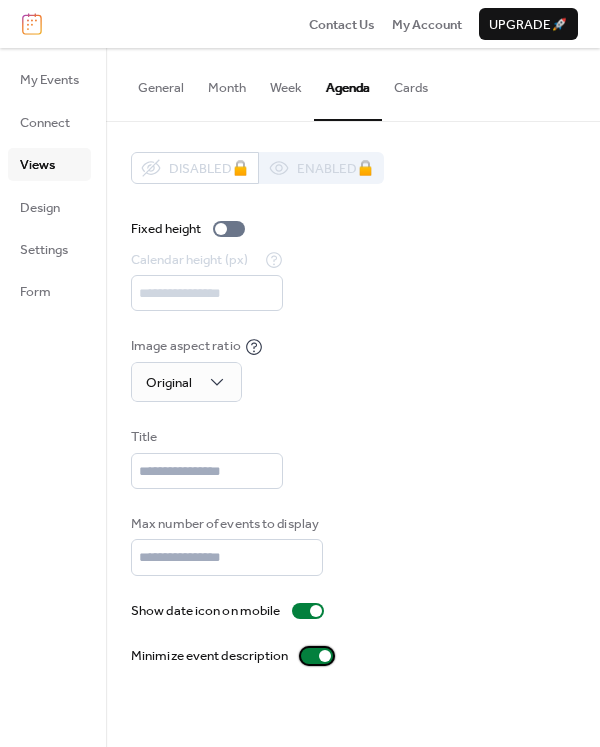 click at bounding box center (317, 656) 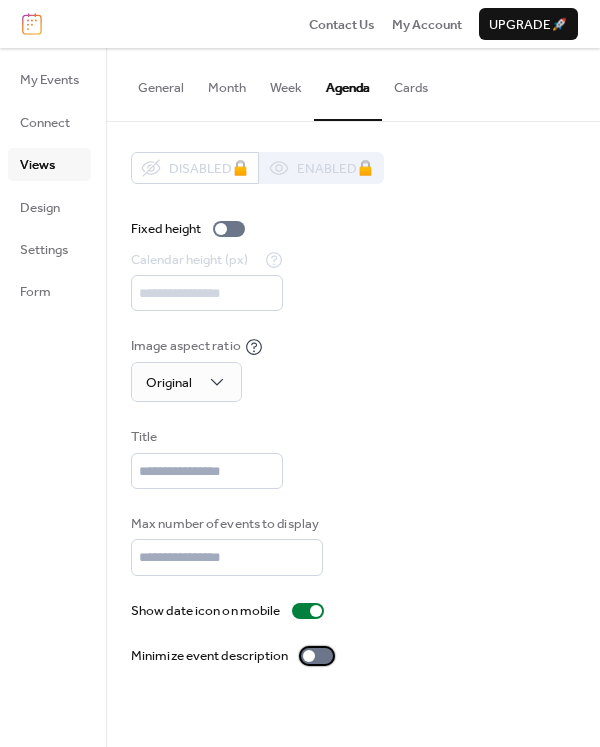 click at bounding box center (317, 656) 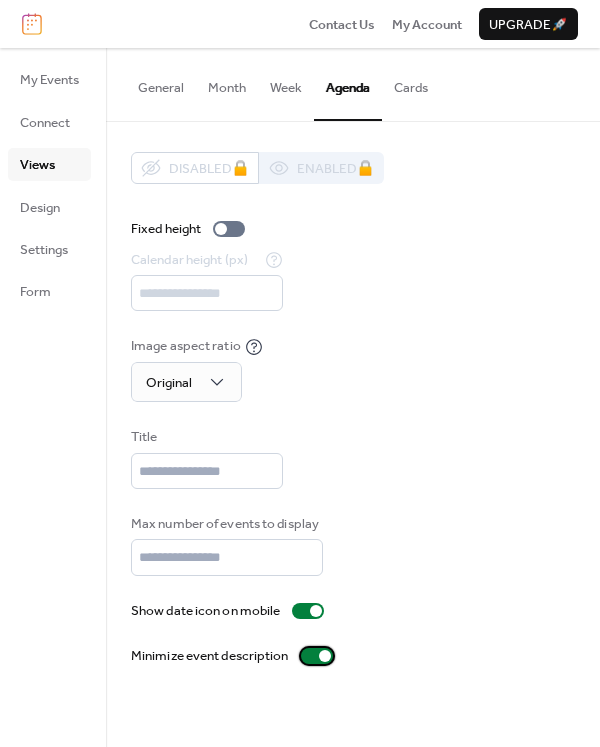 click at bounding box center [325, 656] 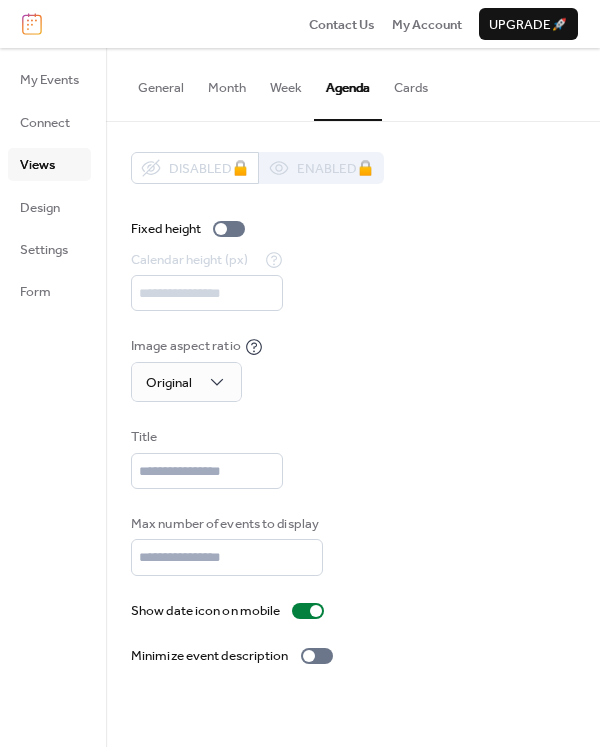 click on "Cards" at bounding box center [411, 83] 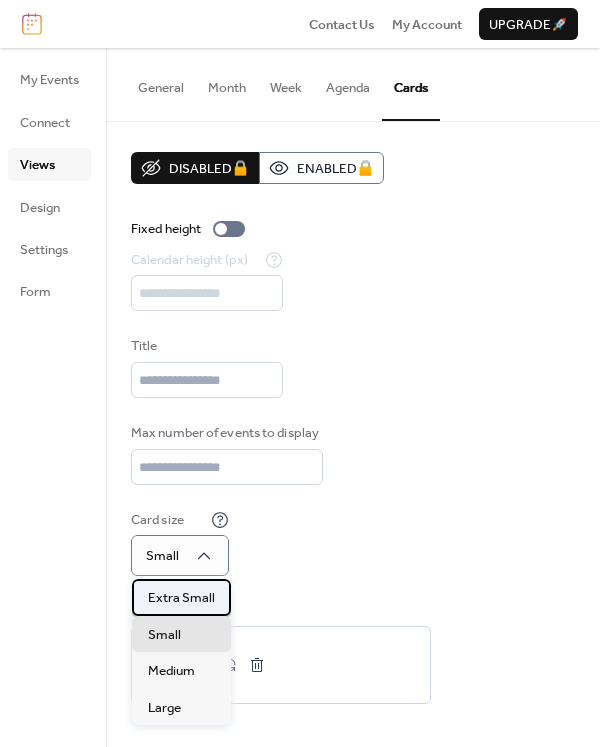 click on "Extra Small" at bounding box center (181, 598) 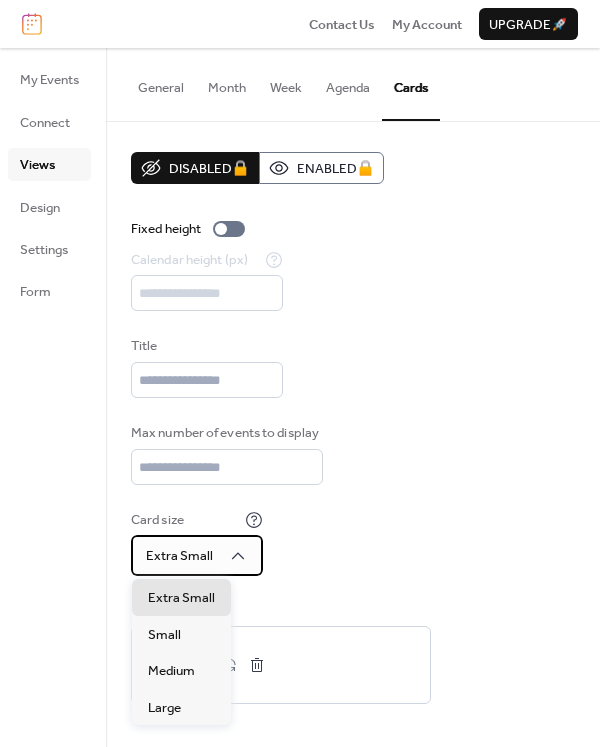 click on "Extra Small" at bounding box center [197, 555] 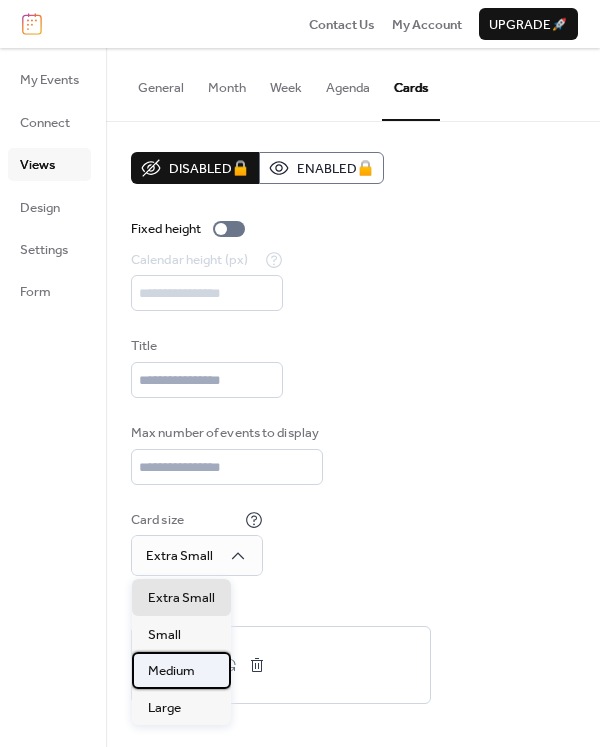 click on "Medium" at bounding box center [181, 670] 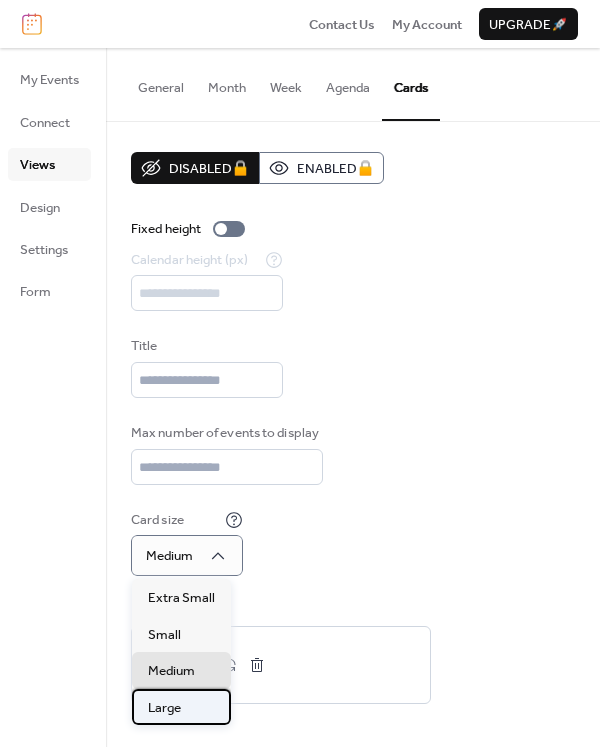 click on "Large" at bounding box center (181, 707) 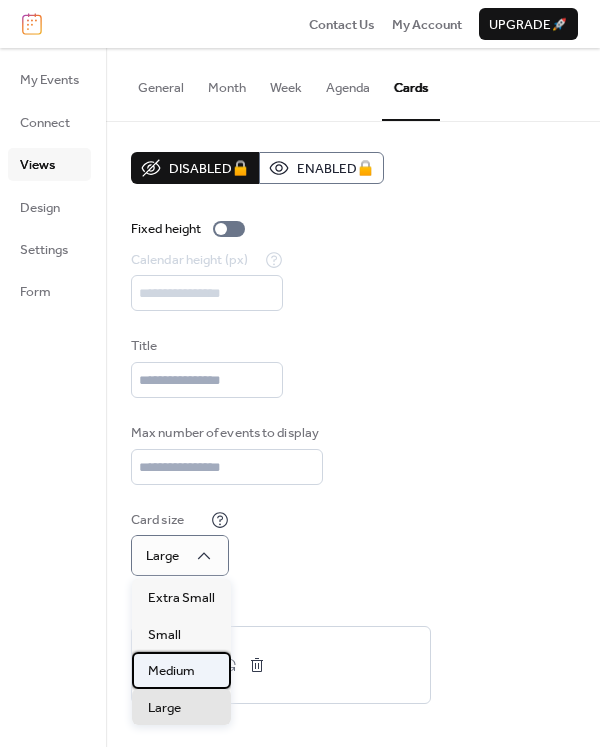 click on "Medium" at bounding box center (171, 671) 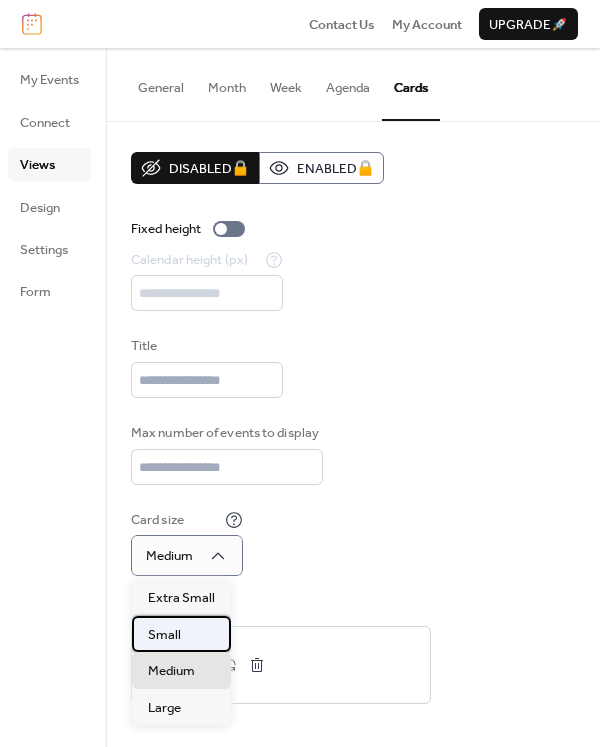click on "Small" at bounding box center (181, 634) 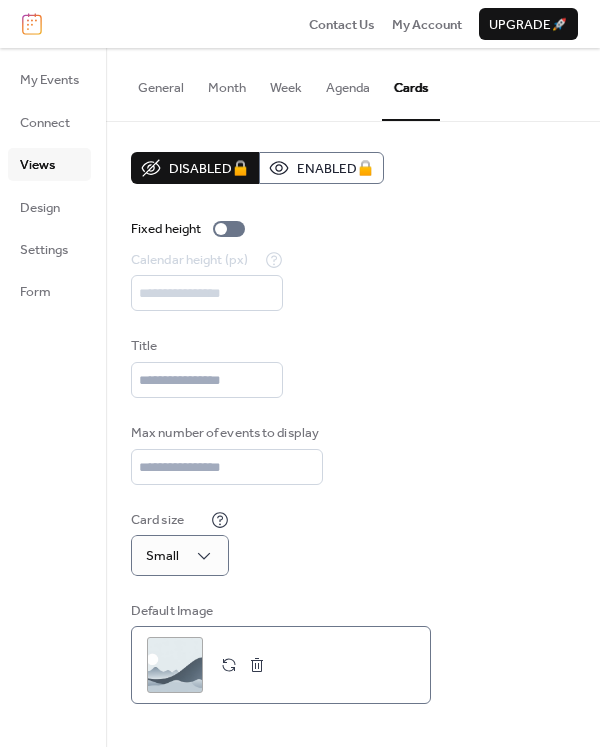 click on ";" at bounding box center (175, 665) 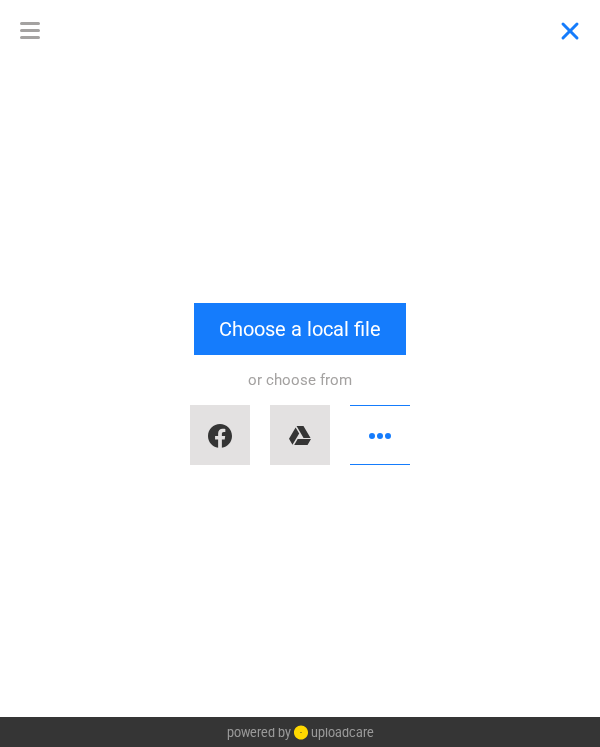 click at bounding box center (570, 30) 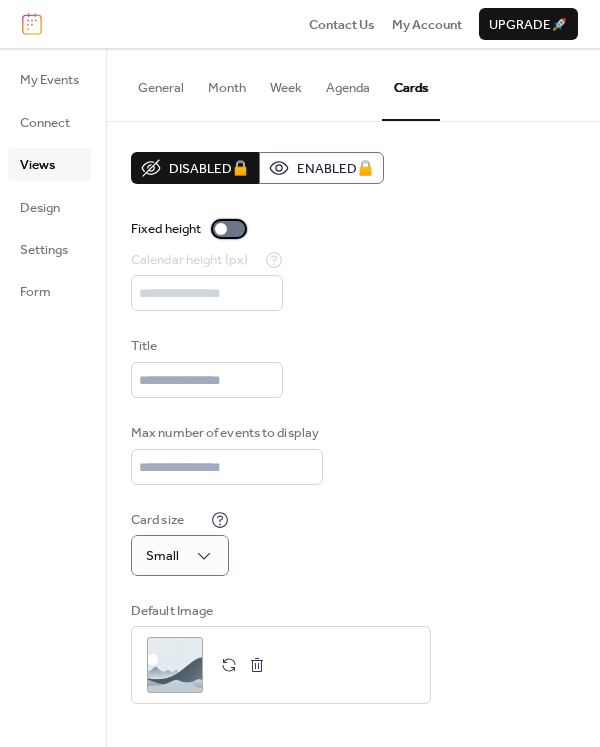 click at bounding box center (221, 229) 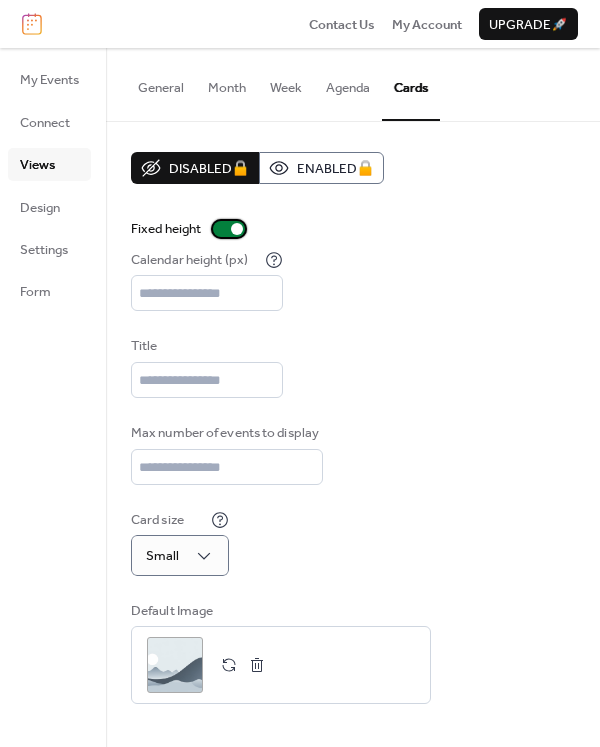 click at bounding box center [229, 229] 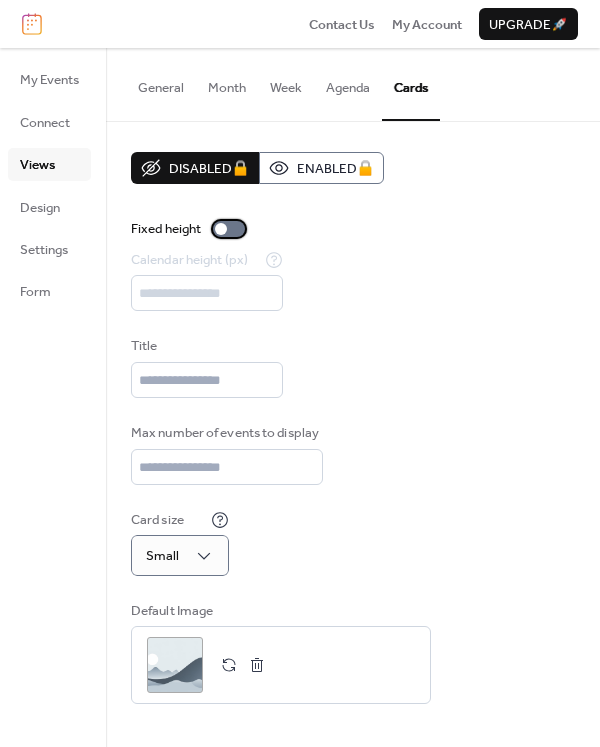 click at bounding box center (221, 229) 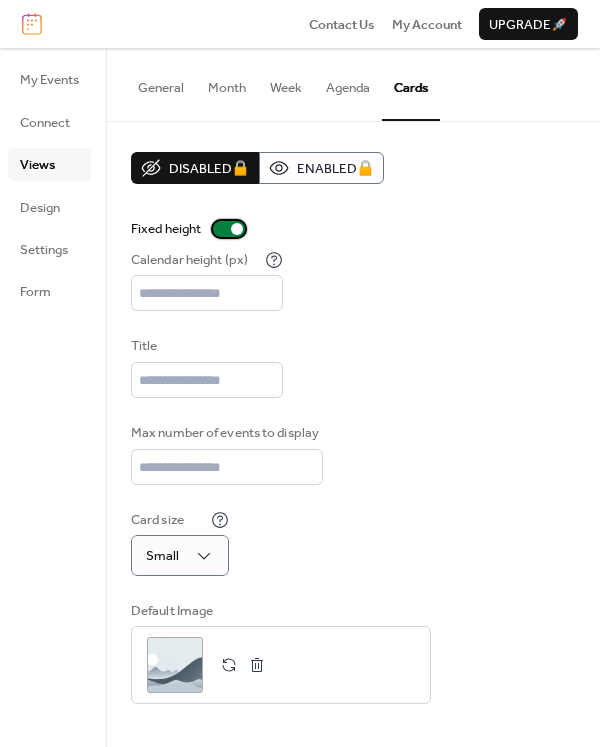click at bounding box center [229, 229] 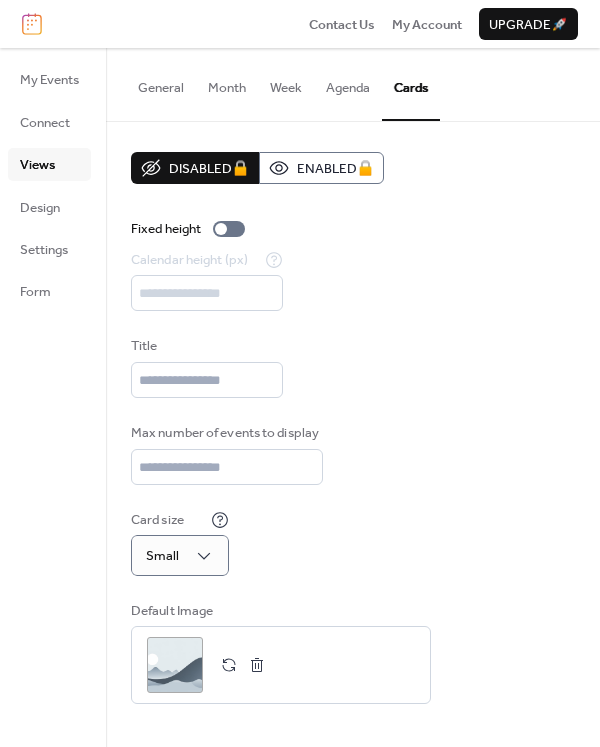 click on "Agenda" at bounding box center [348, 83] 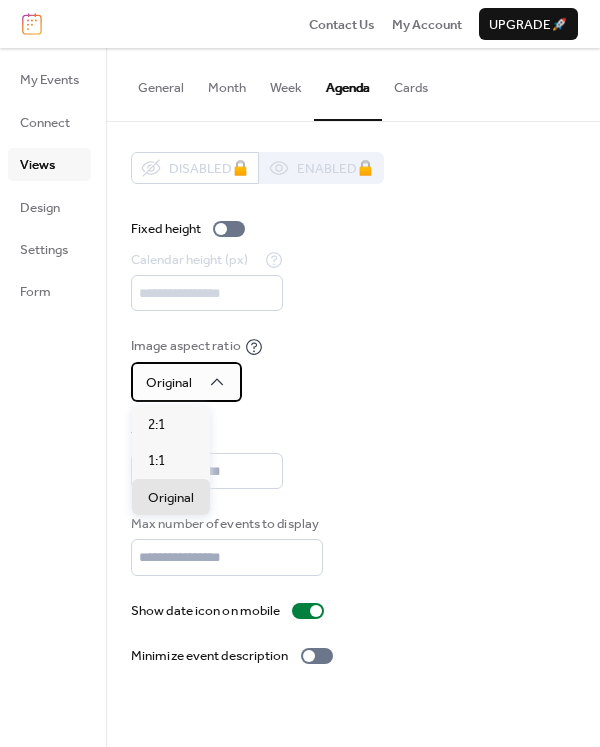 click on "Original" at bounding box center (186, 382) 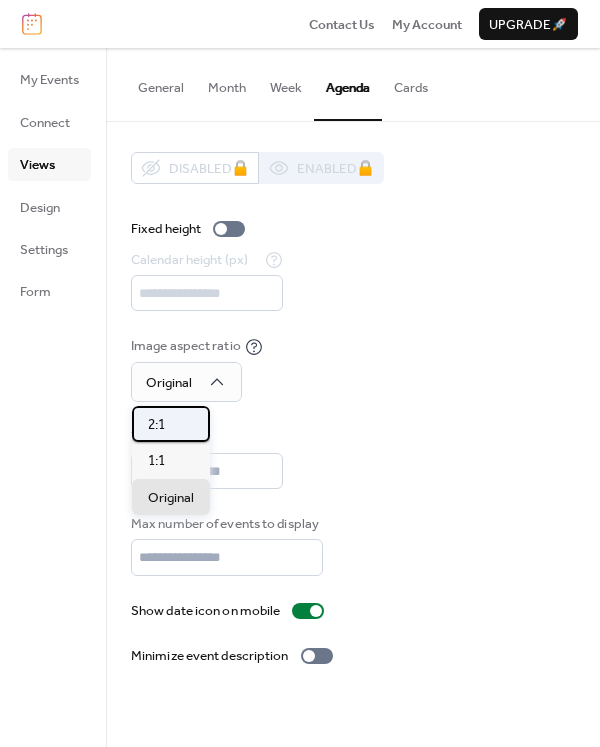 click on "2:1" at bounding box center [171, 424] 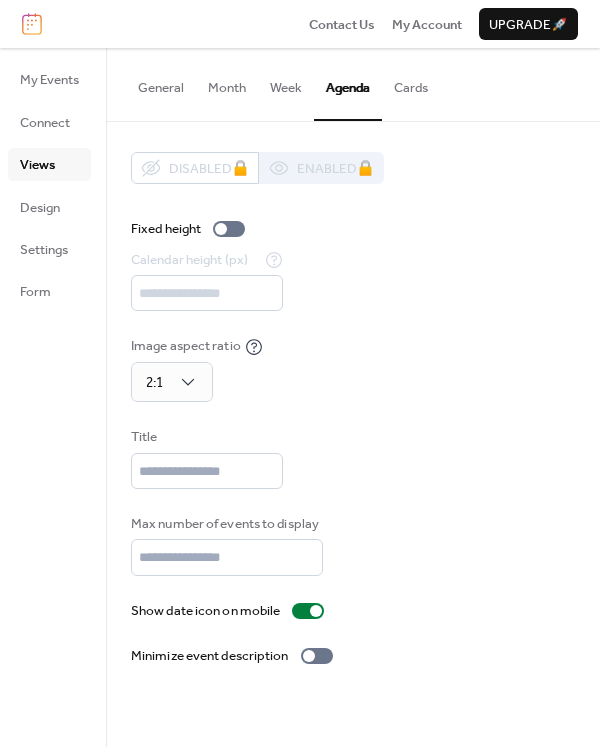 click on "Disabled  🔒 Enabled  🔒 Fixed height Calendar height (px) *** Image aspect ratio 2:1 Title Max number of events to display ** Show date icon on mobile Minimize event description" at bounding box center (353, 409) 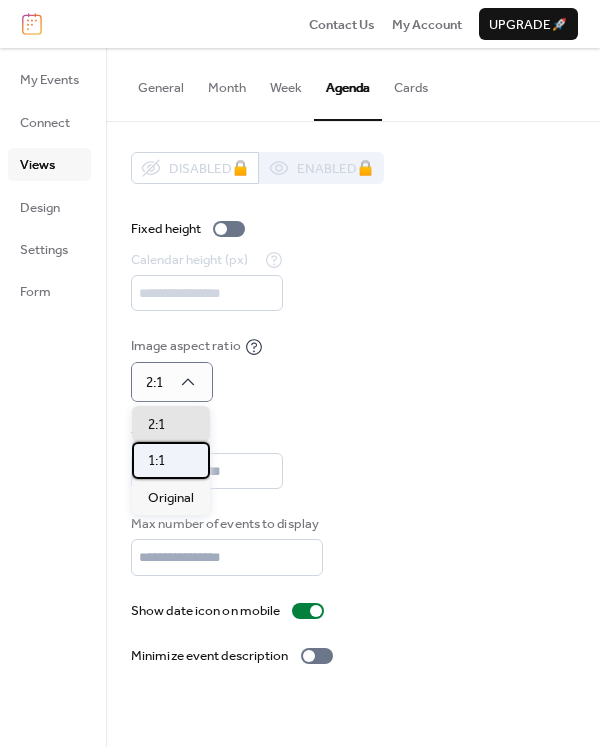 click on "1:1" at bounding box center [171, 460] 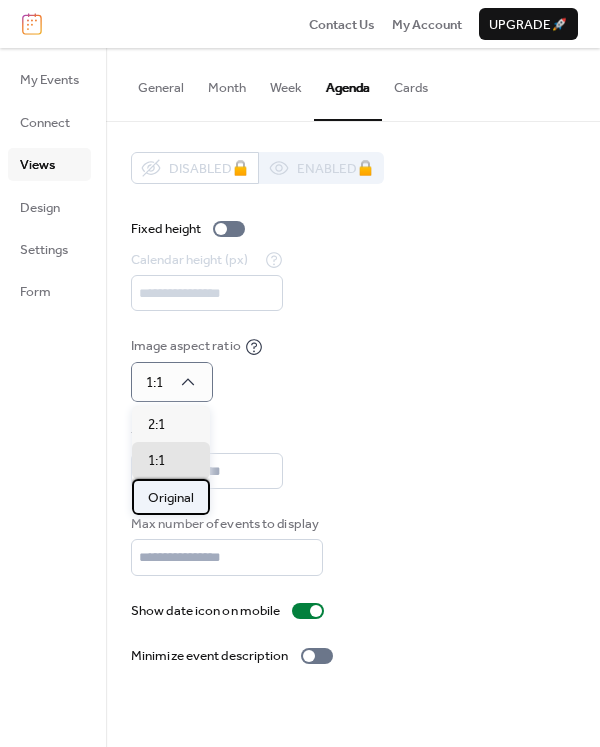 click on "Original" at bounding box center (171, 498) 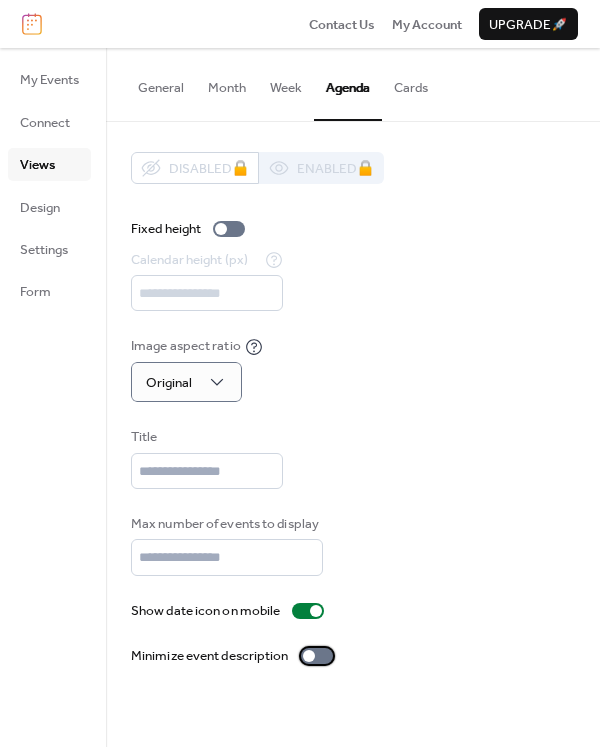 click at bounding box center (317, 656) 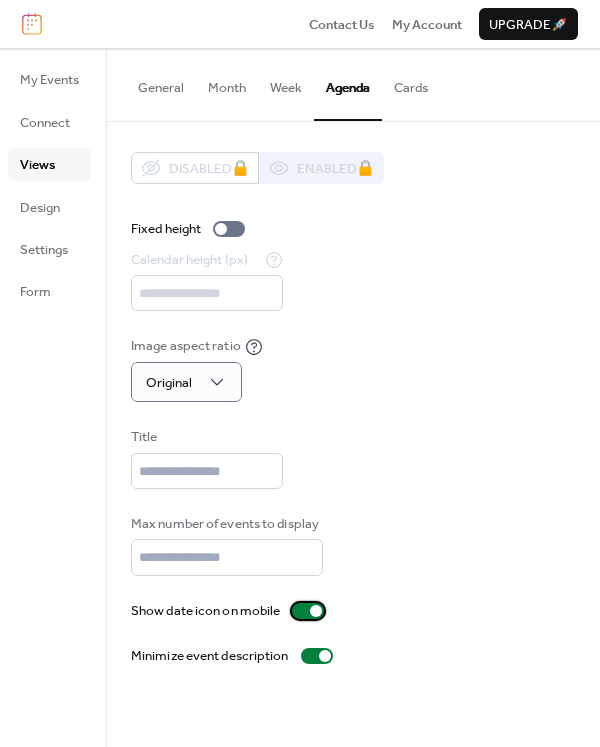 click at bounding box center [308, 611] 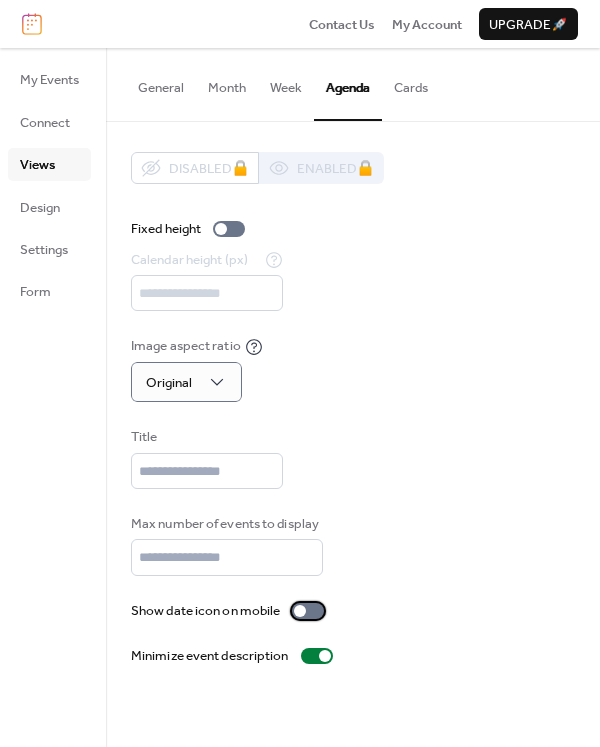 click at bounding box center [308, 611] 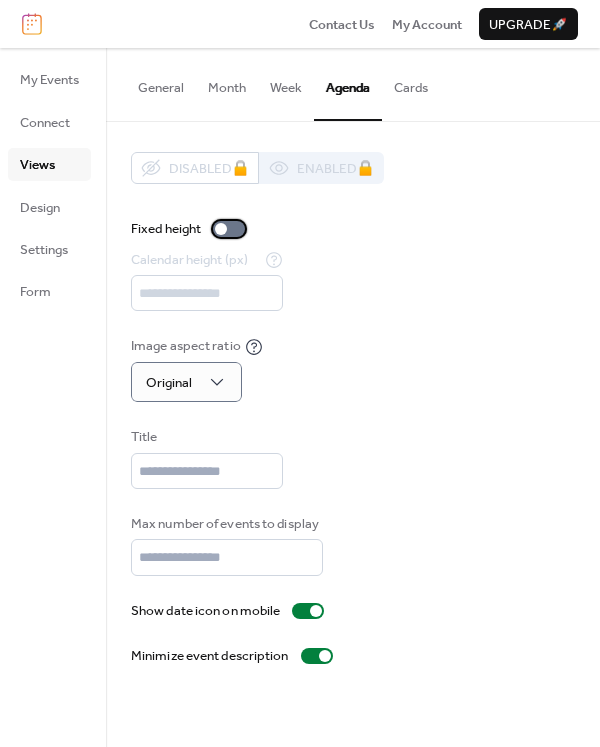 click at bounding box center (229, 229) 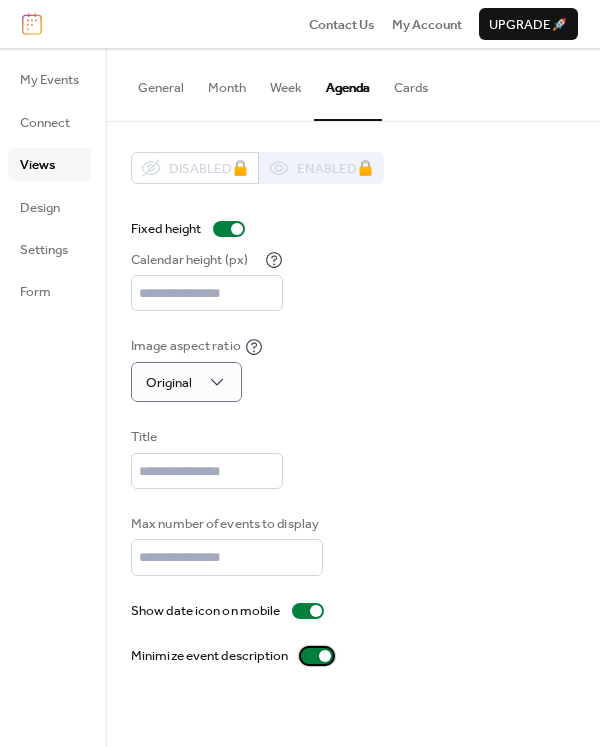 click at bounding box center [325, 656] 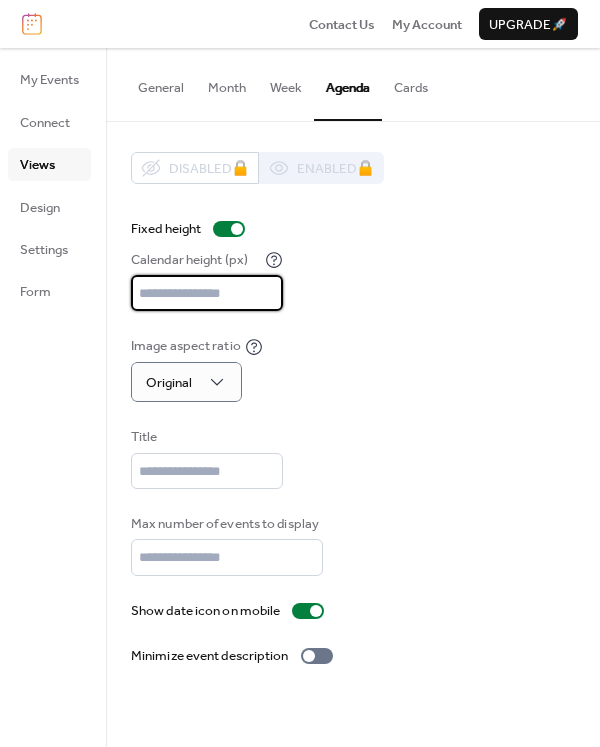 drag, startPoint x: 218, startPoint y: 296, endPoint x: 42, endPoint y: 271, distance: 177.76671 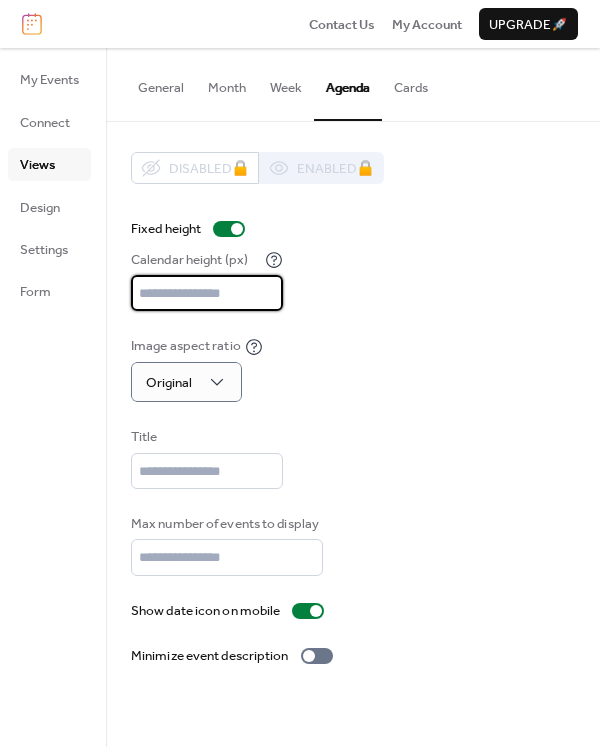 click on "My Events Connect Views Design Settings Form Views General Month Week Agenda Cards Default view Month Week Agenda Cards Disabled  🔒 Enabled  🔒 Show weekends Show events time Round event bars Events display per day * Month Layout ​ Compact More events at a glance. Single-line events, fixed height. ​ Expanded Enhanced readability. Wrapped event titles, flexible height. Disabled  🔒 Enabled  🔒 Fixed height Calendar height (px) *** Show weekends Disabled  🔒 Enabled  🔒 Fixed height Calendar height (px) *** Image aspect ratio Original Title Max number of events to display ** Show date icon on mobile Minimize event description Disabled  🔒 Enabled  🔒 Fixed height Calendar height (px) *** Title Max number of events to display ** Card size Small Default Image ; Powered by   EventsCalendar.co" at bounding box center (300, 397) 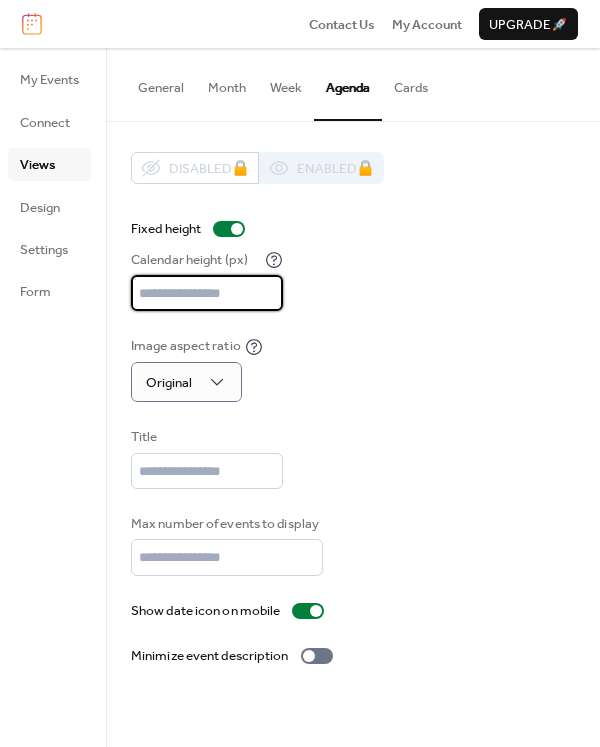 type on "***" 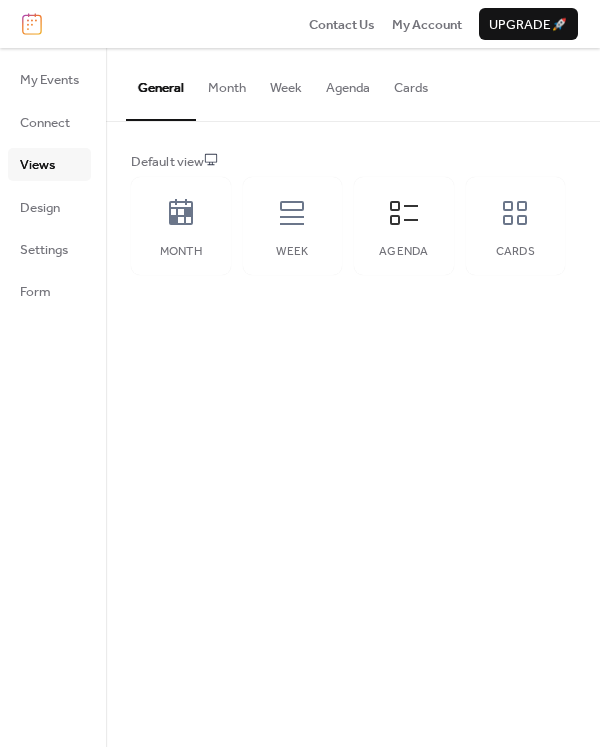 click on "Month" at bounding box center [227, 83] 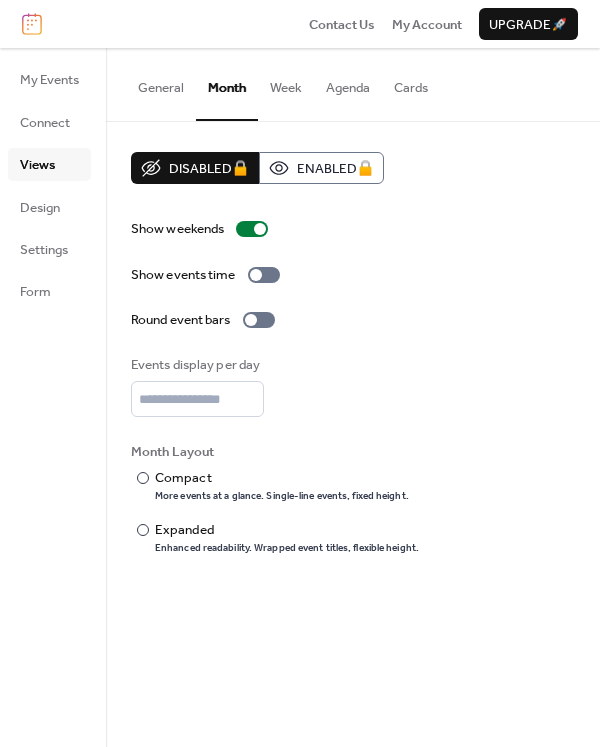 click on "General" at bounding box center (161, 83) 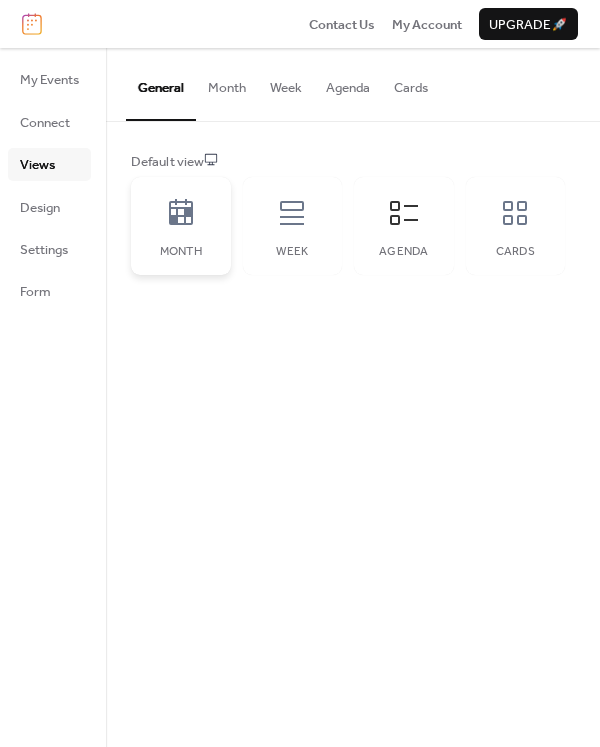 click 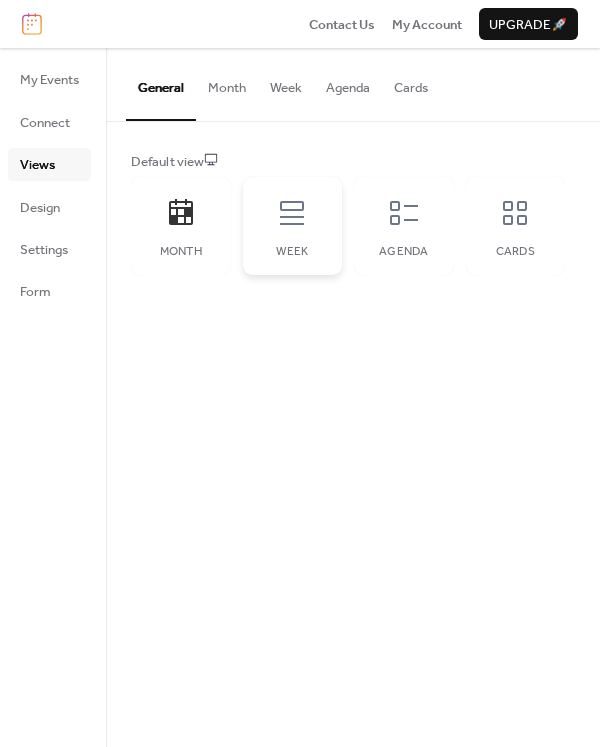 click 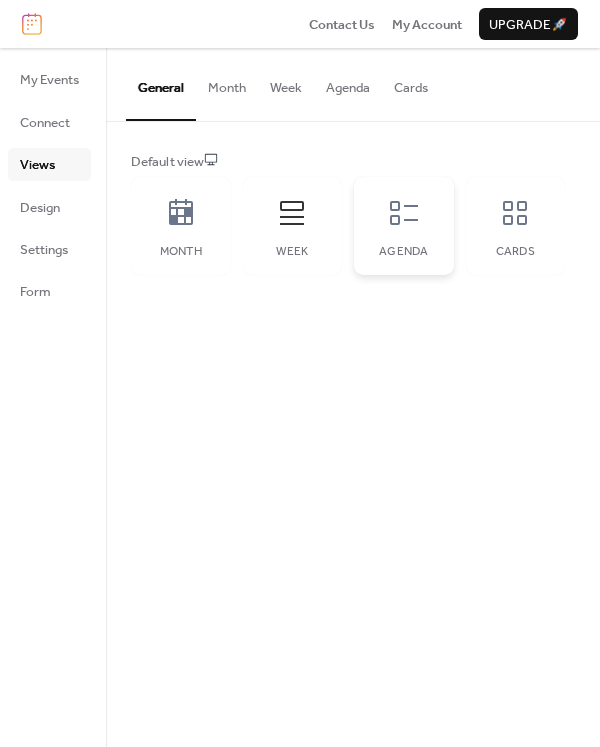 click on "Agenda" at bounding box center (404, 226) 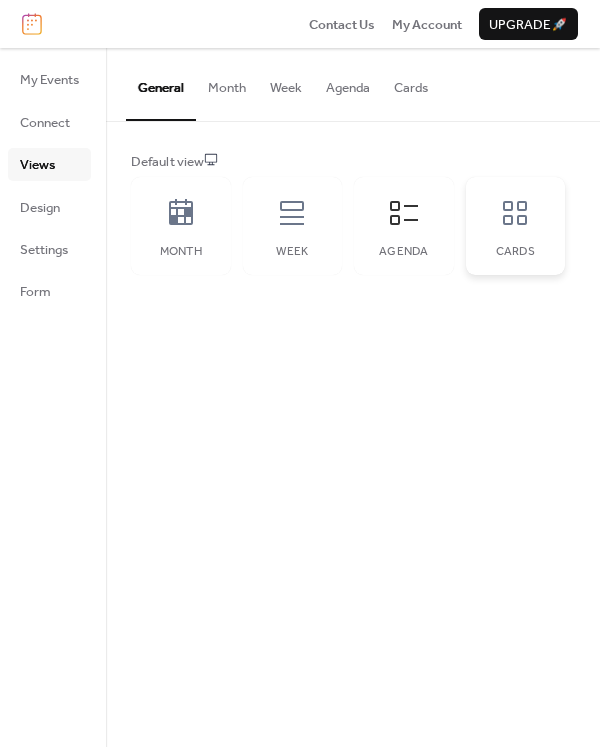 click on "Cards" at bounding box center [516, 226] 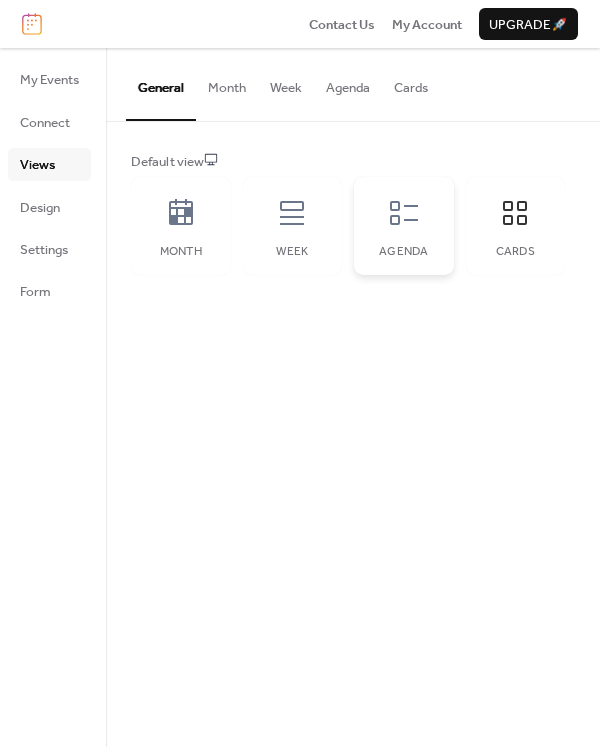 click on "Agenda" at bounding box center (404, 226) 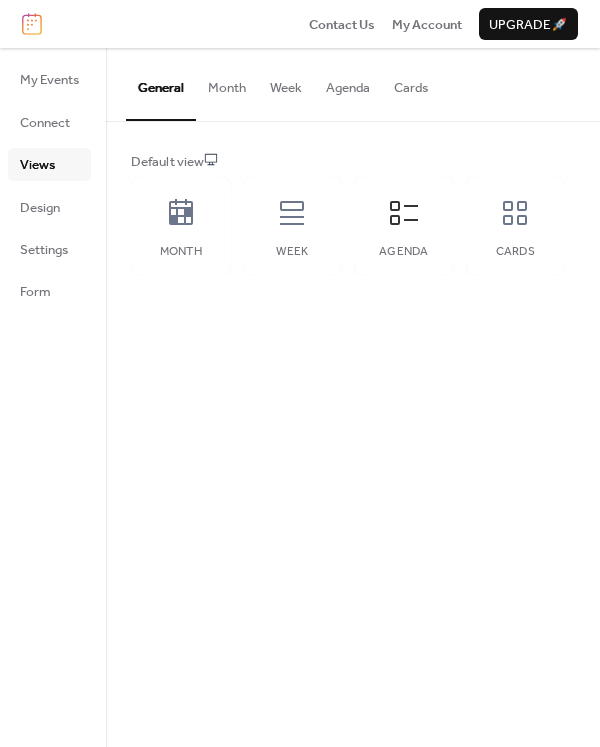 click on "Agenda" at bounding box center [348, 83] 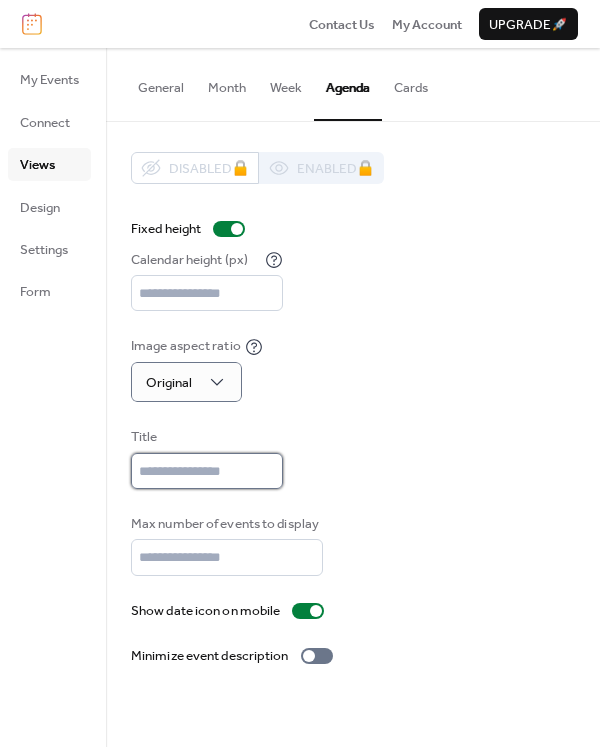 click at bounding box center (207, 471) 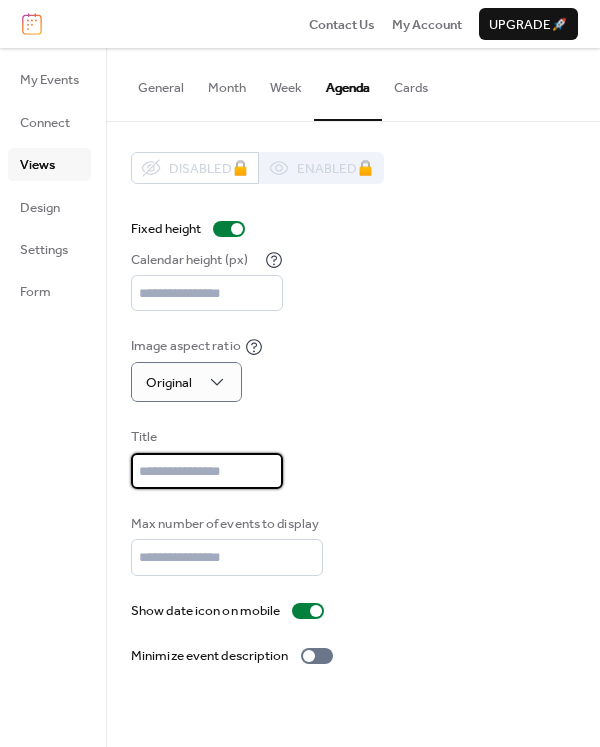 click at bounding box center (207, 471) 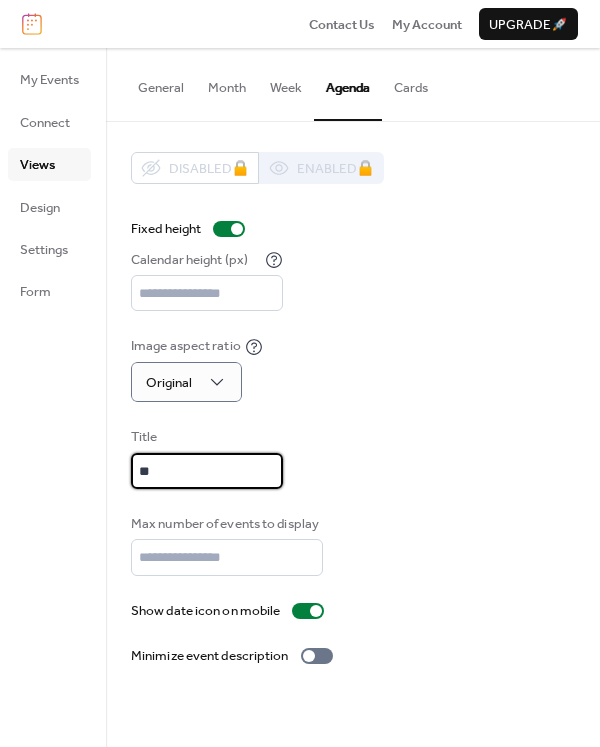 type on "*" 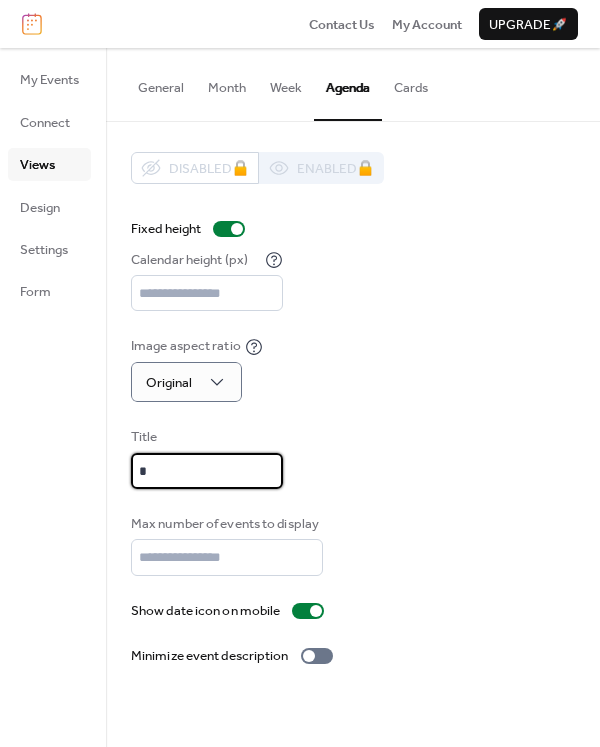 type 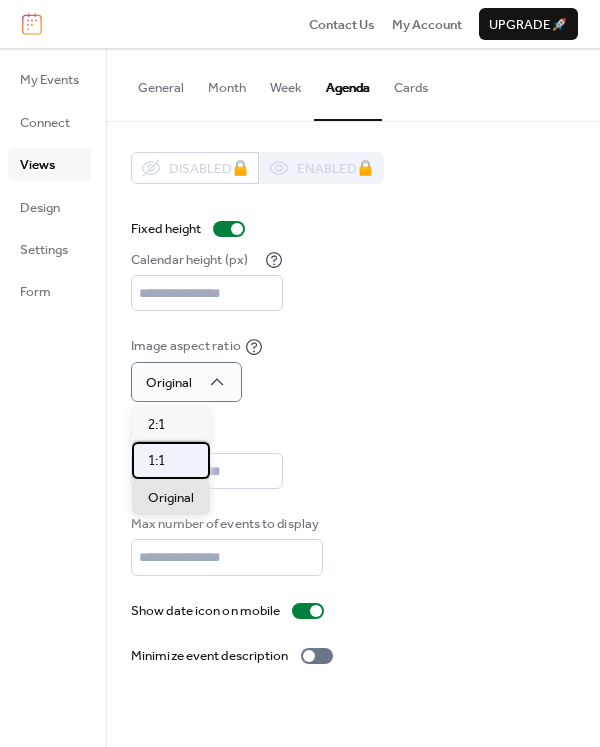 click on "1:1" at bounding box center (171, 460) 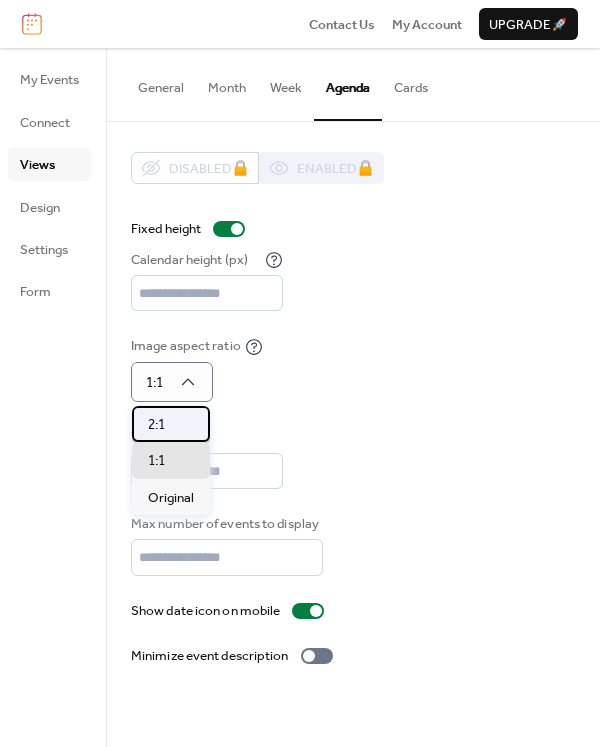 click on "2:1" at bounding box center [171, 424] 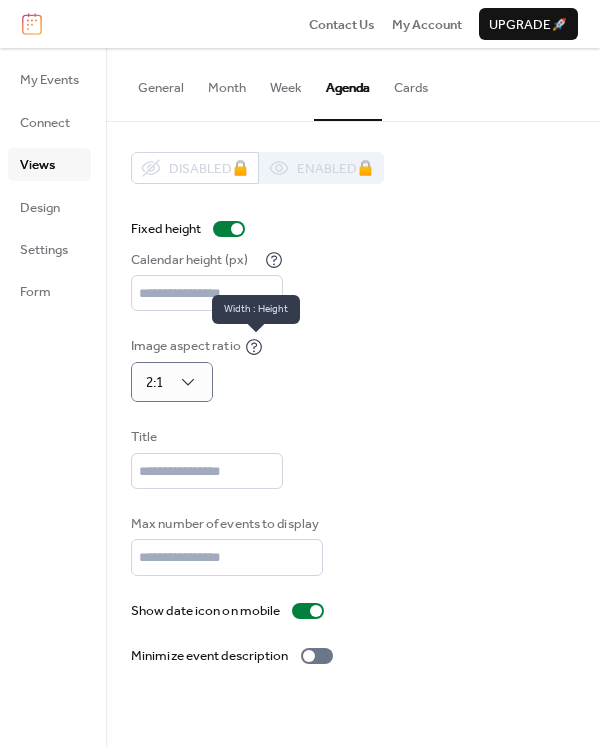 click 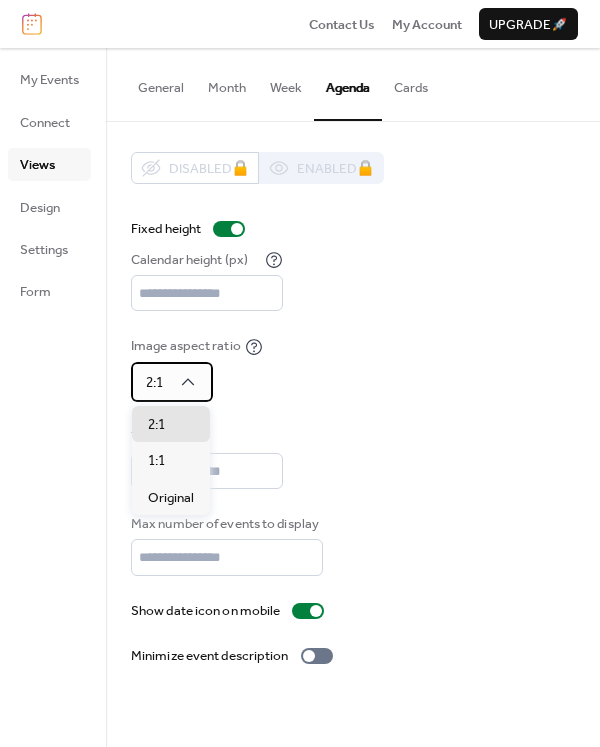 click on "2:1" at bounding box center [172, 382] 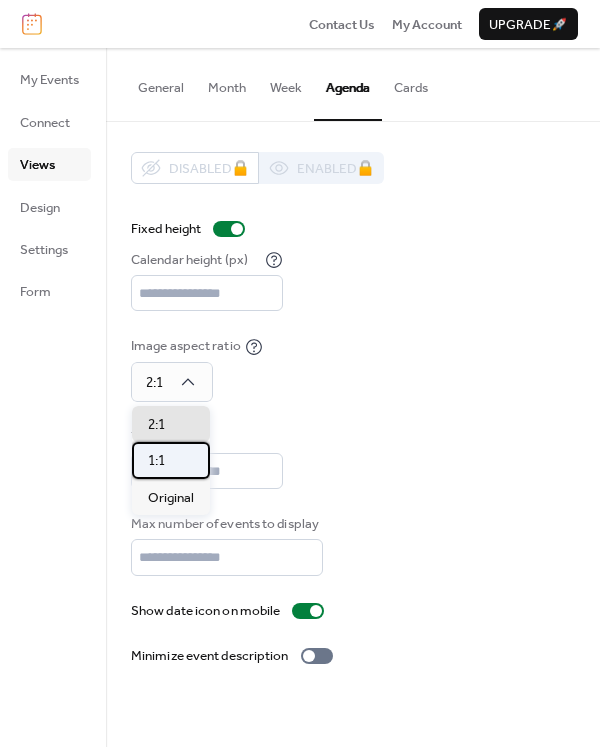 click on "1:1" at bounding box center [171, 460] 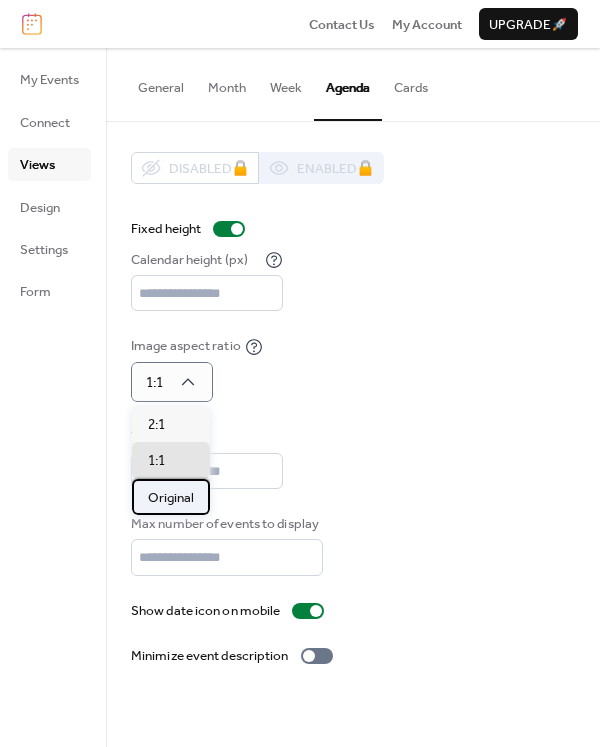 click on "Original" at bounding box center [171, 498] 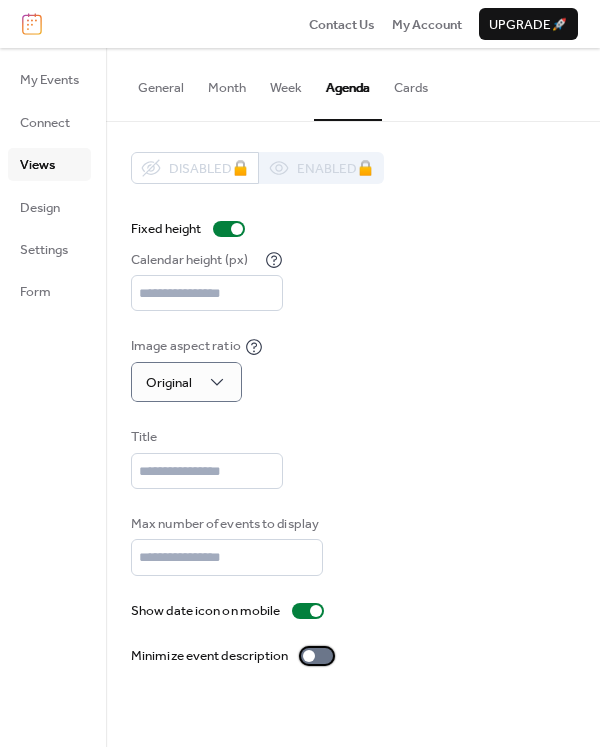 click at bounding box center (309, 656) 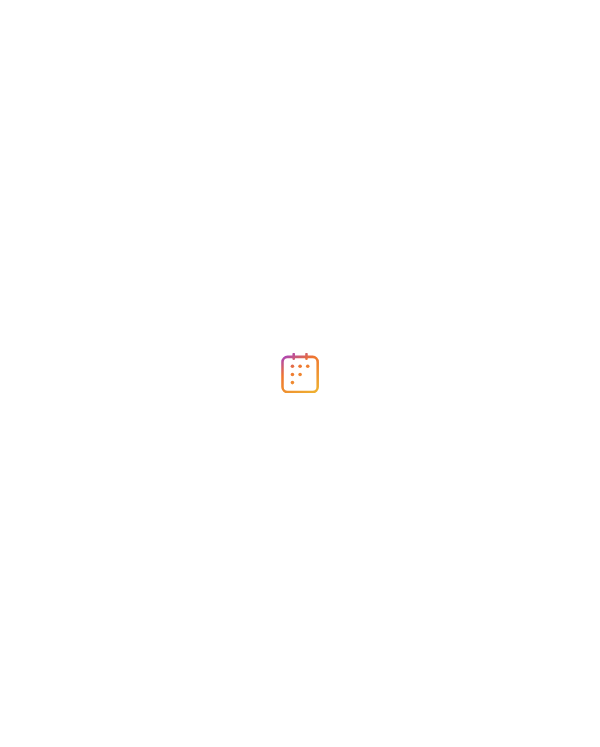 scroll, scrollTop: 0, scrollLeft: 0, axis: both 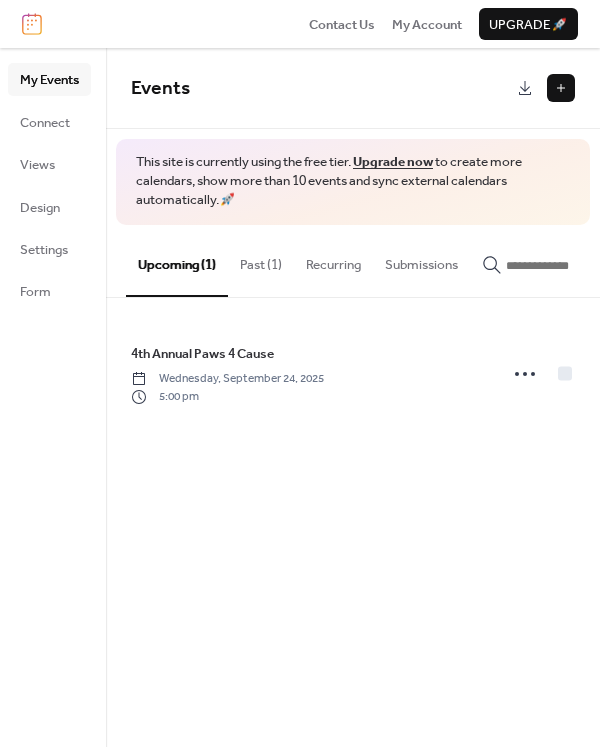 click on "My Events" at bounding box center (49, 80) 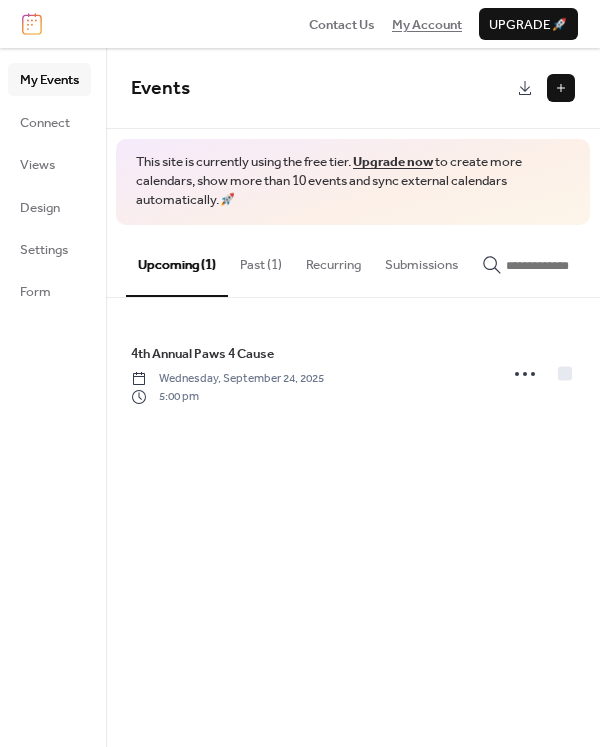 click on "My Account" at bounding box center (427, 25) 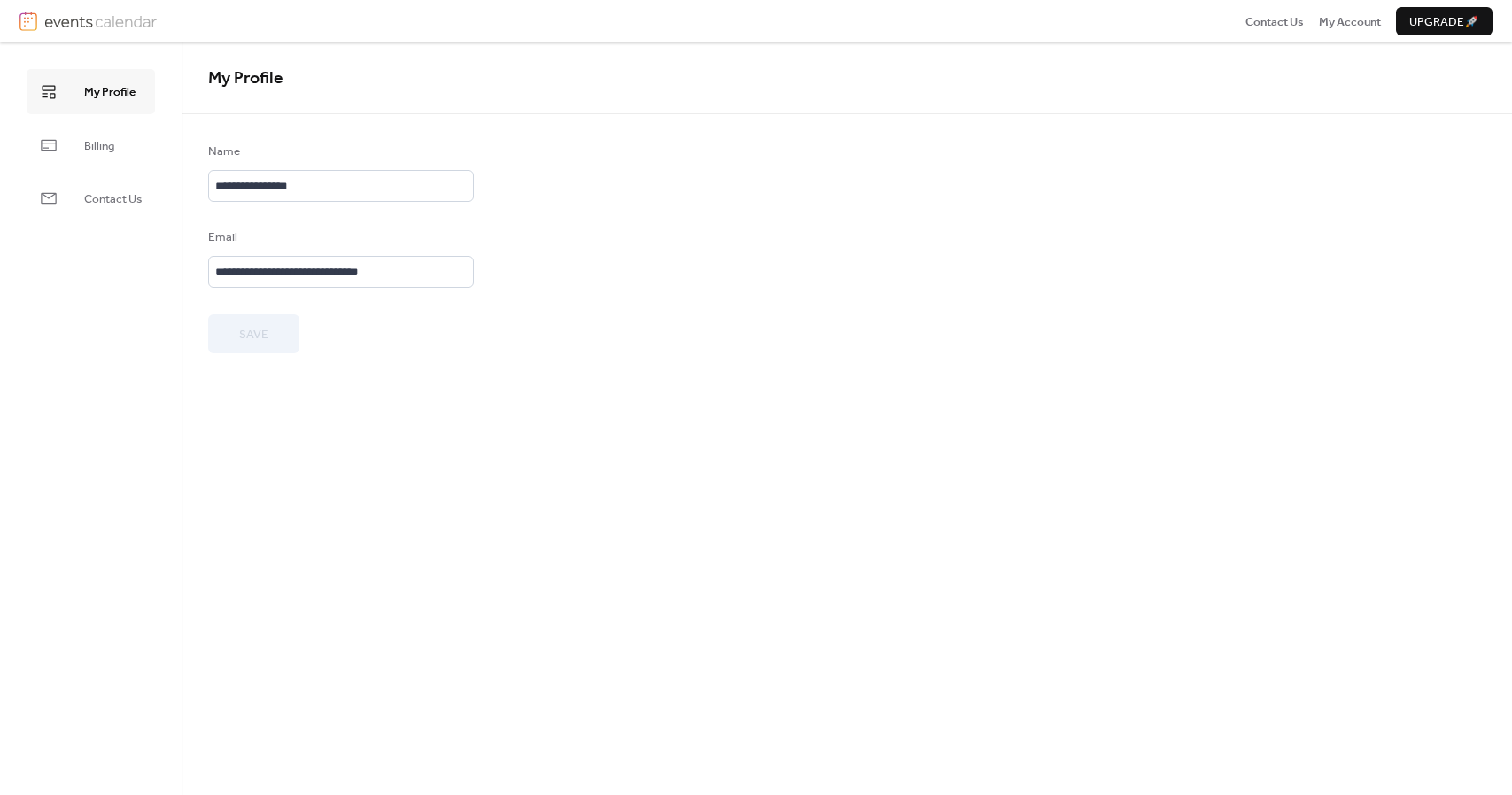scroll, scrollTop: 0, scrollLeft: 0, axis: both 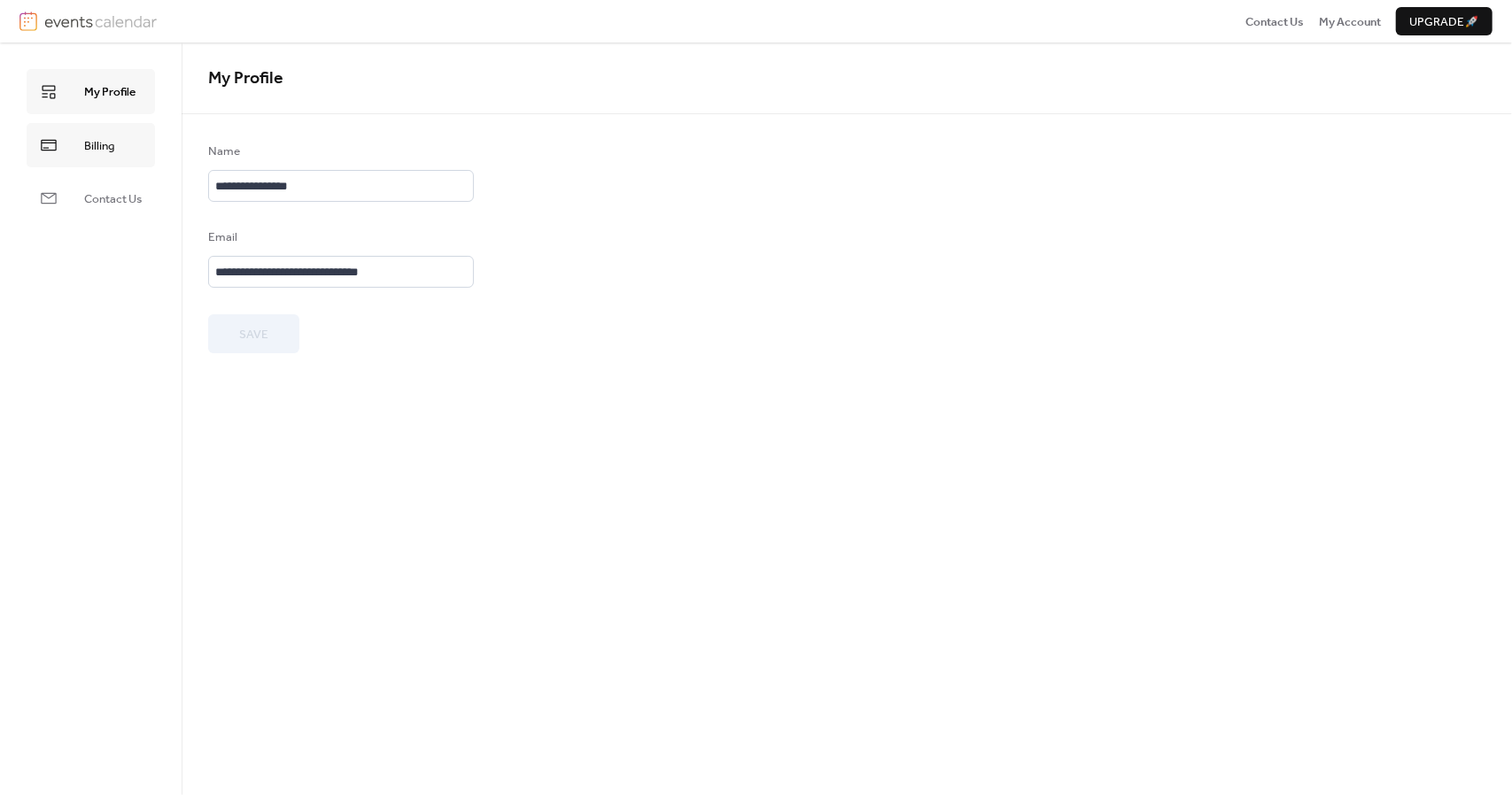 click on "Billing" at bounding box center (90, 145) 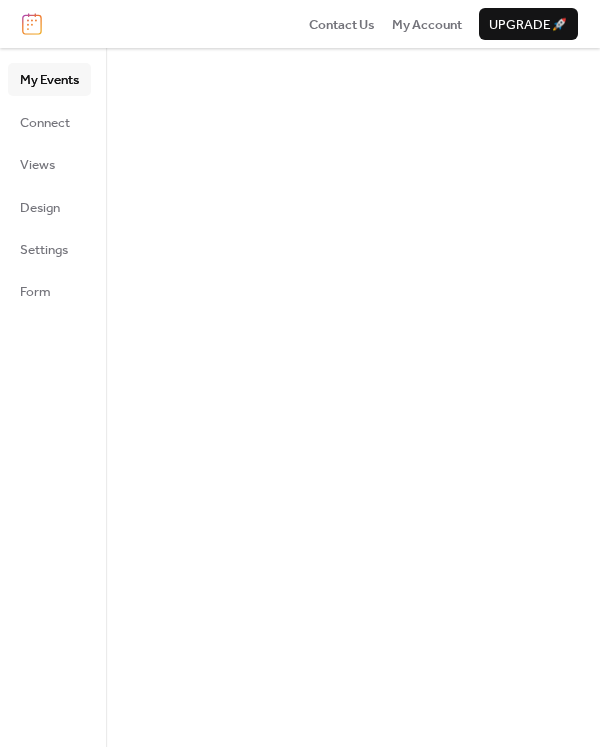scroll, scrollTop: 0, scrollLeft: 0, axis: both 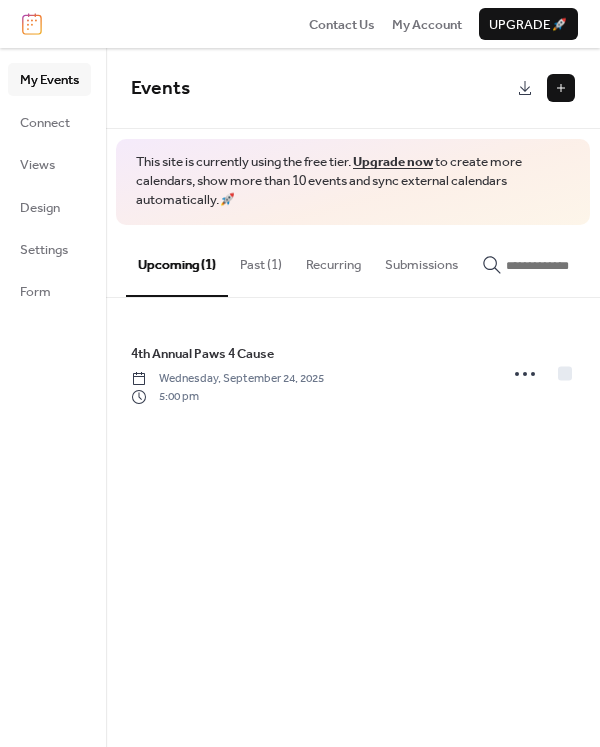 click on "My Events" at bounding box center [49, 80] 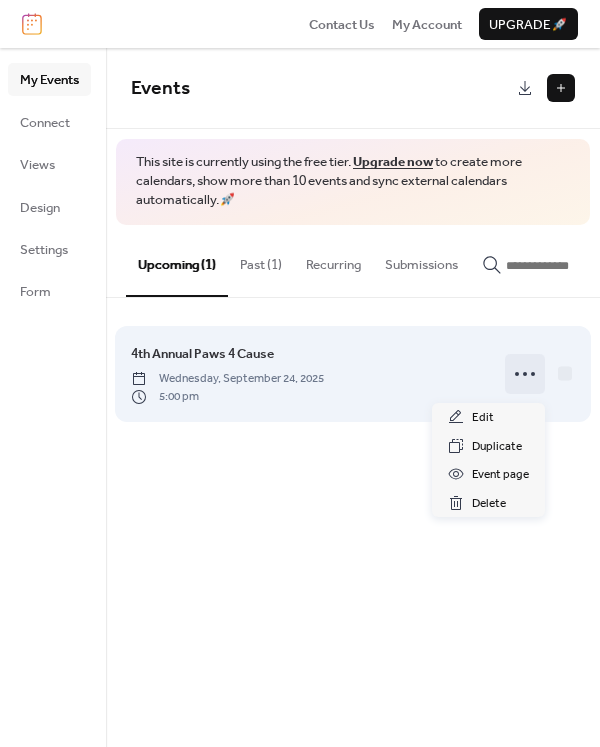 click 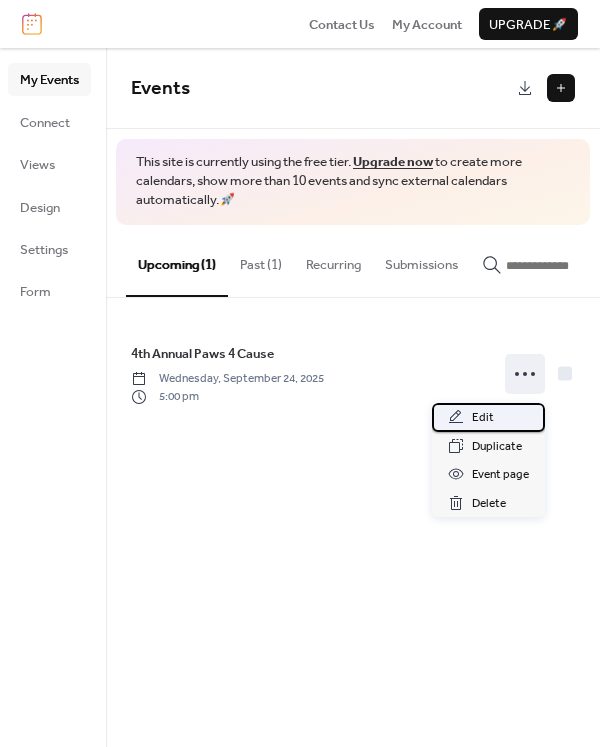 click on "Edit" at bounding box center (488, 417) 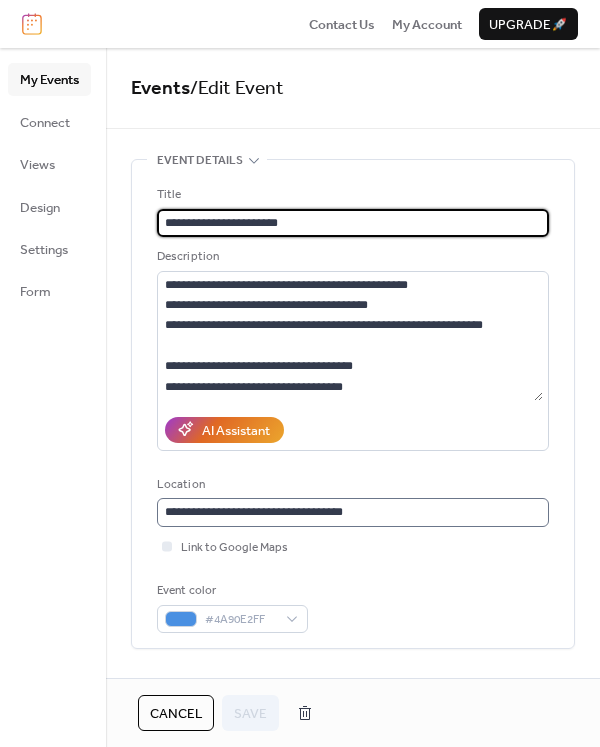 scroll, scrollTop: 0, scrollLeft: 0, axis: both 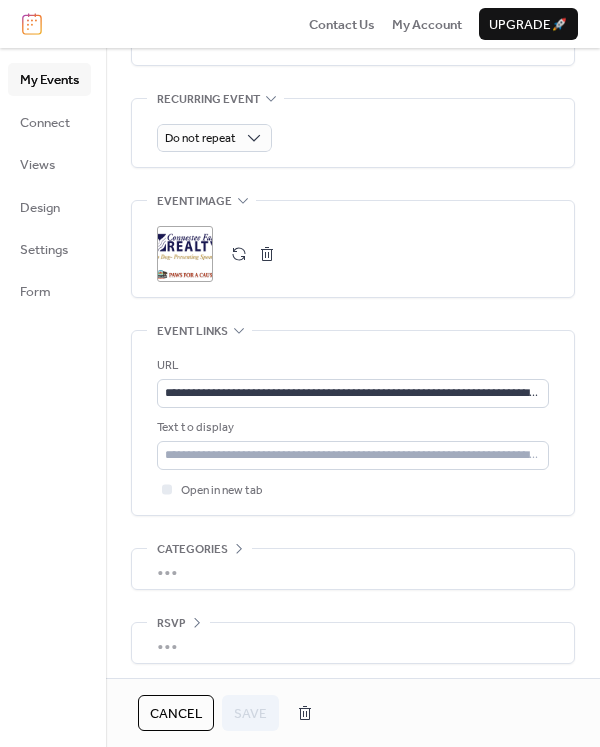 click on "•••" at bounding box center (353, 643) 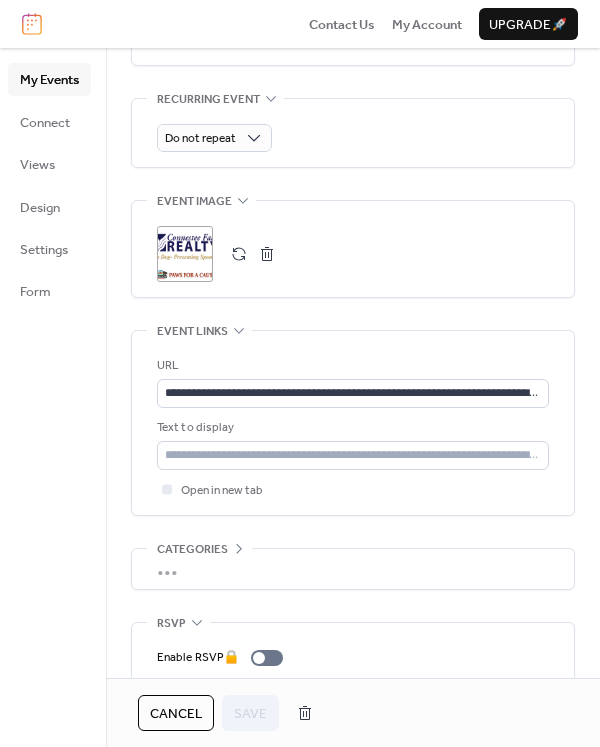 click on "•••" at bounding box center (353, 569) 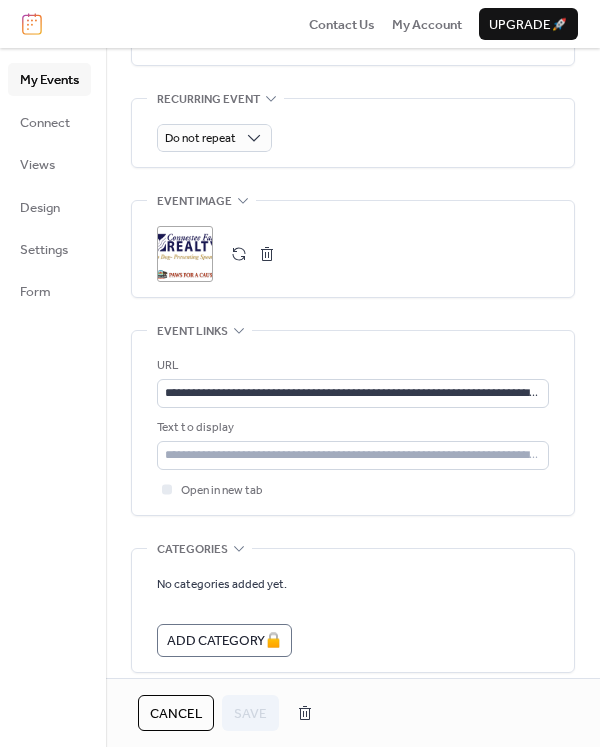 click on "Categories" at bounding box center [192, 550] 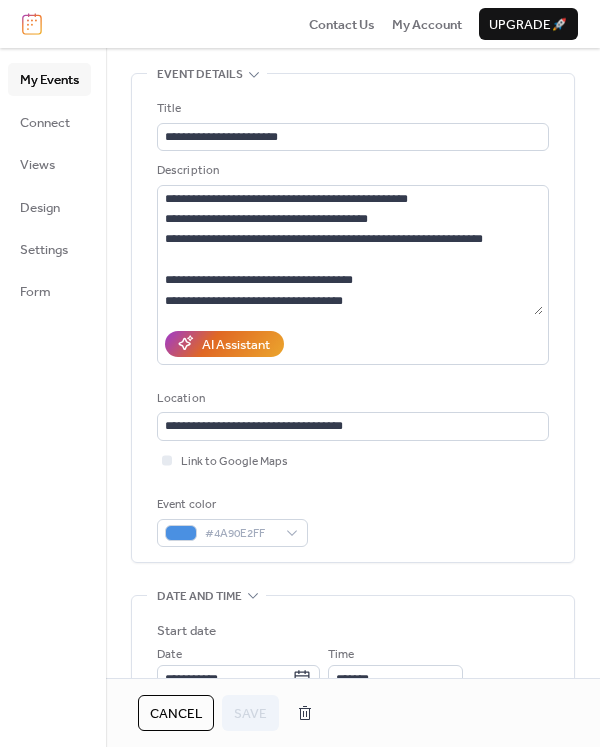 scroll, scrollTop: 0, scrollLeft: 0, axis: both 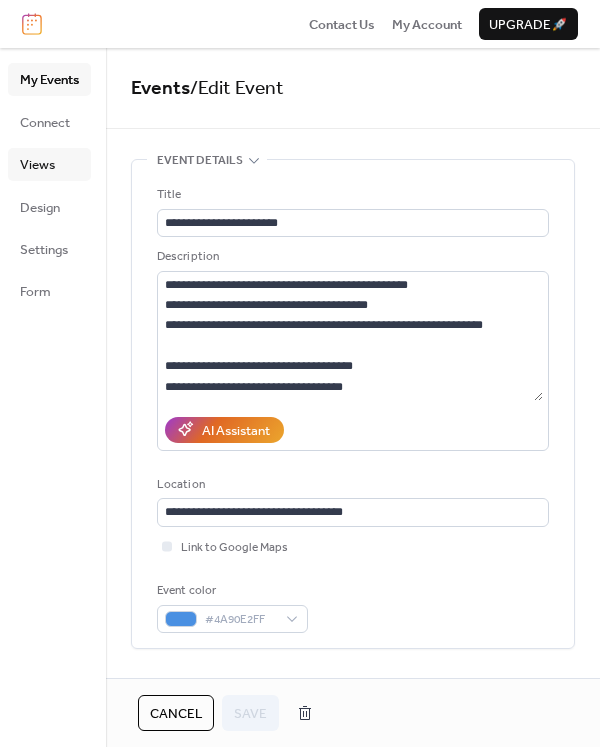 click on "Views" at bounding box center (37, 165) 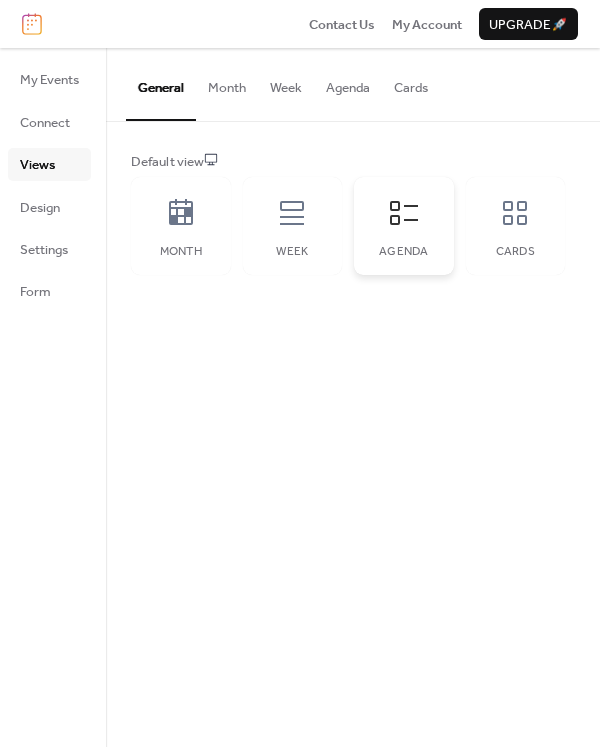 click 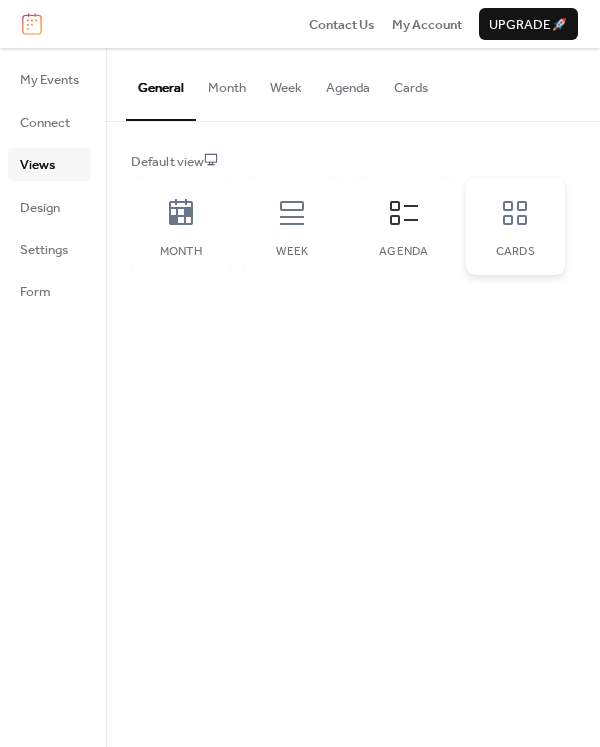 click 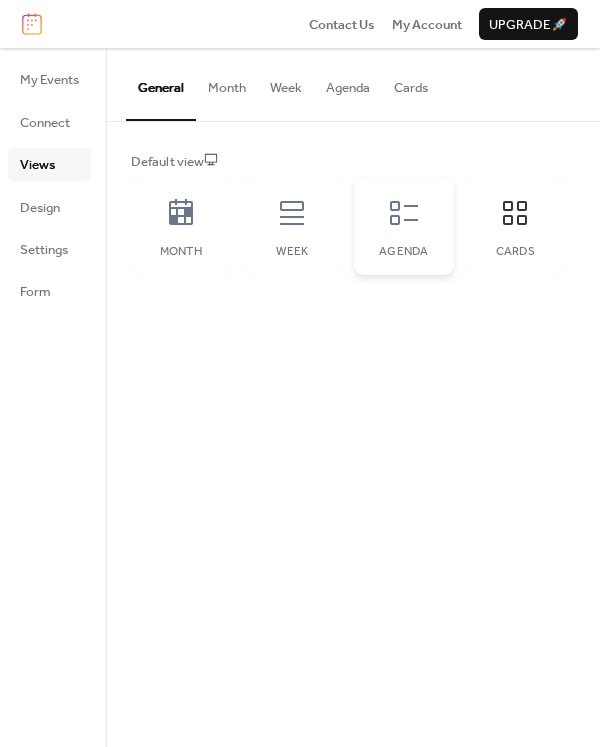 click 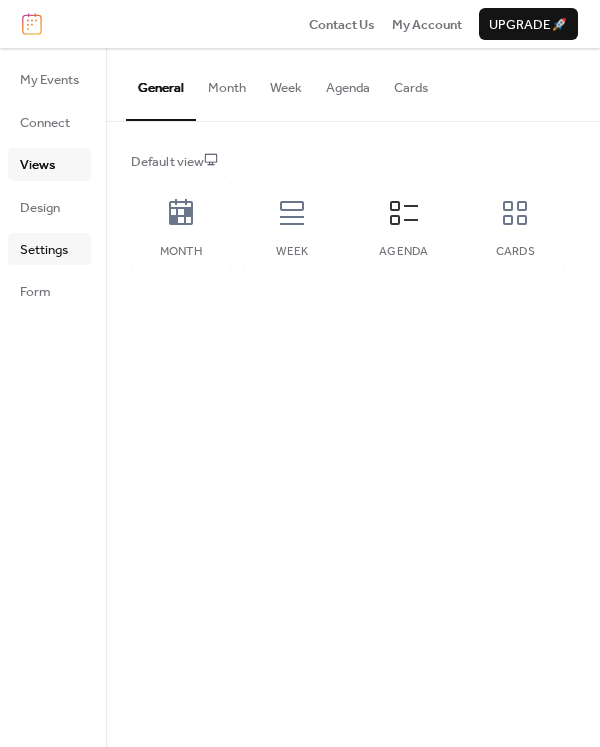 click on "Settings" at bounding box center [44, 250] 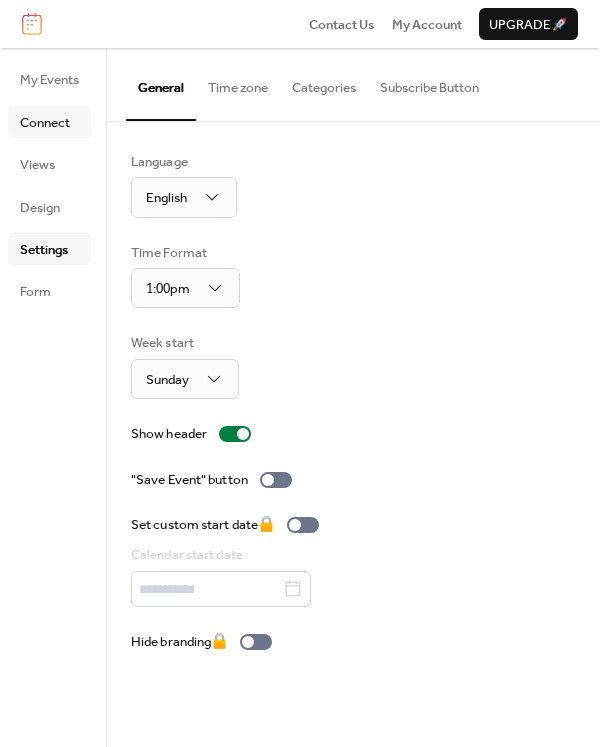 click on "Connect" at bounding box center (45, 123) 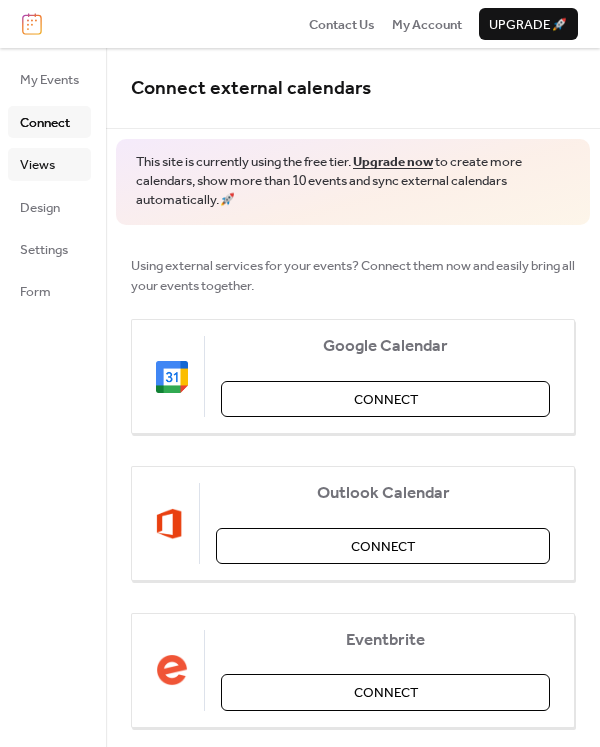 click on "Views" at bounding box center (37, 165) 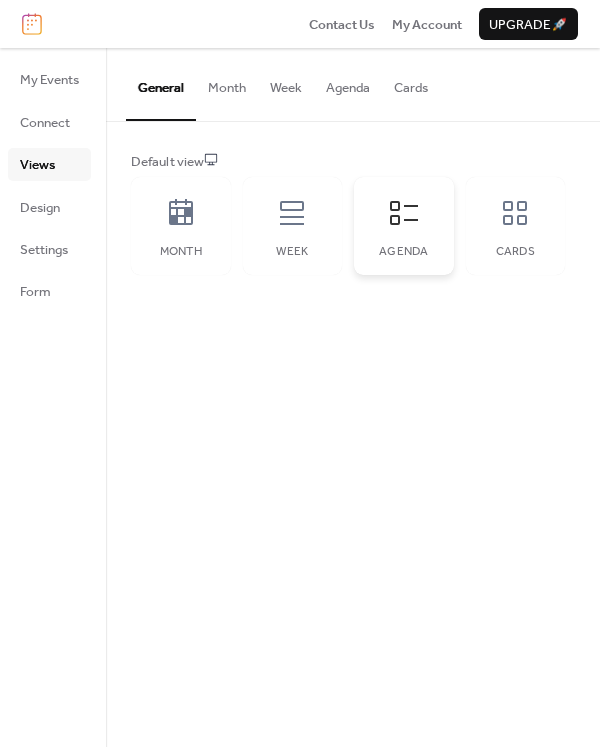 click on "Agenda" at bounding box center [404, 226] 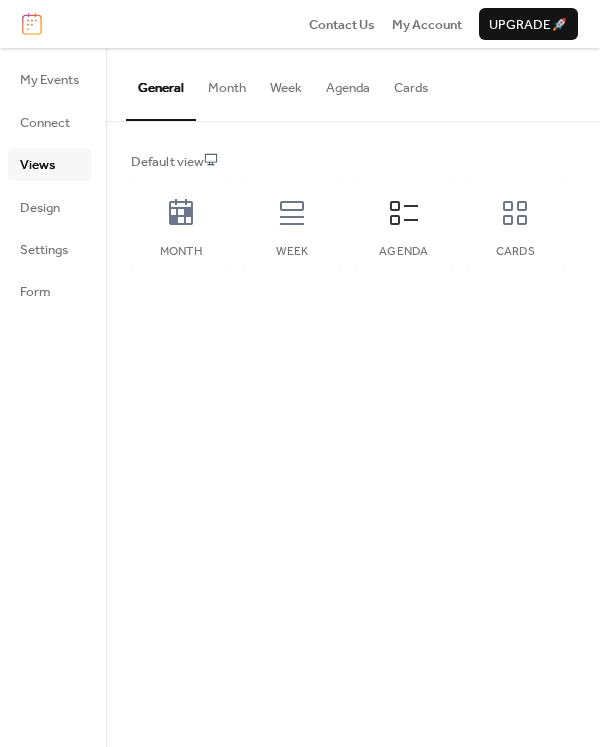 click on "Agenda" at bounding box center [348, 83] 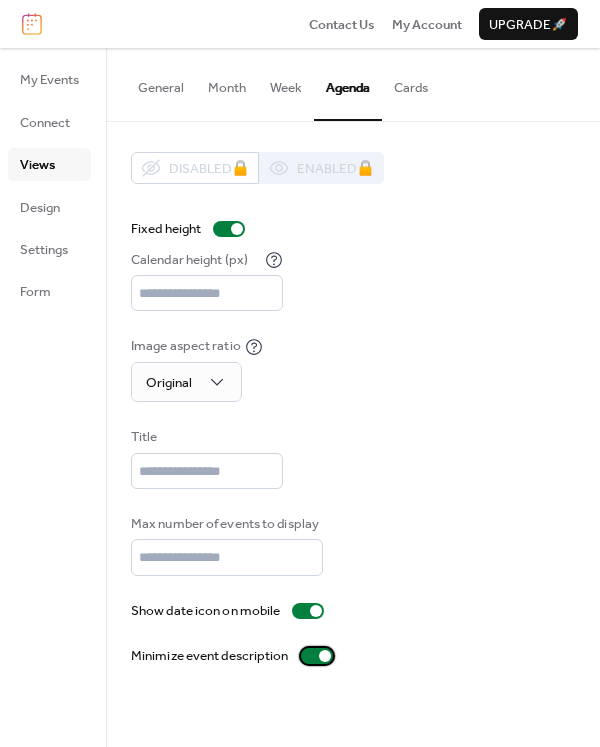 click at bounding box center (325, 656) 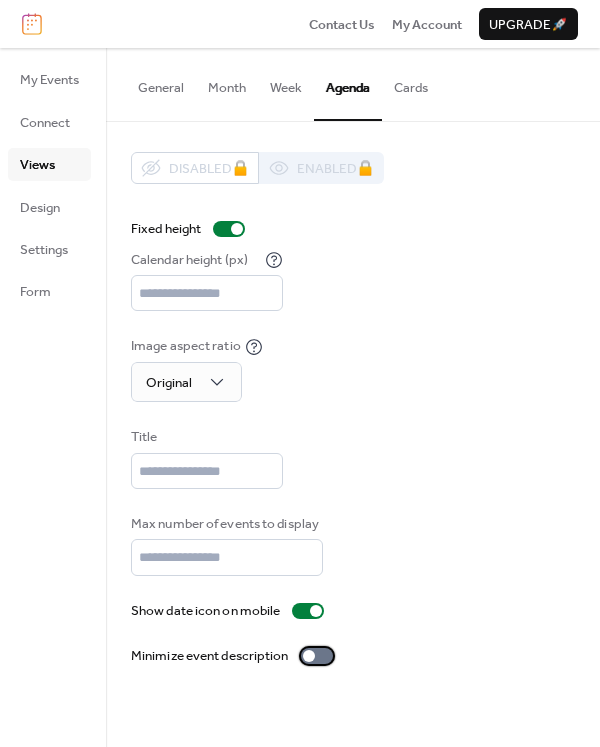 click at bounding box center [317, 656] 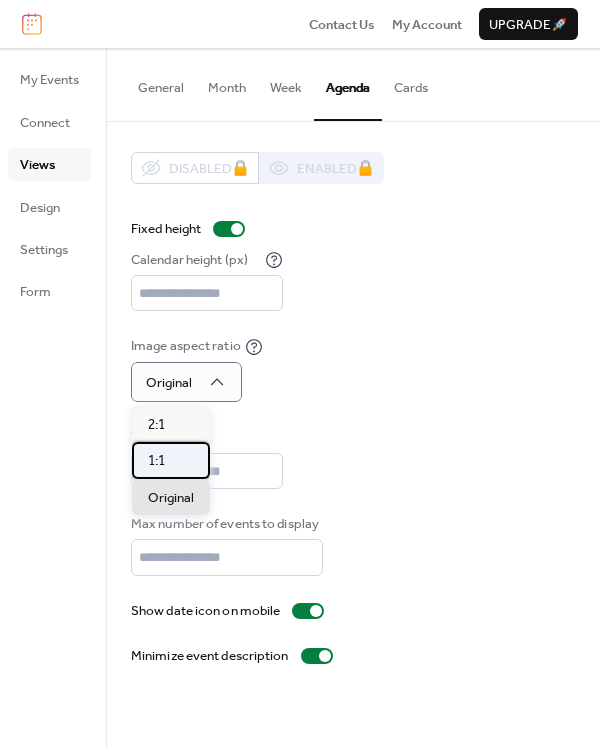 click on "1:1" at bounding box center (171, 460) 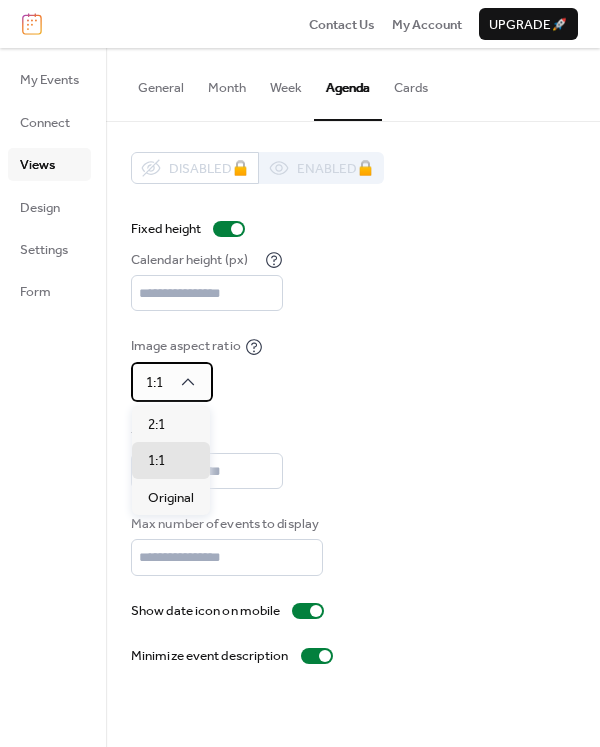 click on "1:1" at bounding box center [172, 382] 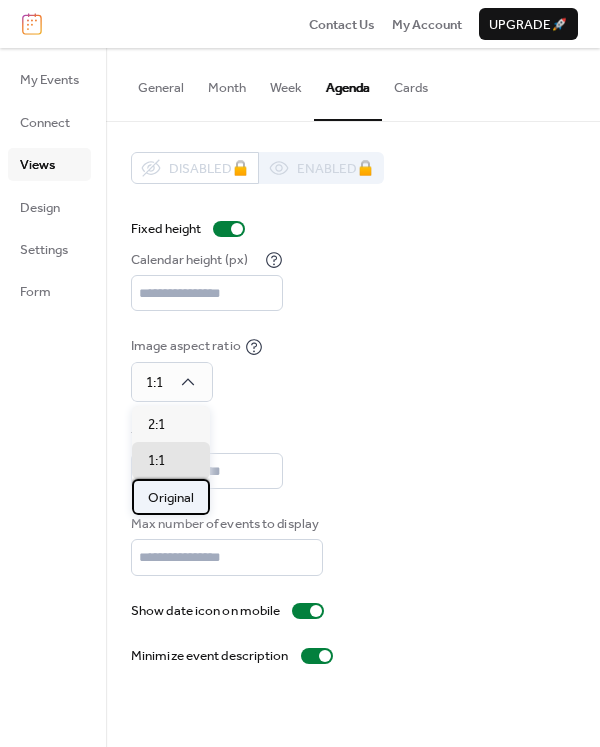 click on "Original" at bounding box center (171, 498) 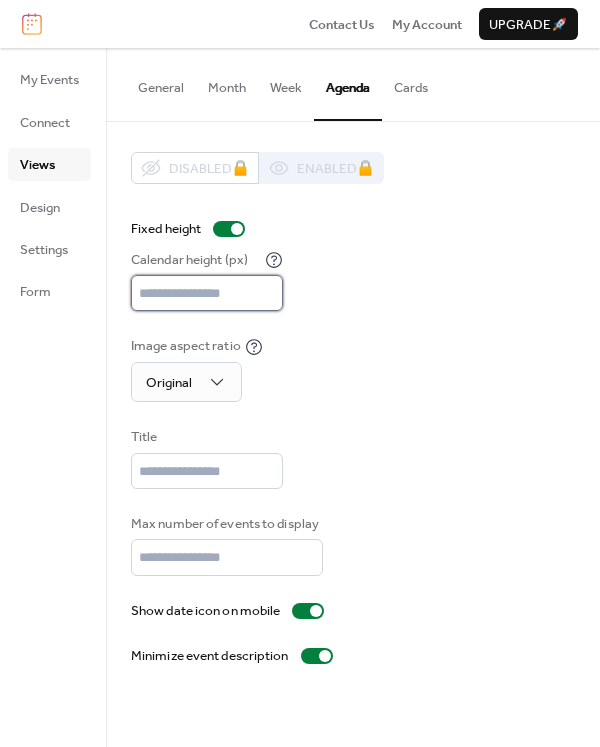 click on "***" at bounding box center (207, 293) 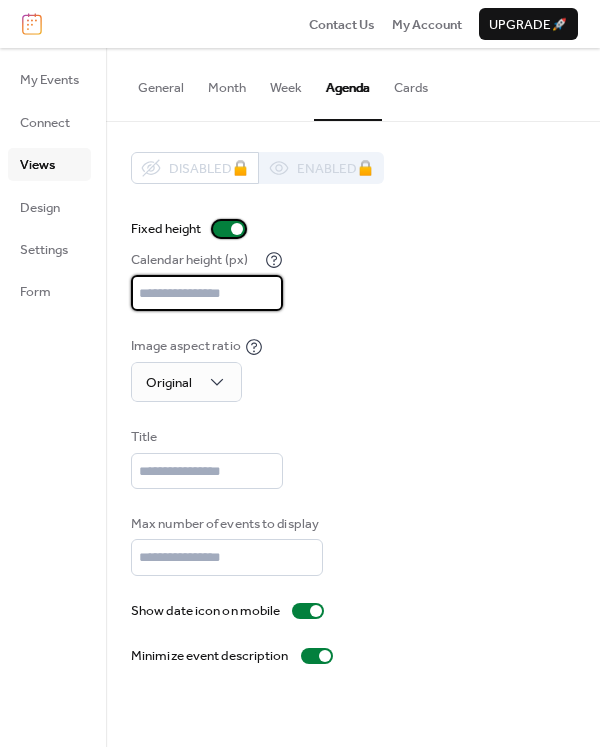 click at bounding box center [229, 229] 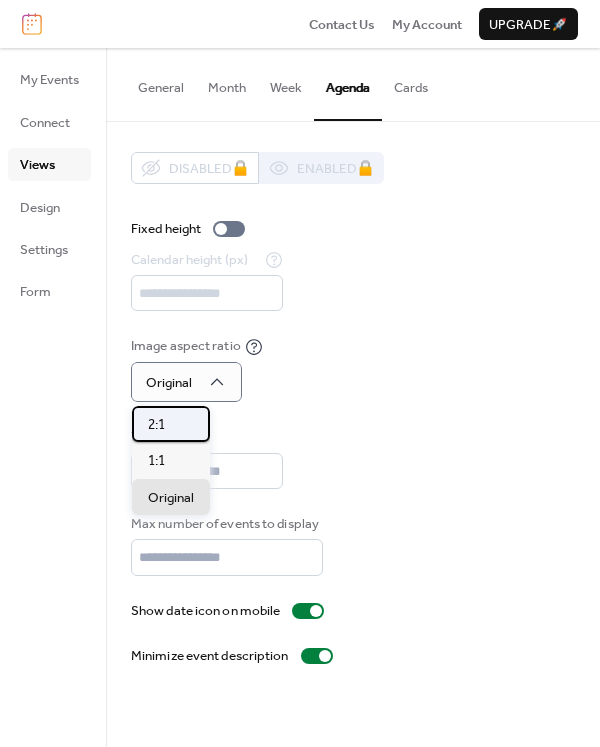 click on "2:1" at bounding box center [171, 424] 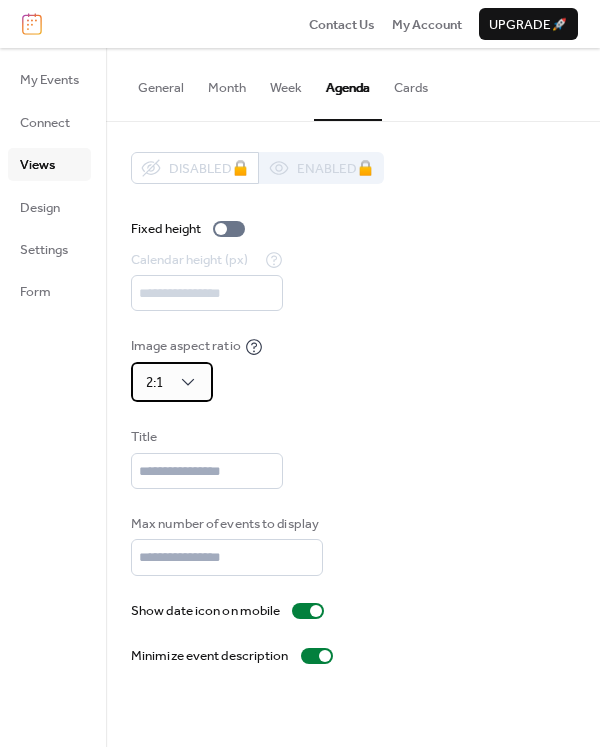 click on "2:1" at bounding box center (172, 382) 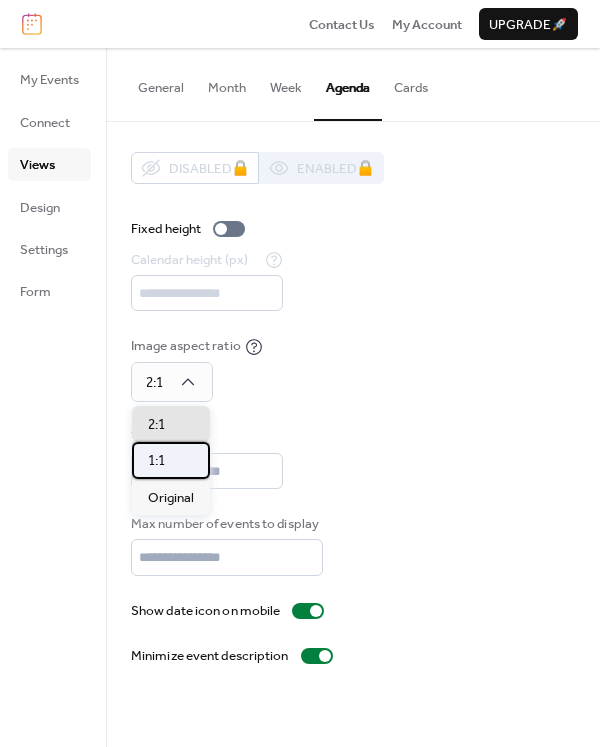 click on "1:1" at bounding box center (171, 460) 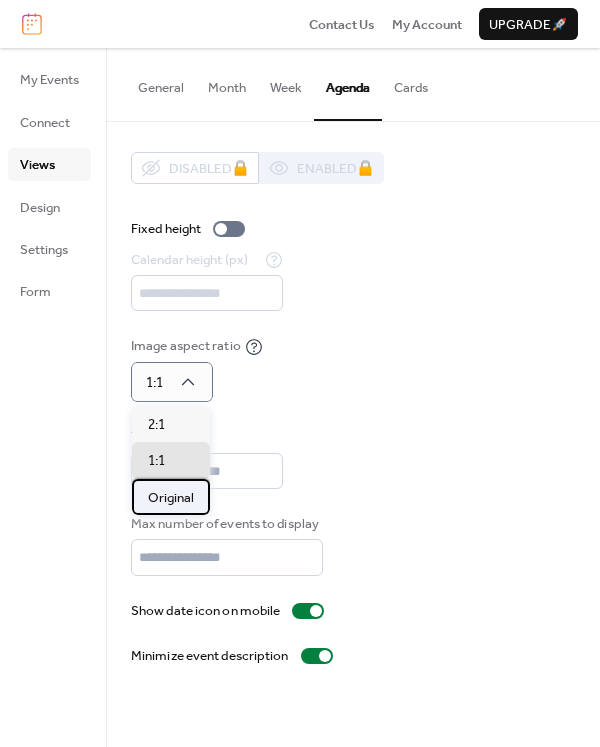 click on "Original" at bounding box center [171, 498] 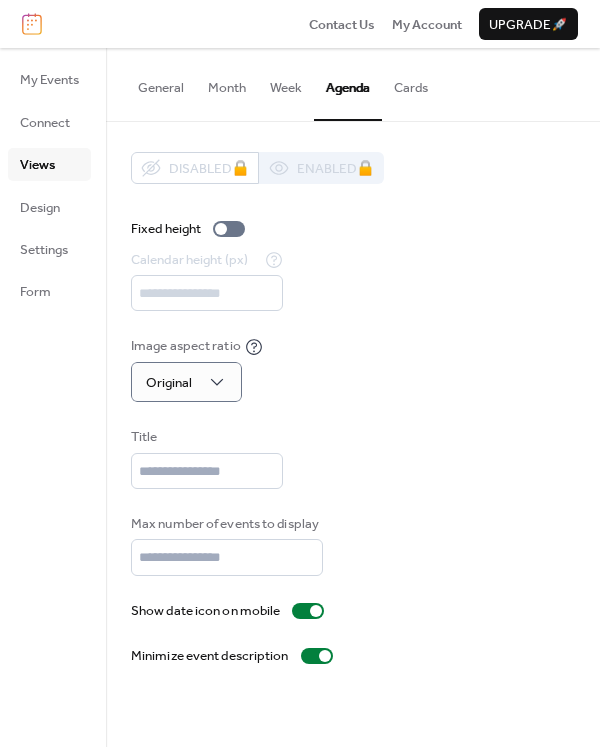 click on "Calendar height (px) ***" at bounding box center [353, 281] 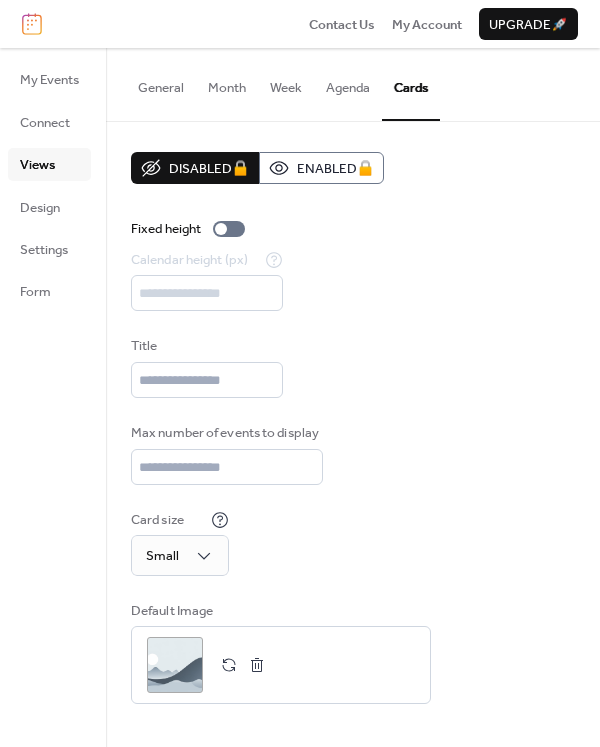 click on "Agenda" at bounding box center [348, 83] 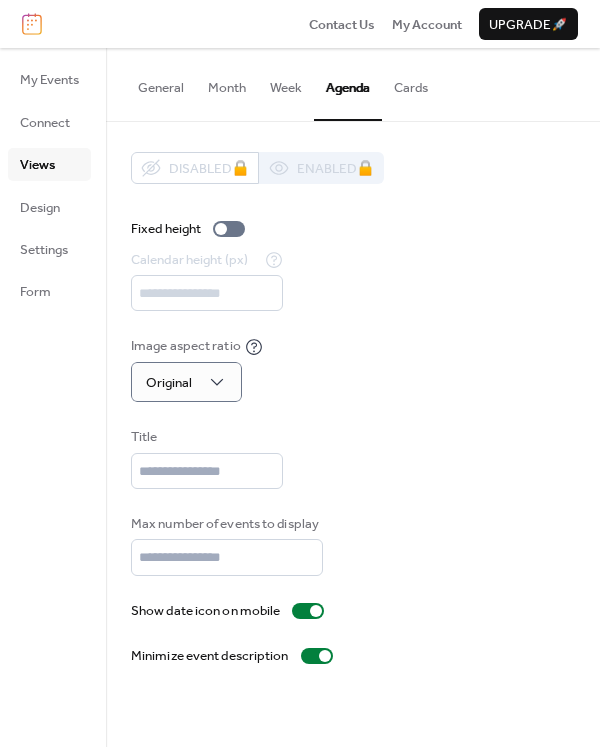 click on "Cards" at bounding box center [411, 83] 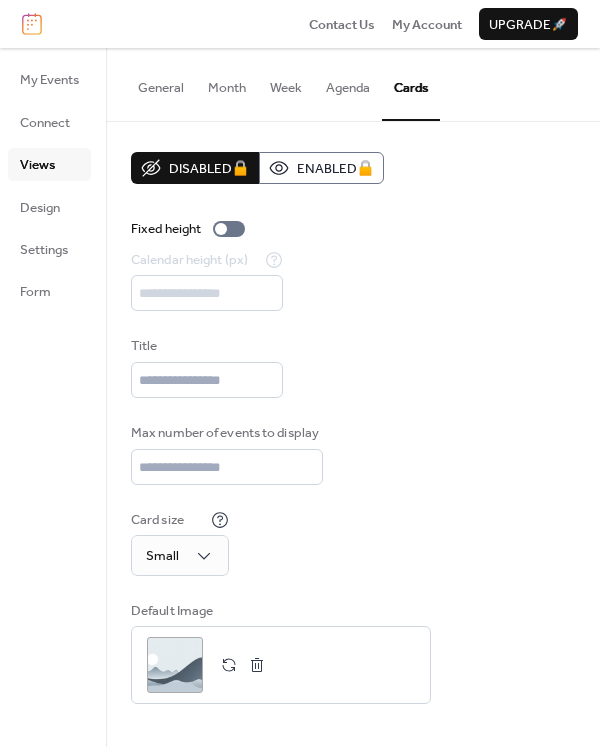 click on "Agenda" at bounding box center (348, 83) 